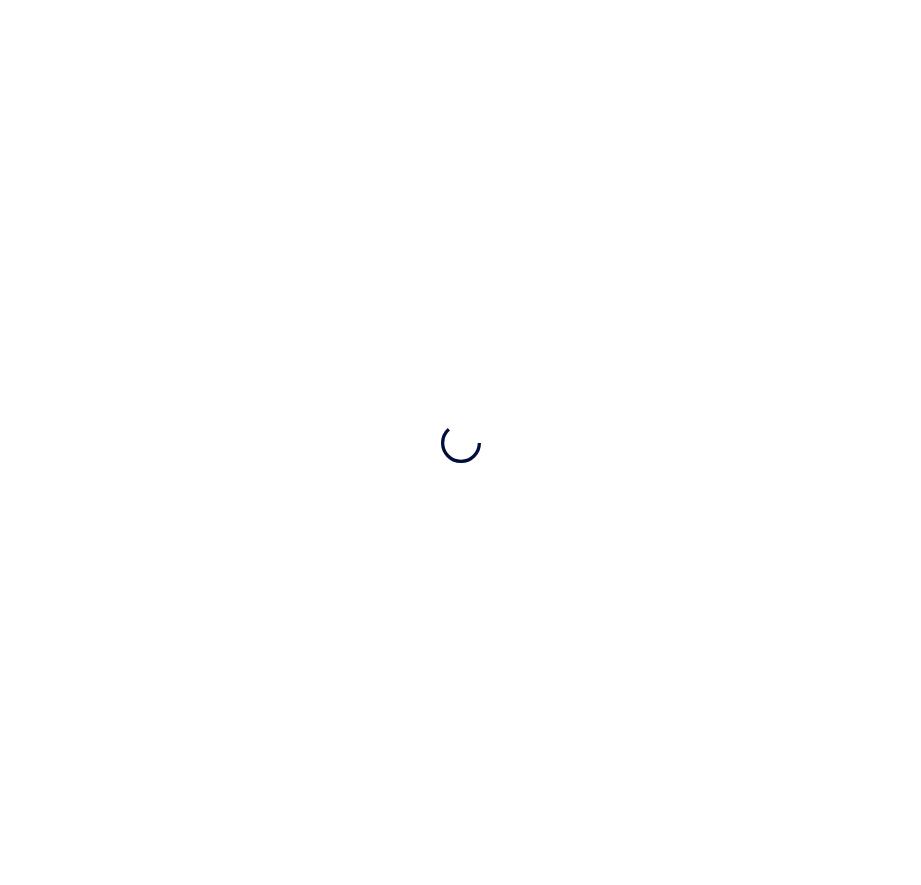 scroll, scrollTop: 0, scrollLeft: 0, axis: both 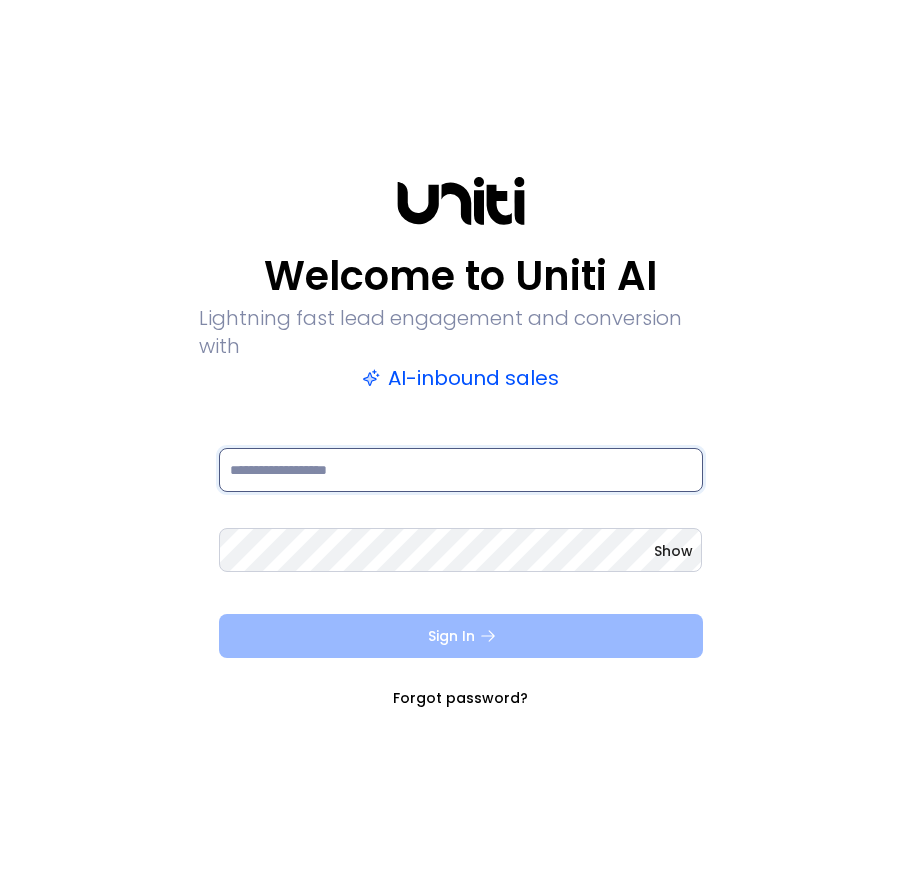 type on "**********" 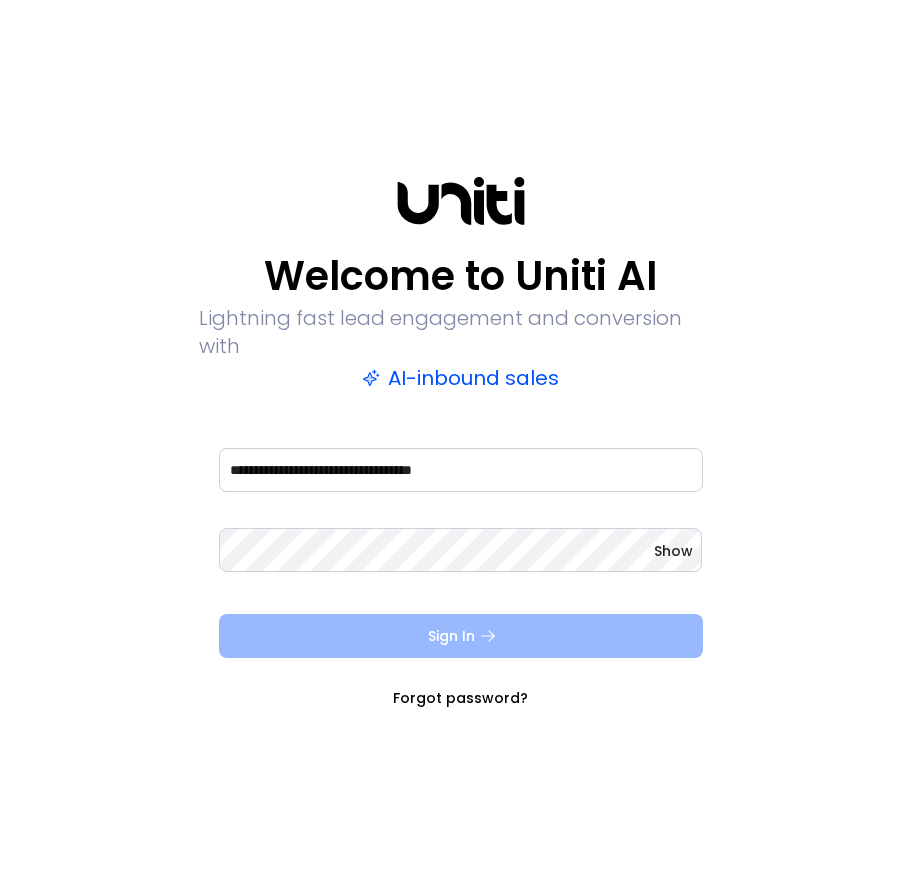 click on "Sign In" at bounding box center [461, 636] 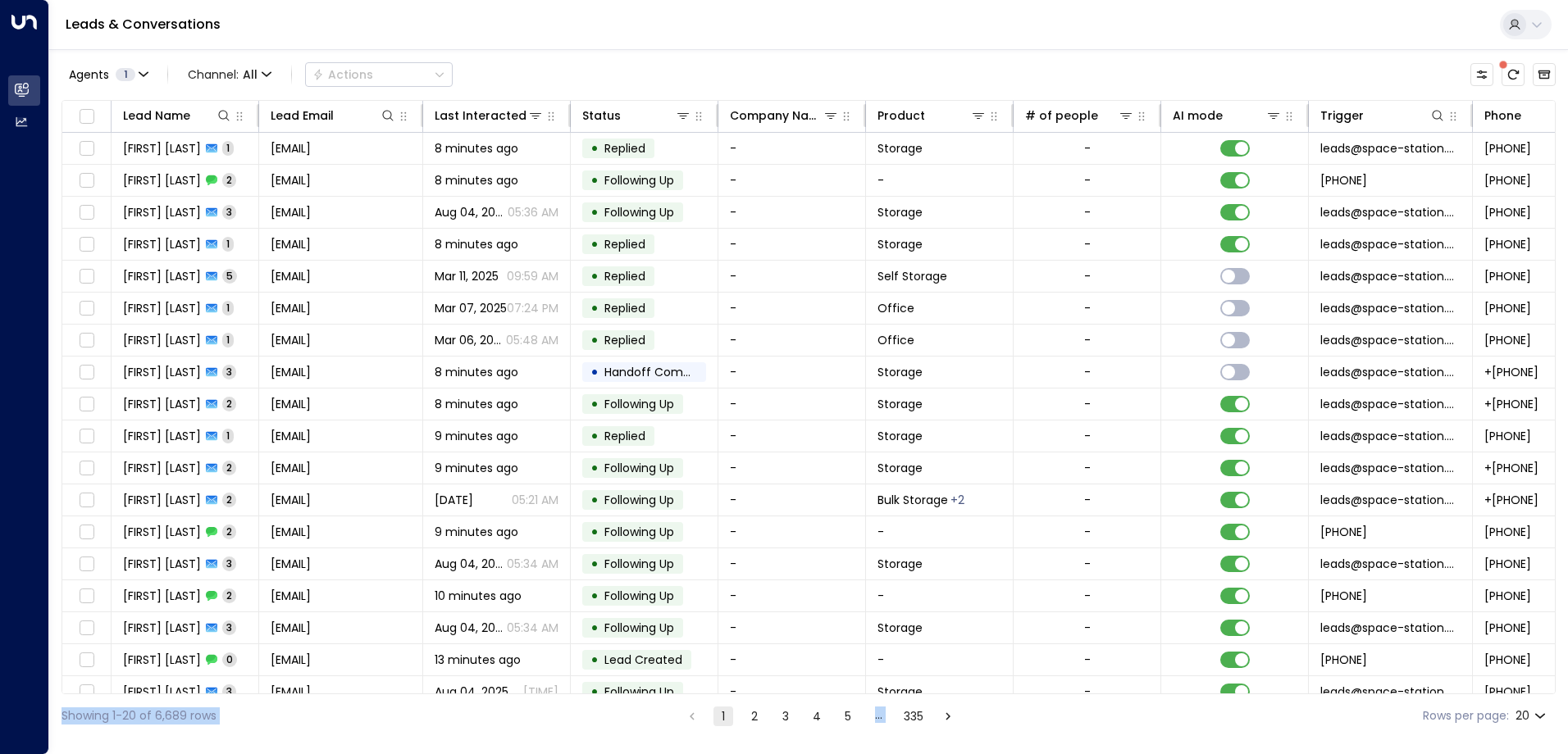 drag, startPoint x: 929, startPoint y: 698, endPoint x: 958, endPoint y: 692, distance: 29.614186 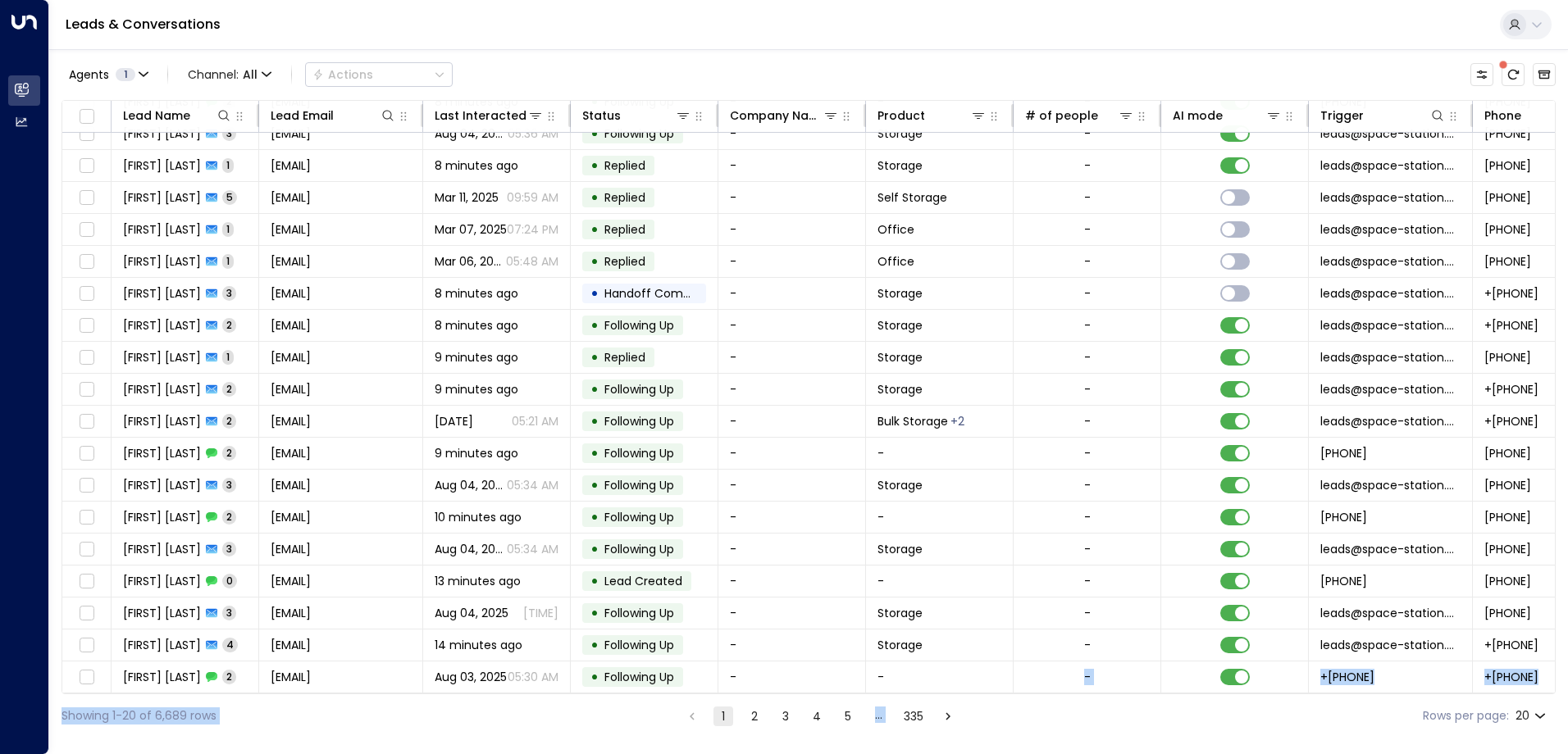 click on "Showing   [NUMBER]-[NUMBER] of [NUMBER]   rows [NUMBER] [NUMBER] [NUMBER] … [NUMBER] Rows per page: [NUMBER] **" at bounding box center (809, 715) 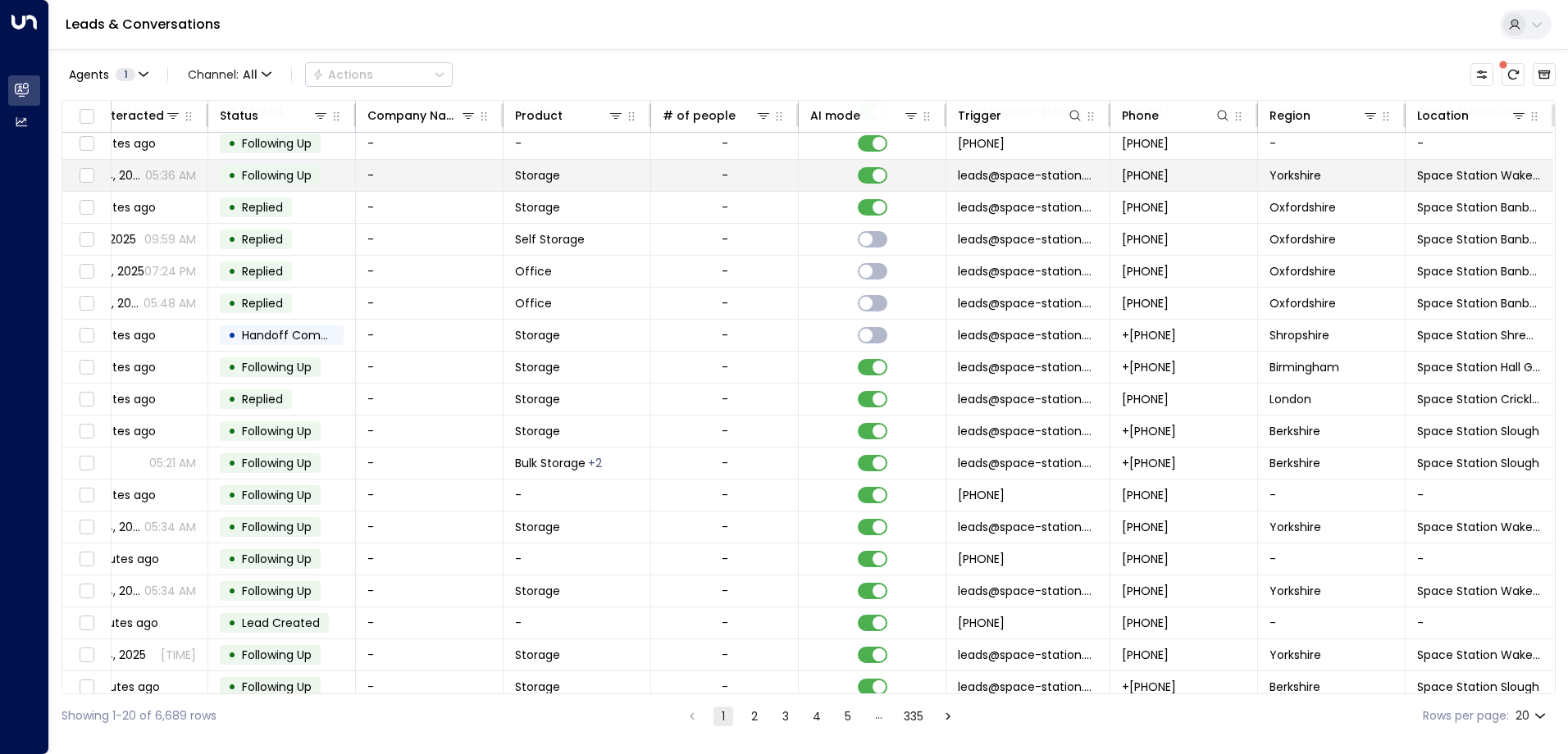scroll, scrollTop: 0, scrollLeft: 367, axis: horizontal 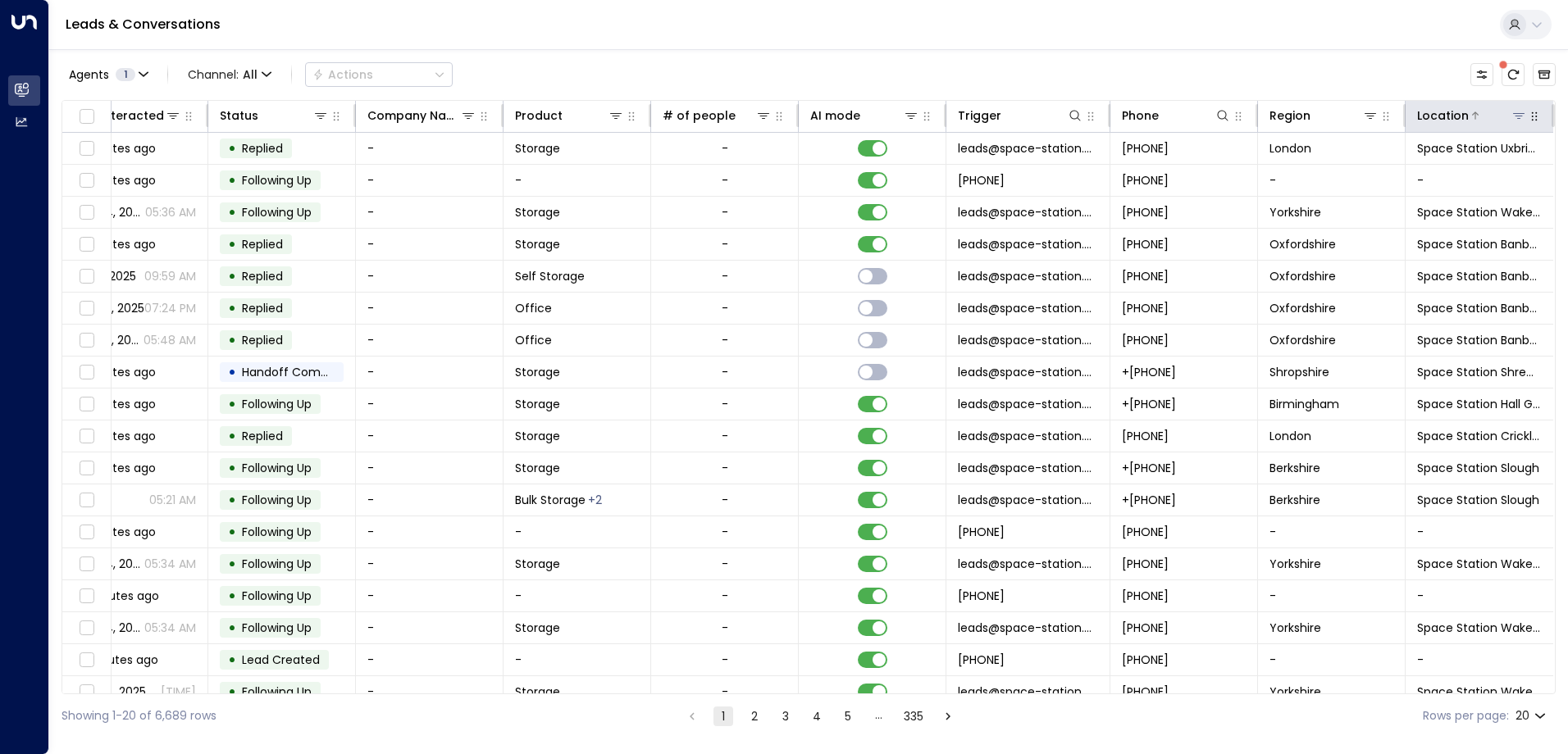 click 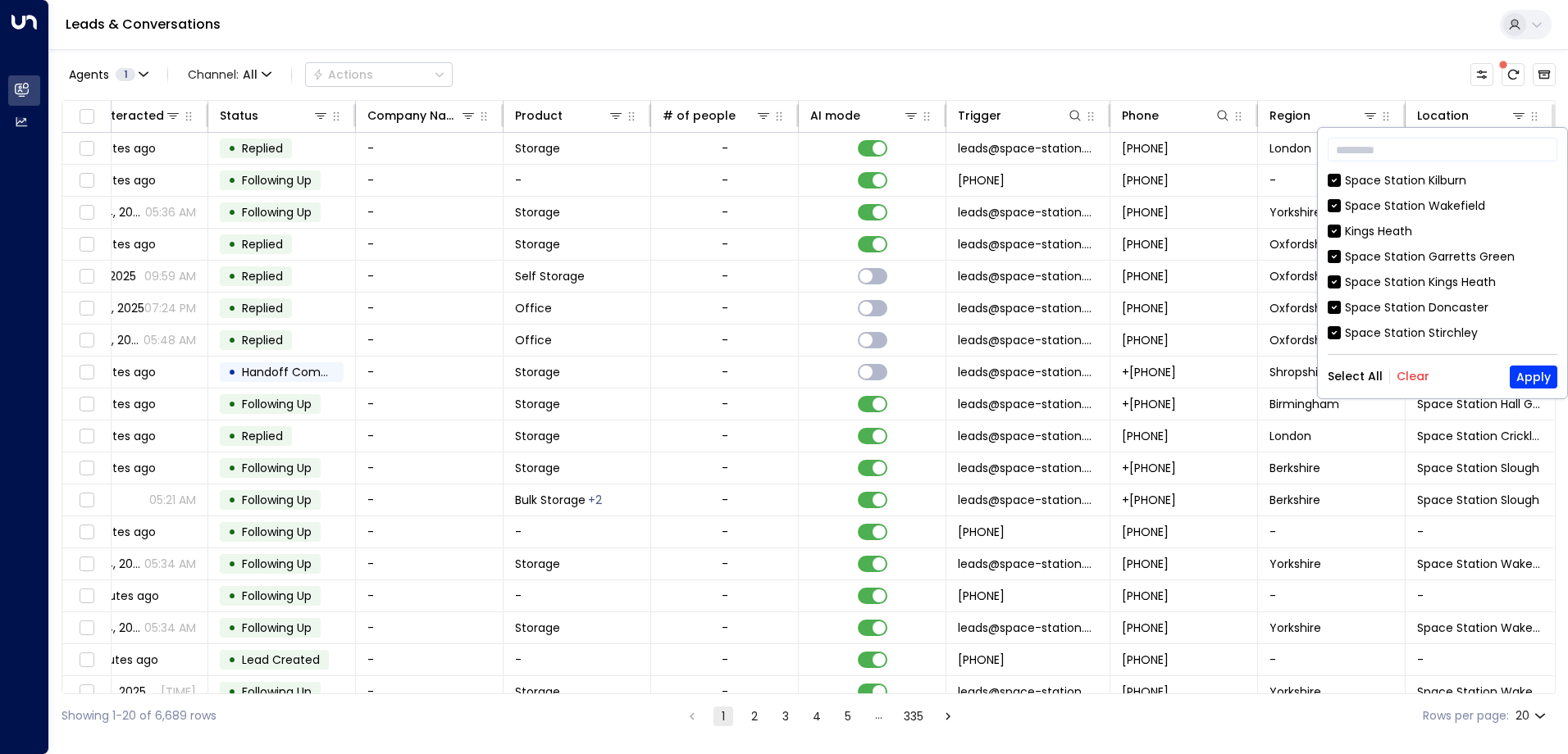 click on "Clear" at bounding box center (1413, 376) 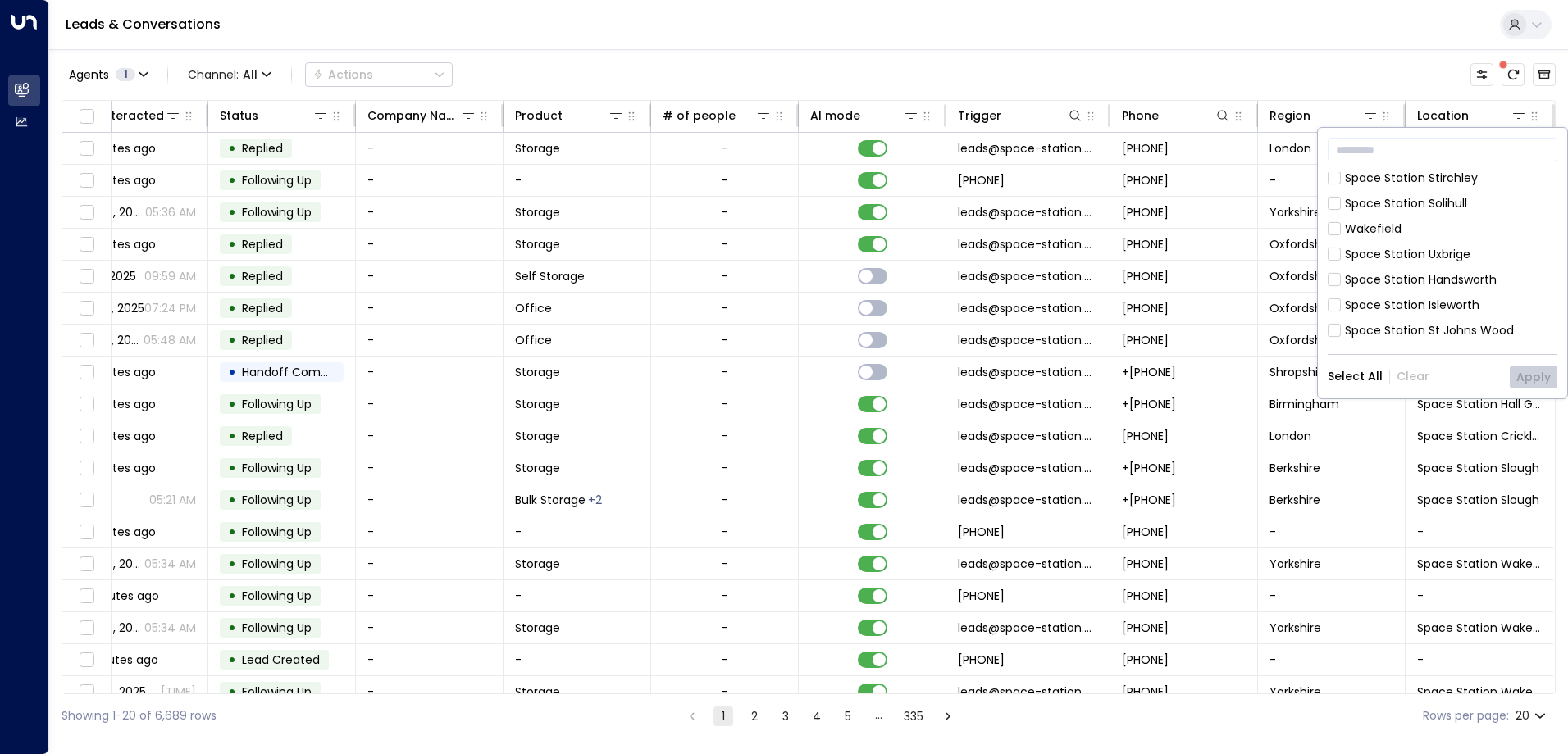 scroll, scrollTop: 410, scrollLeft: 0, axis: vertical 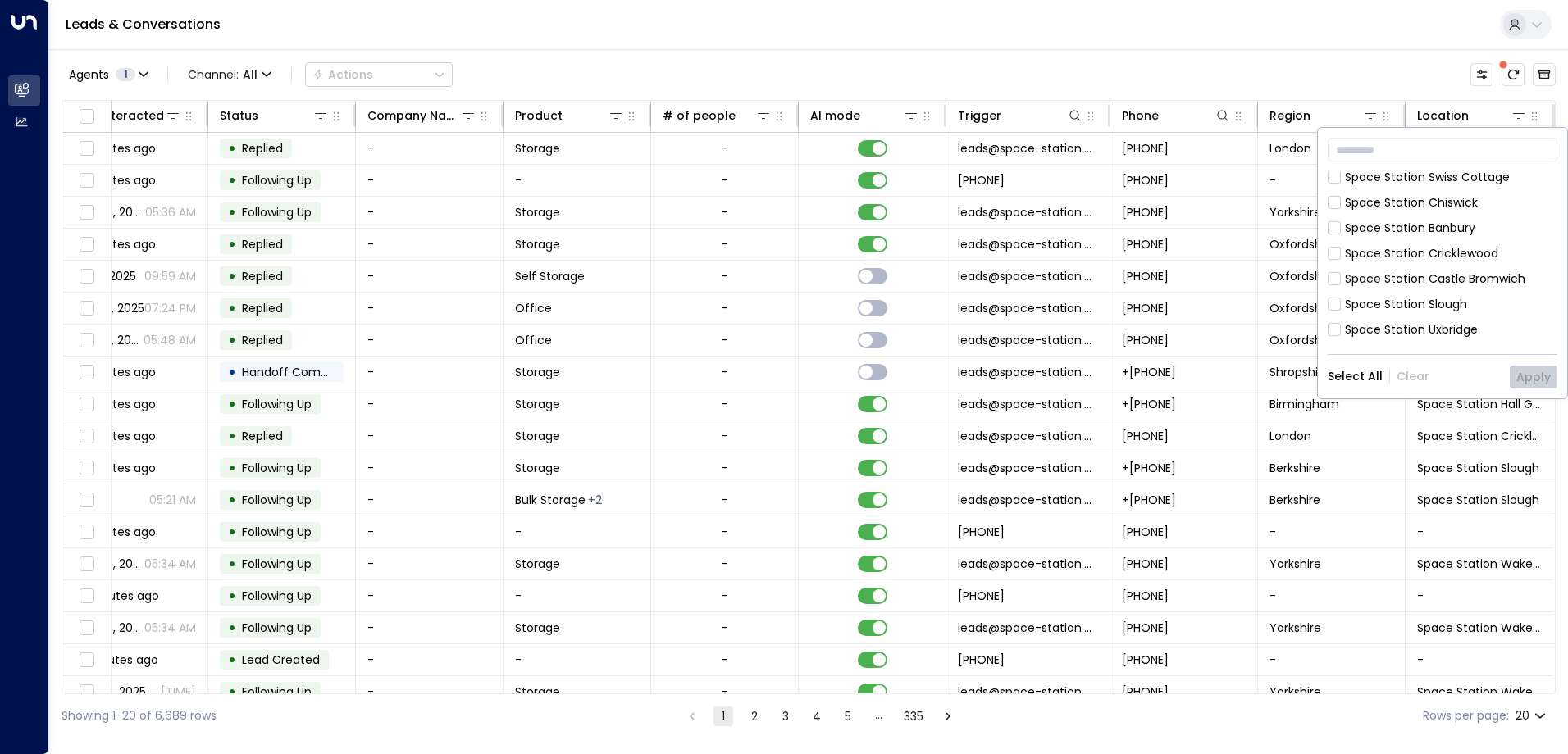 click on "​       Space Station Kilburn       Space Station Wakefield       Kings Heath       Space Station Garretts Green       Space Station Kings Heath       Space Station Doncaster       Space Station Stirchley       Space Station Solihull       Wakefield       Space Station Uxbrige       Space Station Handsworth       Space Station Isleworth       Space Station St Johns Wood       Space Station Hall Green       Space Station Daventry       Stirchley       Space Station Swiss Cottage       Space Station Chiswick       Space Station Banbury       Space Station Cricklewood       Space Station Castle Bromwich       Space Station Slough       Space Station Uxbridge       Doncaster       Space Station Godalming       Space Station Brentford       Space Station Shrewsbury Select All Clear Apply" at bounding box center (1443, 263) 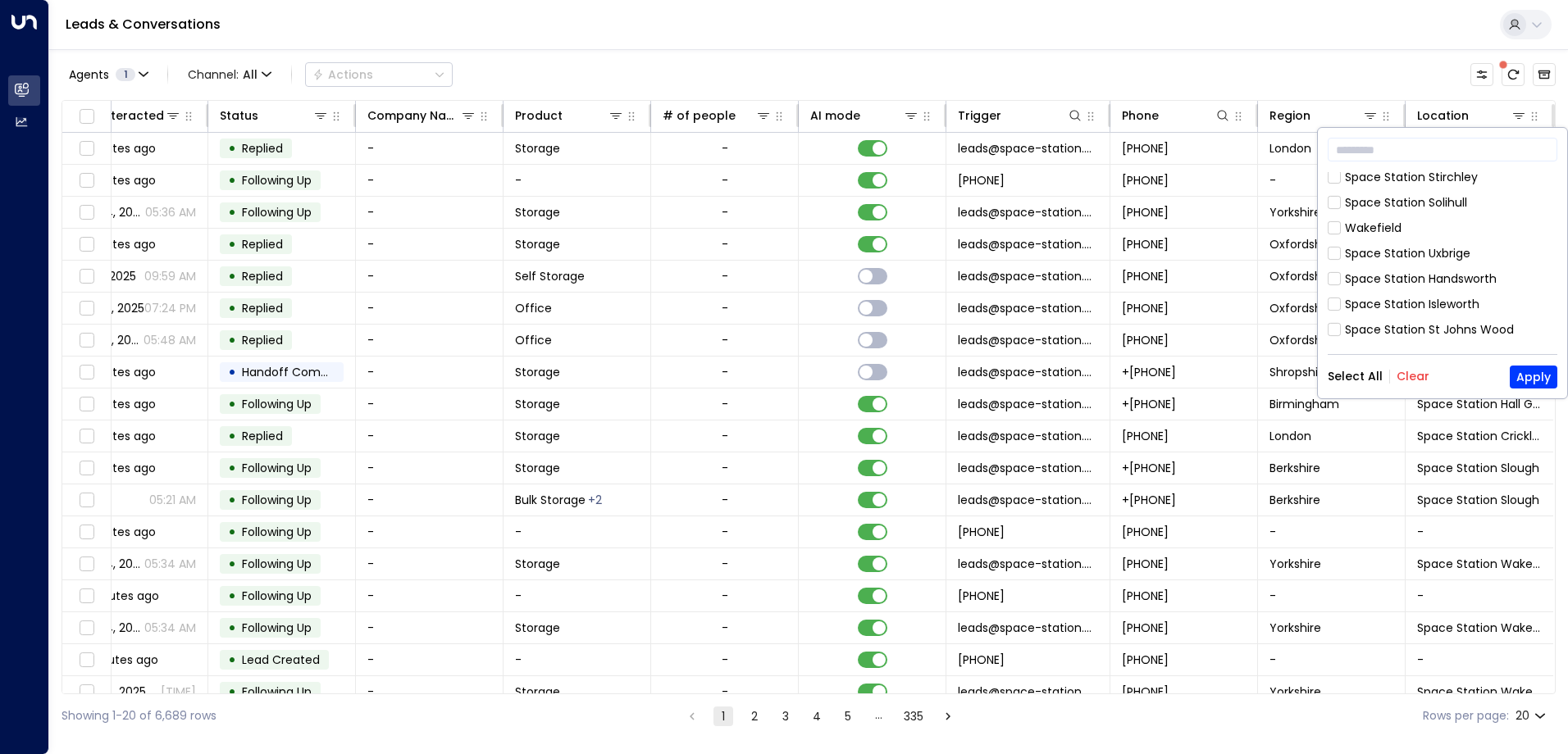 scroll, scrollTop: 246, scrollLeft: 0, axis: vertical 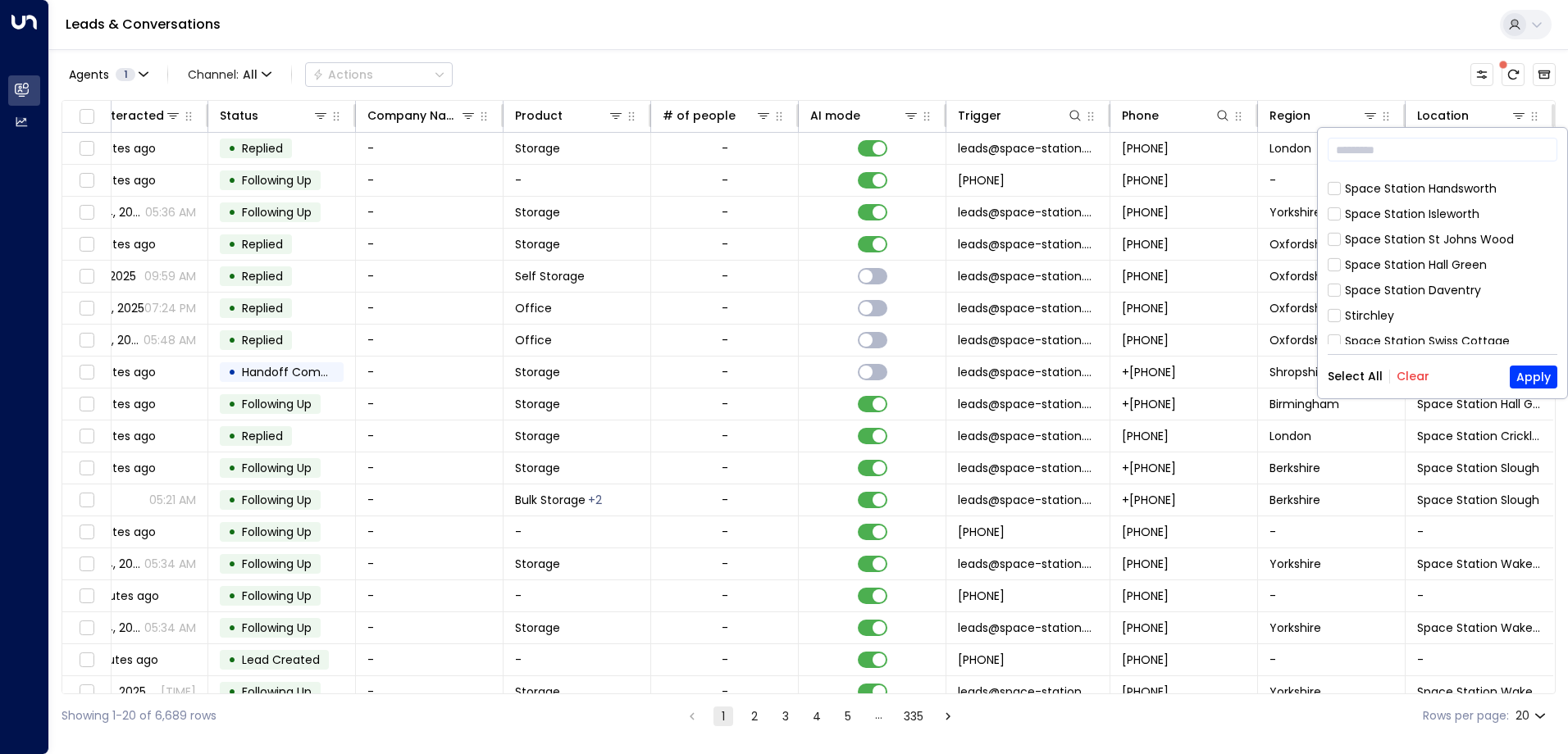 click on "Space Station Daventry" at bounding box center [1413, 290] 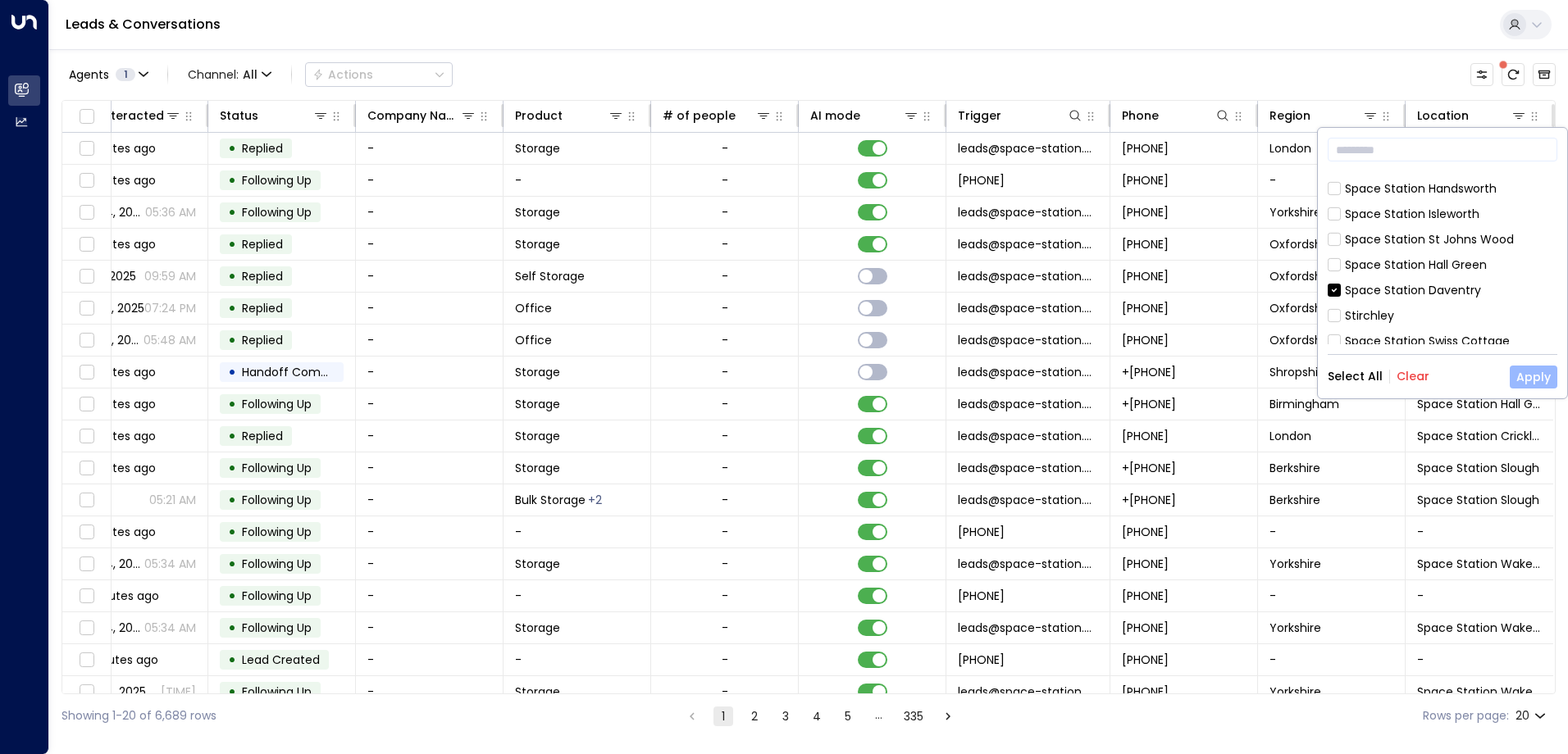 click on "Apply" at bounding box center (1534, 377) 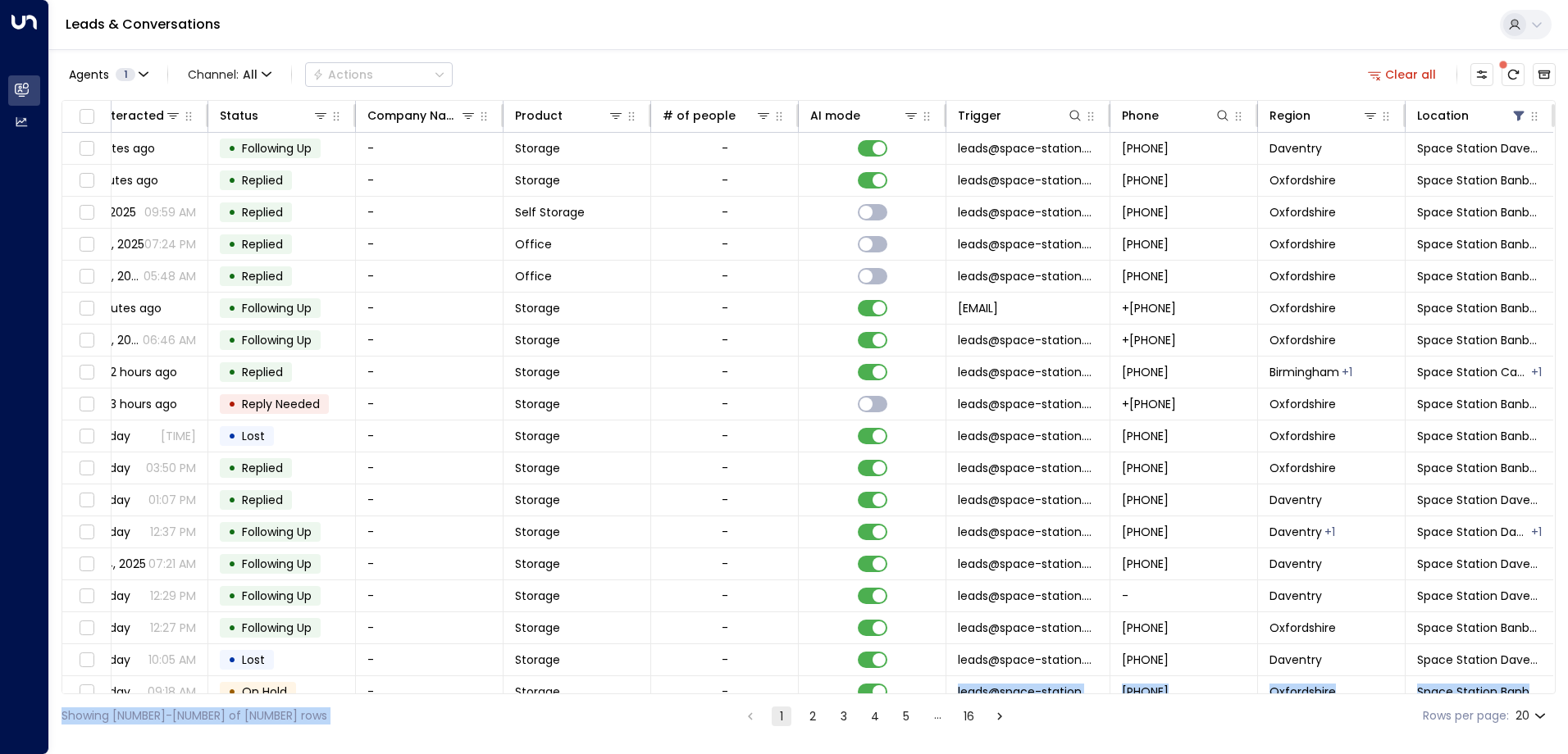 drag, startPoint x: 766, startPoint y: 693, endPoint x: 534, endPoint y: 700, distance: 232.10558 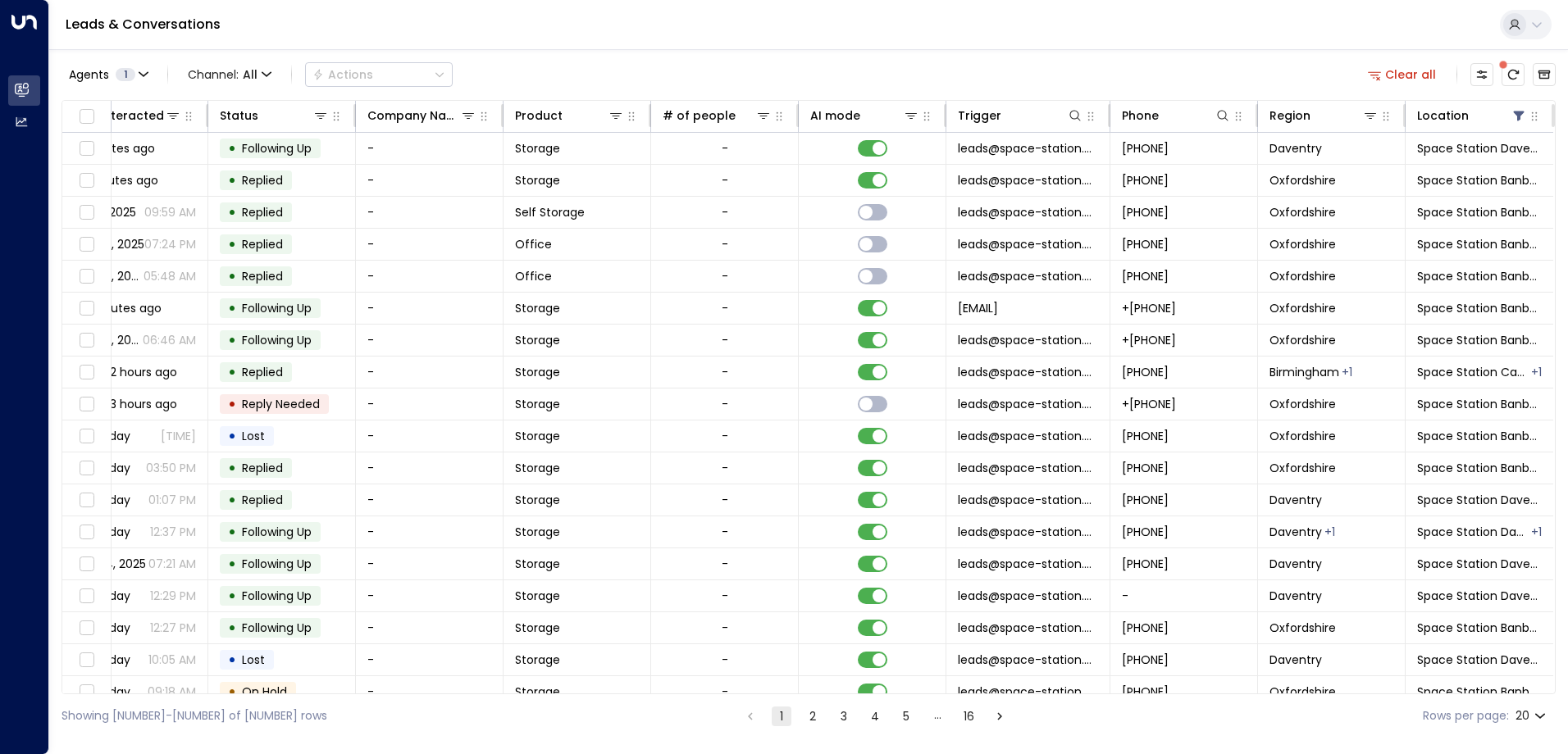 scroll, scrollTop: 0, scrollLeft: 0, axis: both 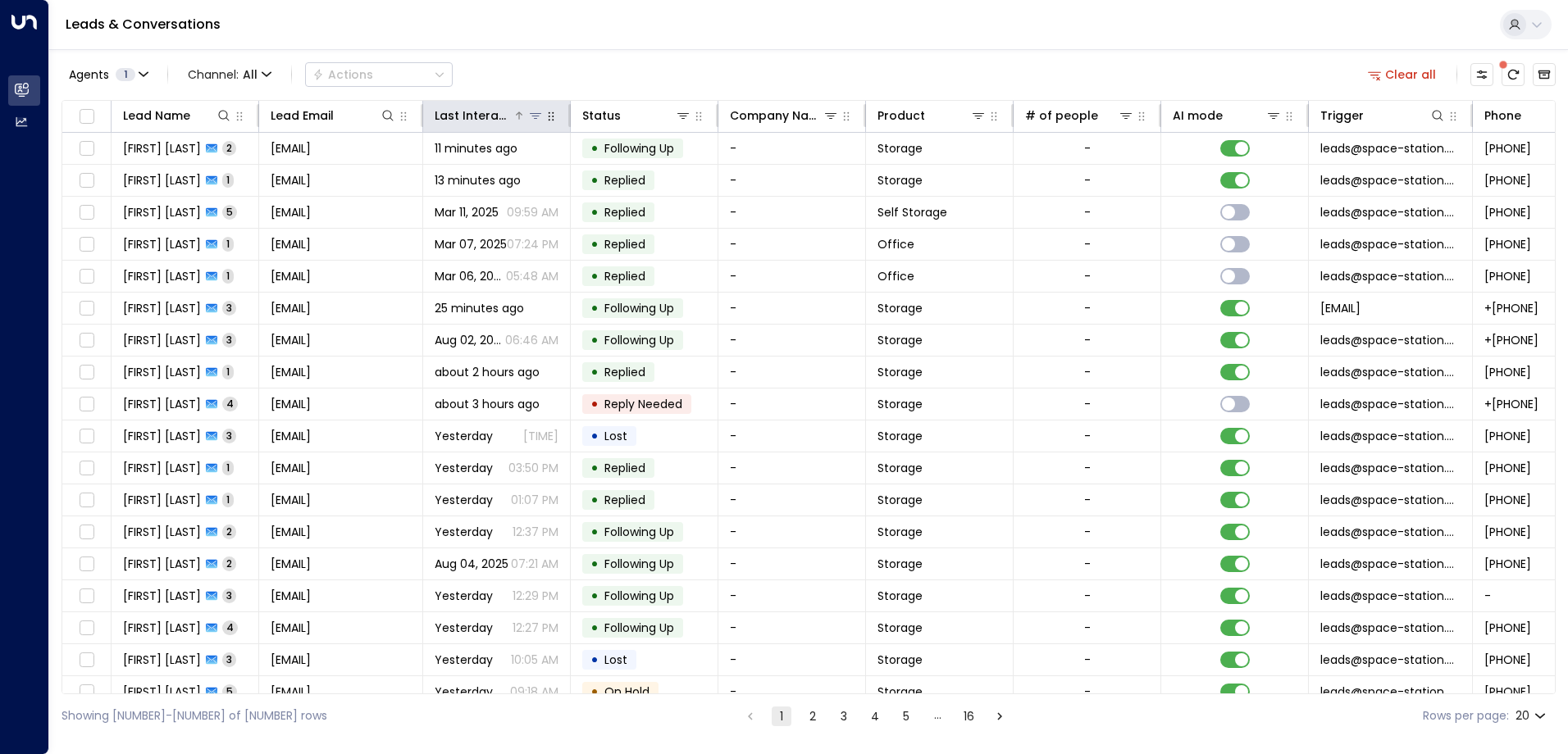 click at bounding box center [528, 116] 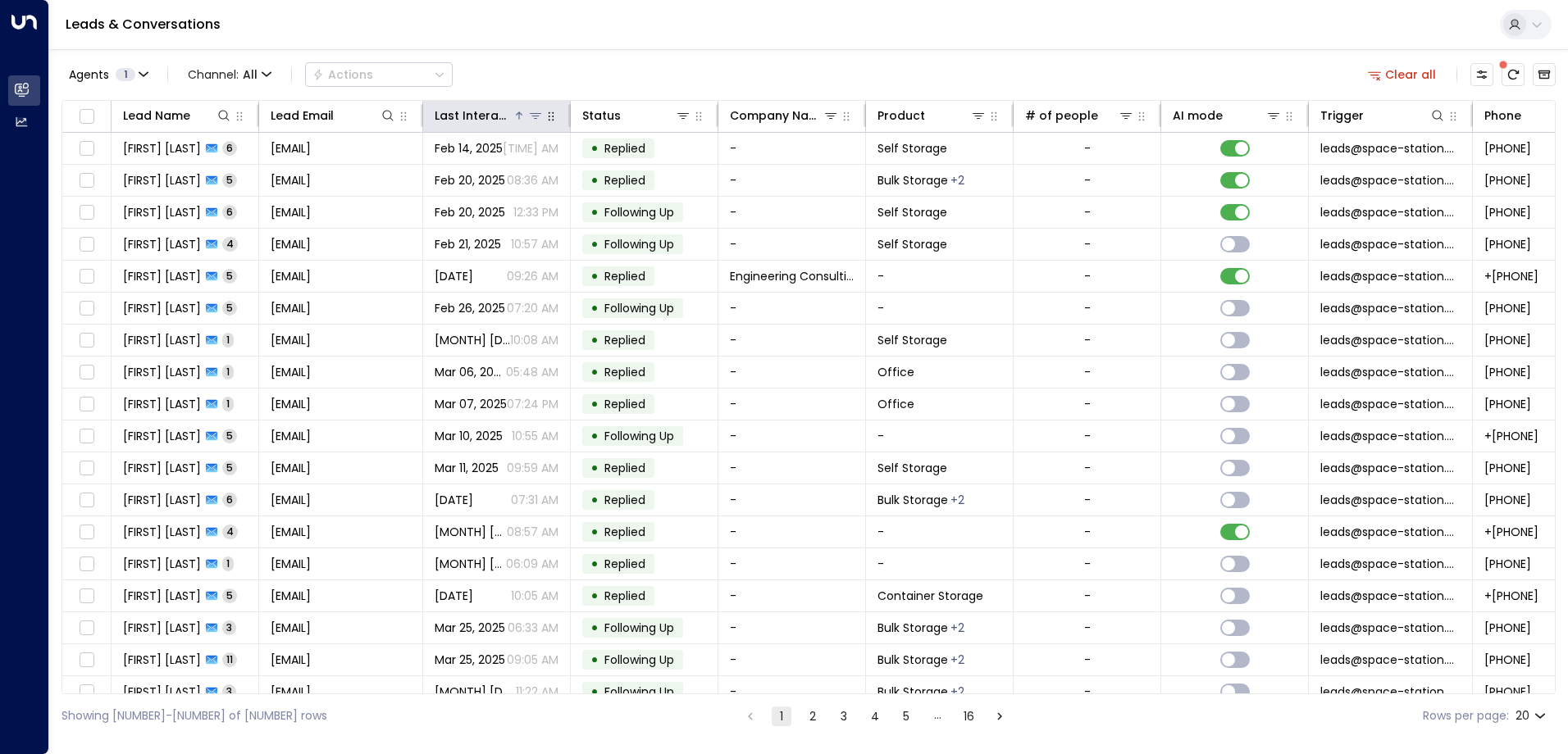 click 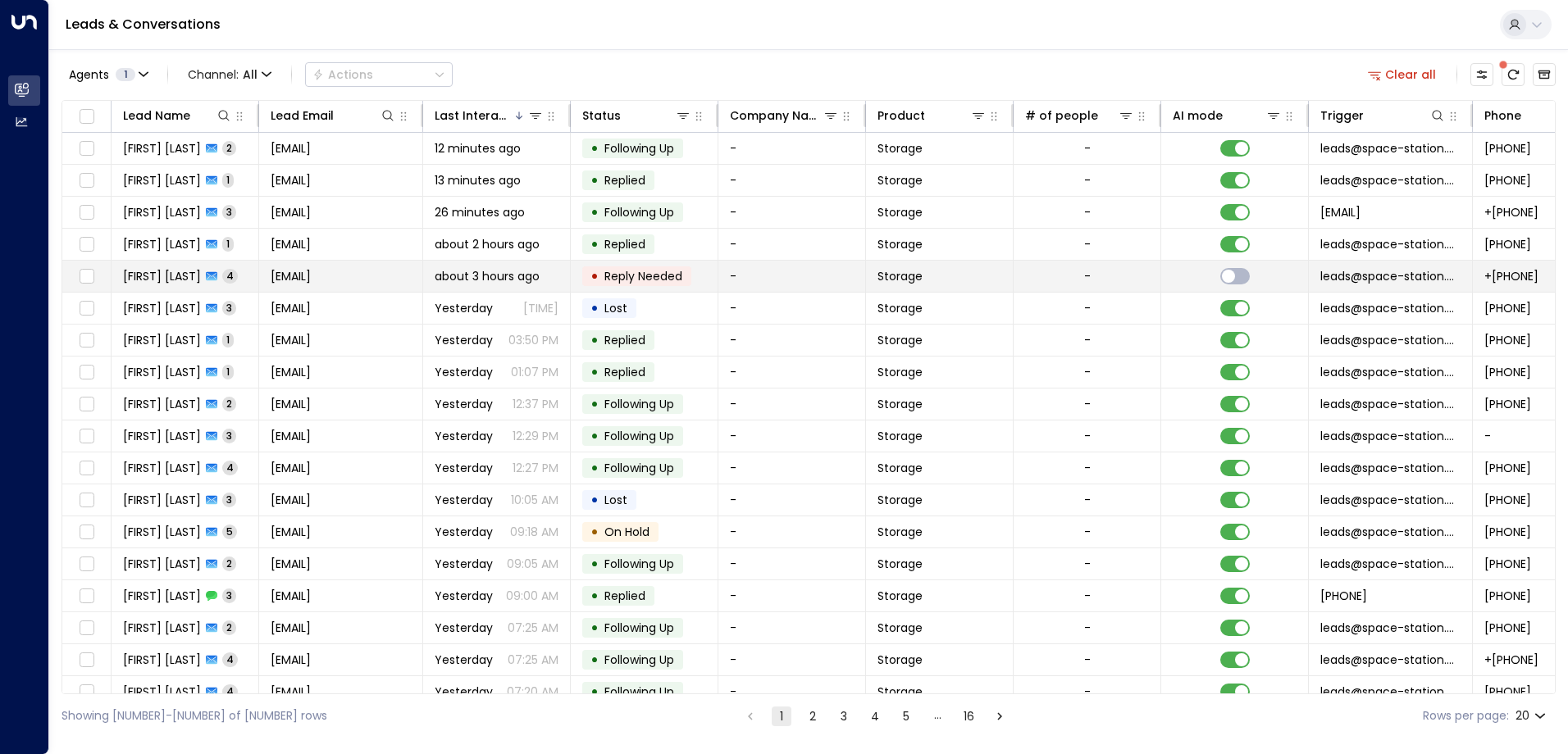 click on "Reply Needed" at bounding box center [643, 276] 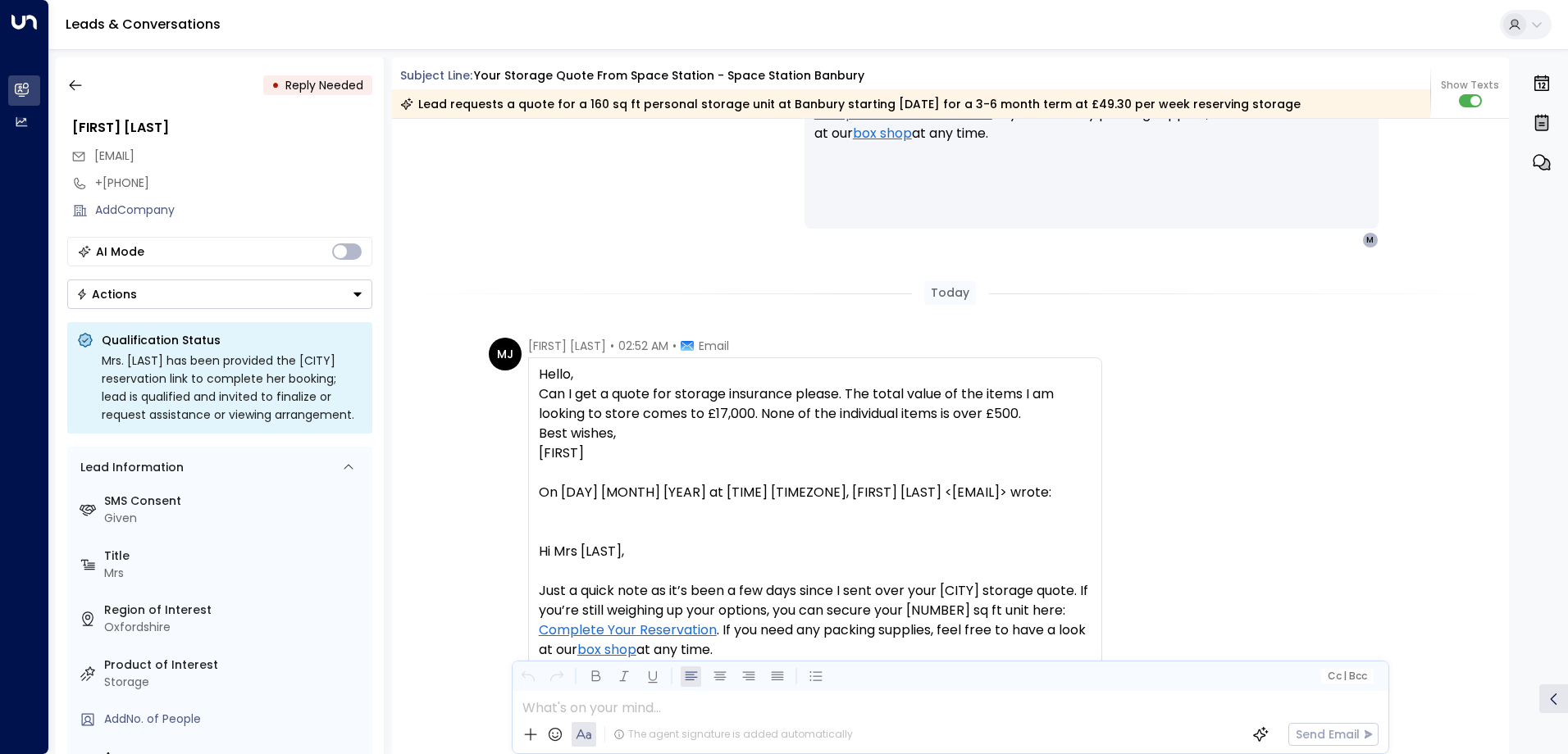 scroll, scrollTop: 2323, scrollLeft: 0, axis: vertical 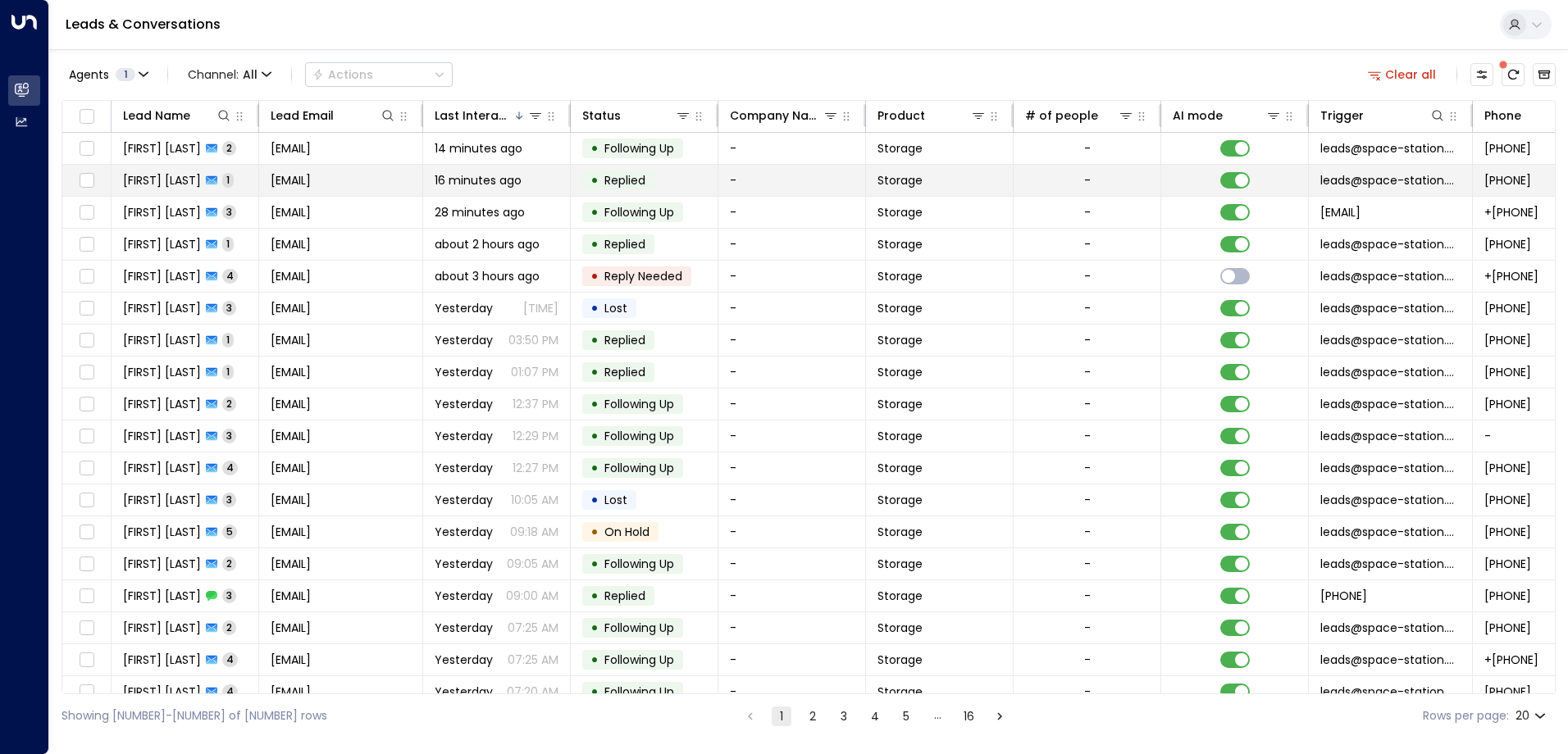 click on "Replied" at bounding box center [625, 180] 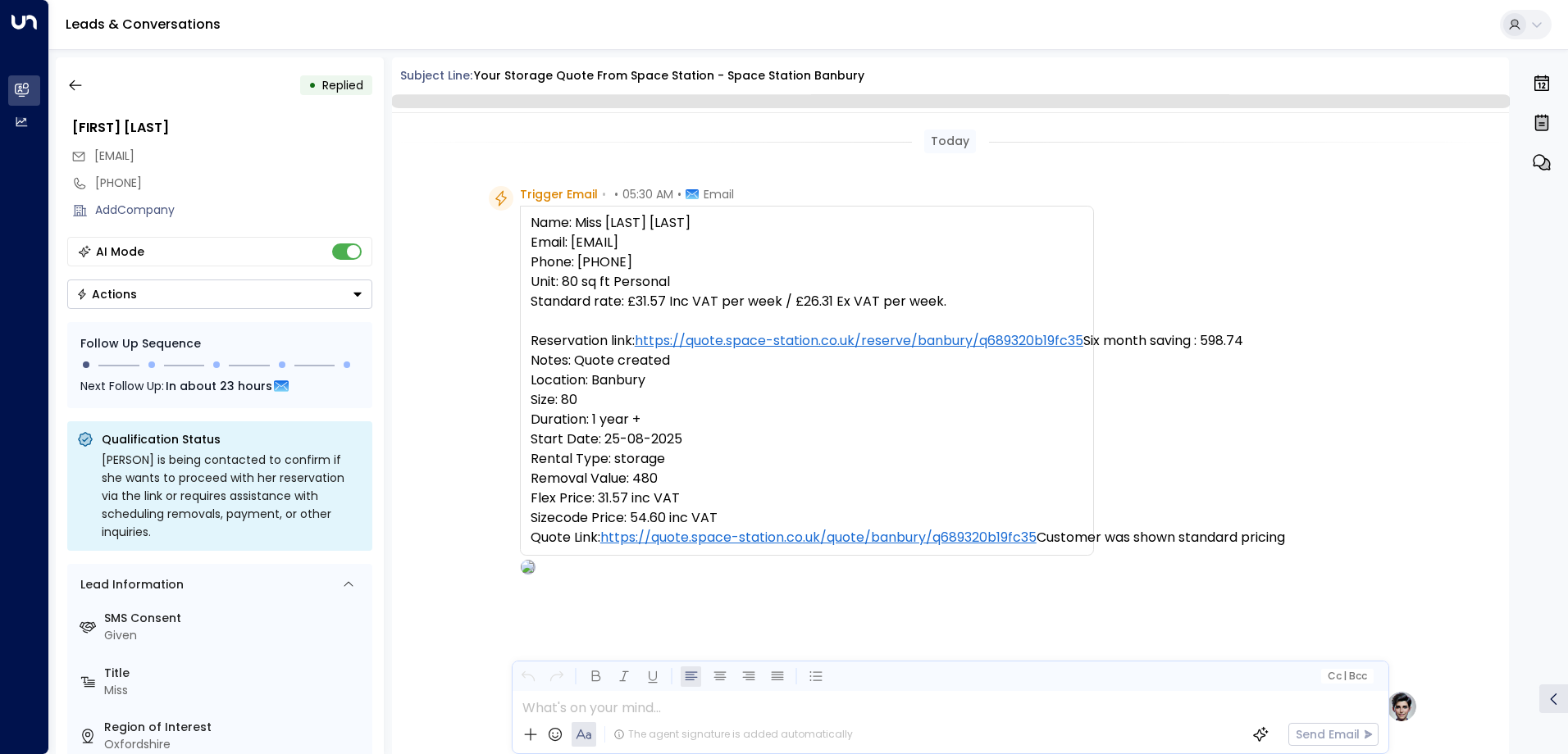 scroll, scrollTop: 605, scrollLeft: 0, axis: vertical 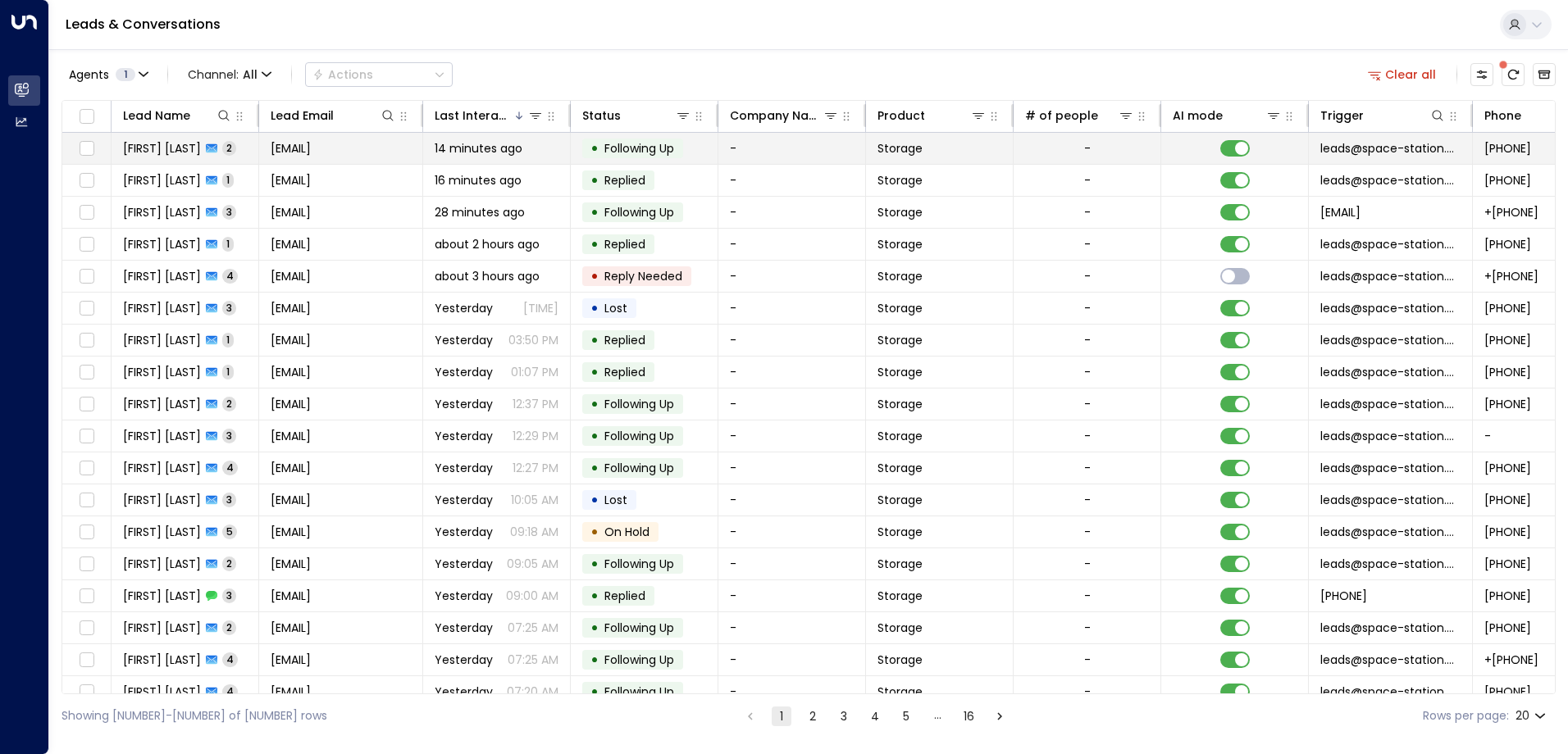 click on "Following Up" at bounding box center [639, 148] 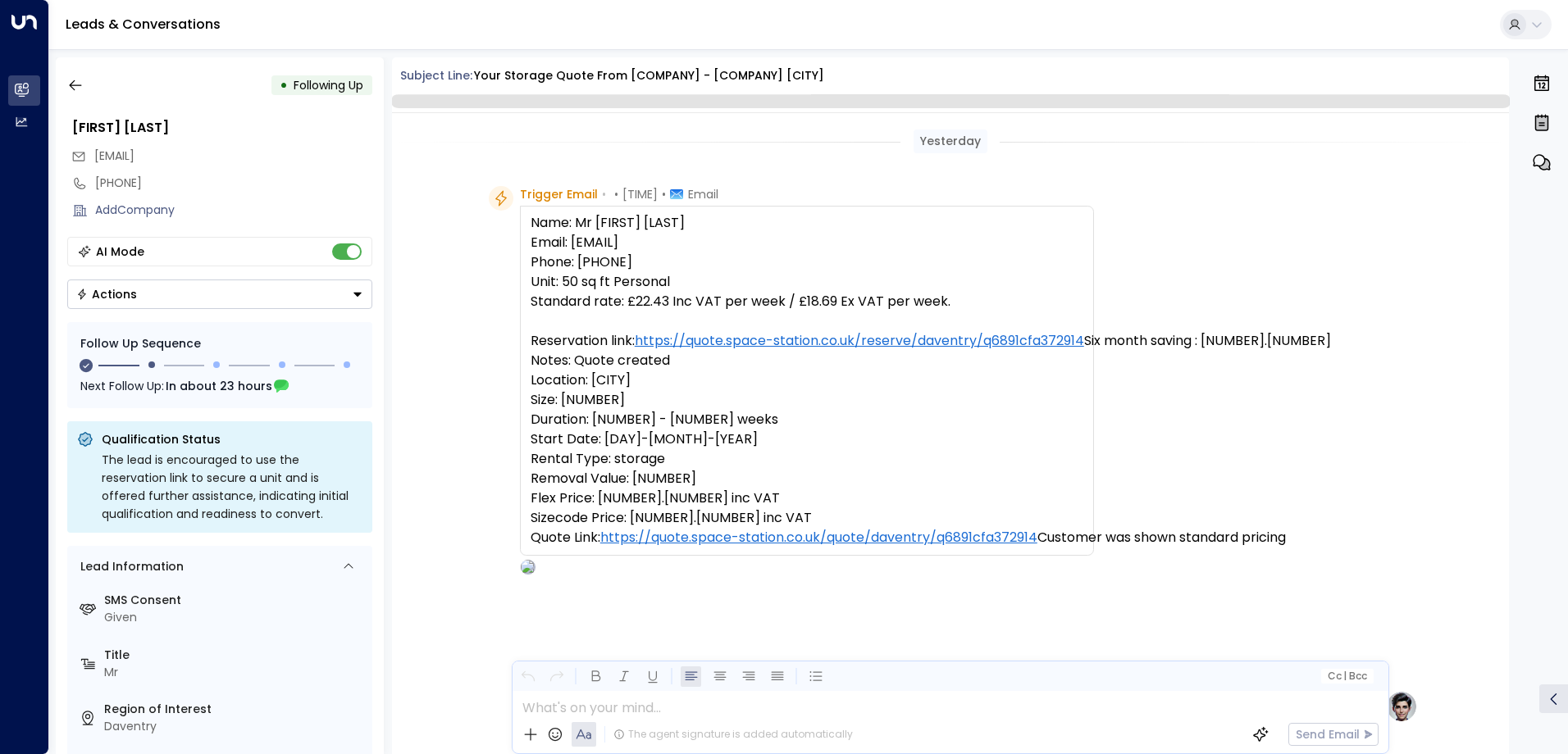 scroll, scrollTop: 1238, scrollLeft: 0, axis: vertical 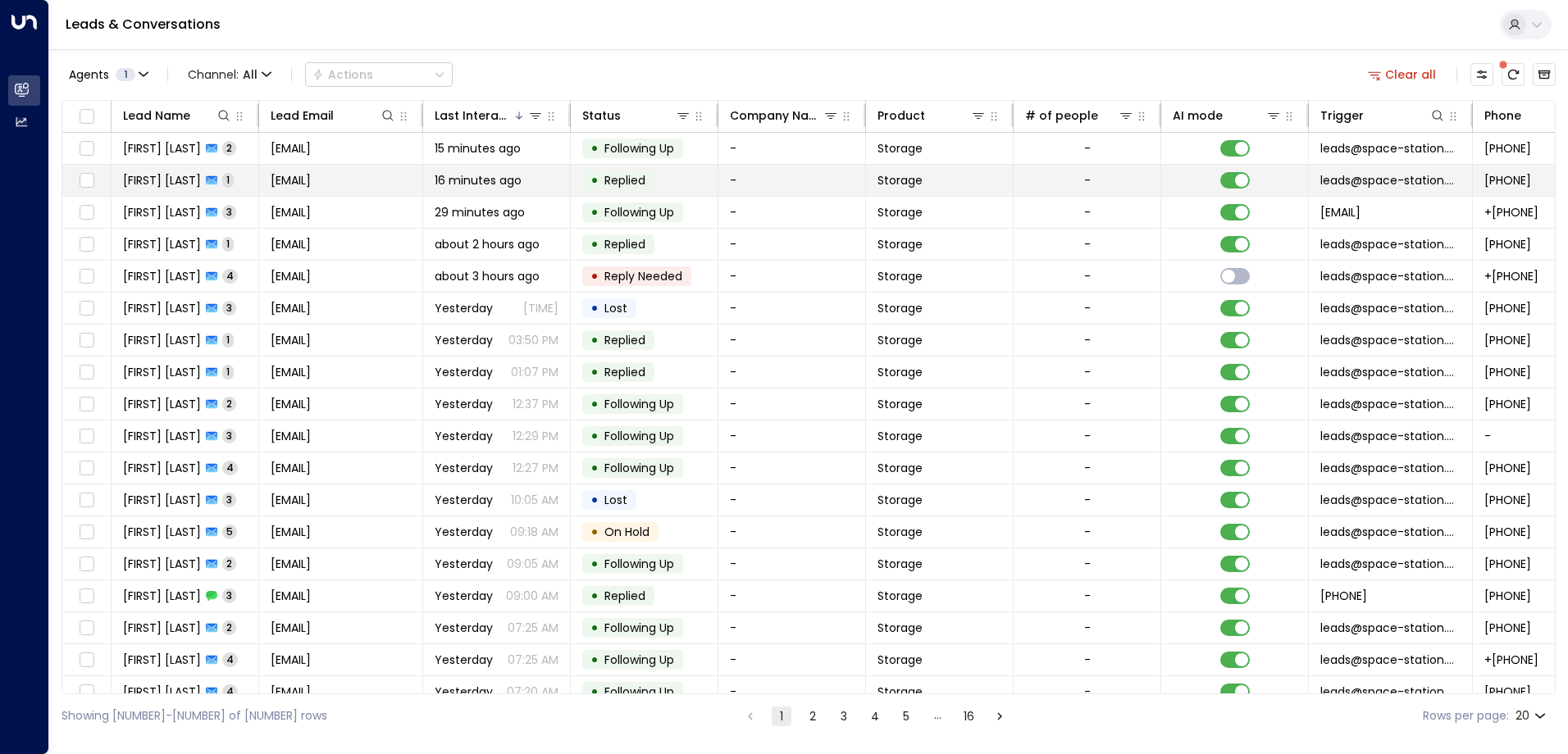 click on "Replied" at bounding box center (625, 180) 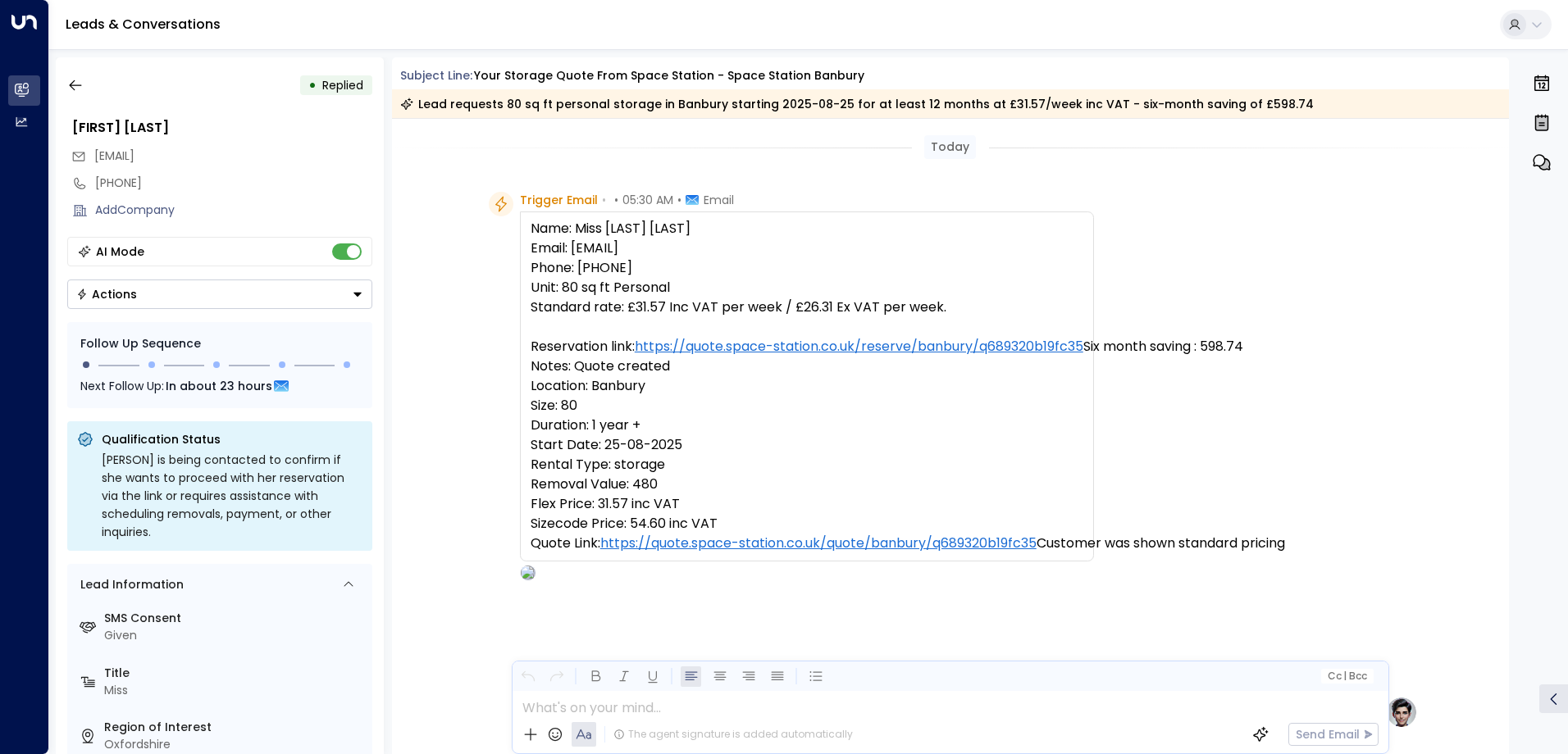 scroll, scrollTop: 611, scrollLeft: 0, axis: vertical 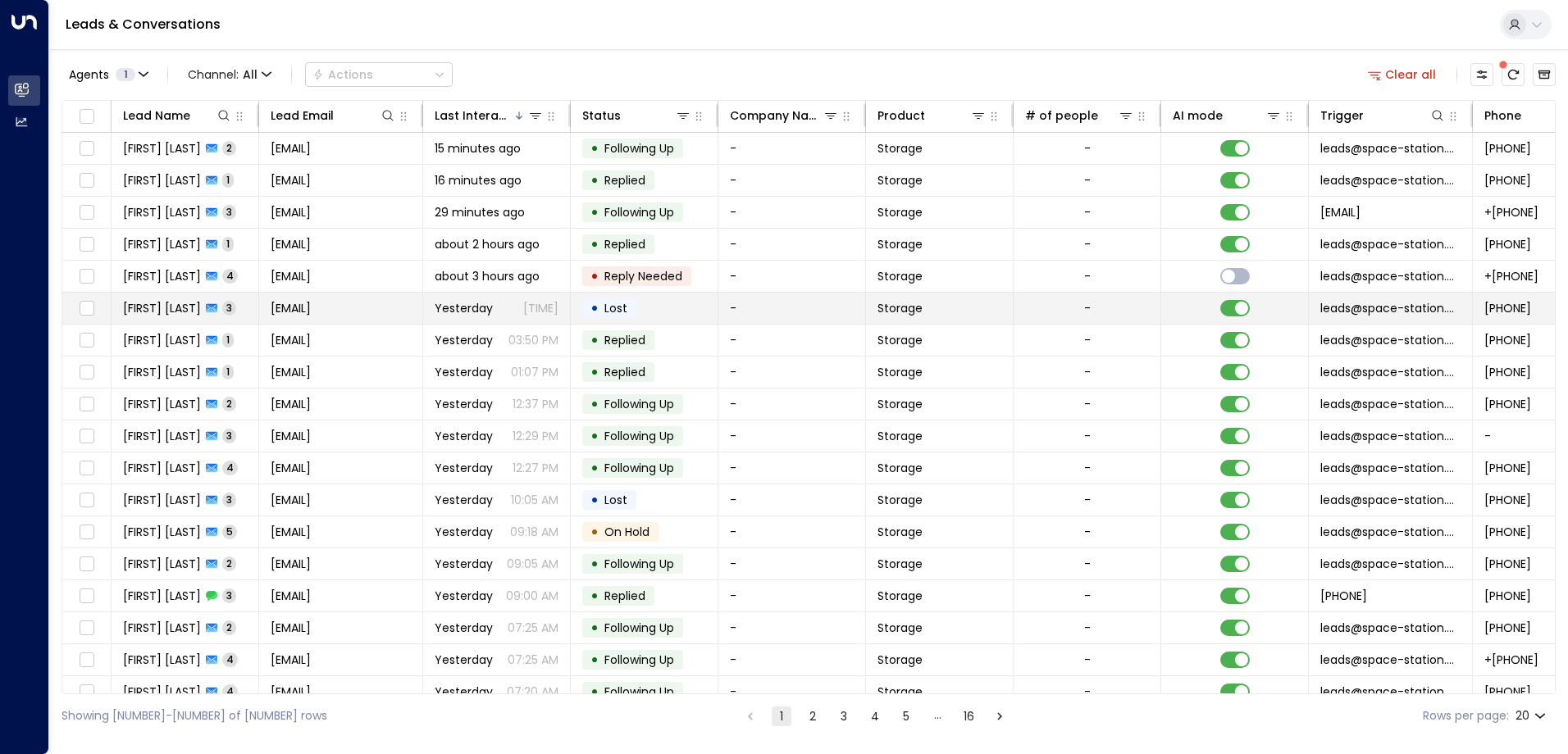 click on "Lost" at bounding box center (616, 308) 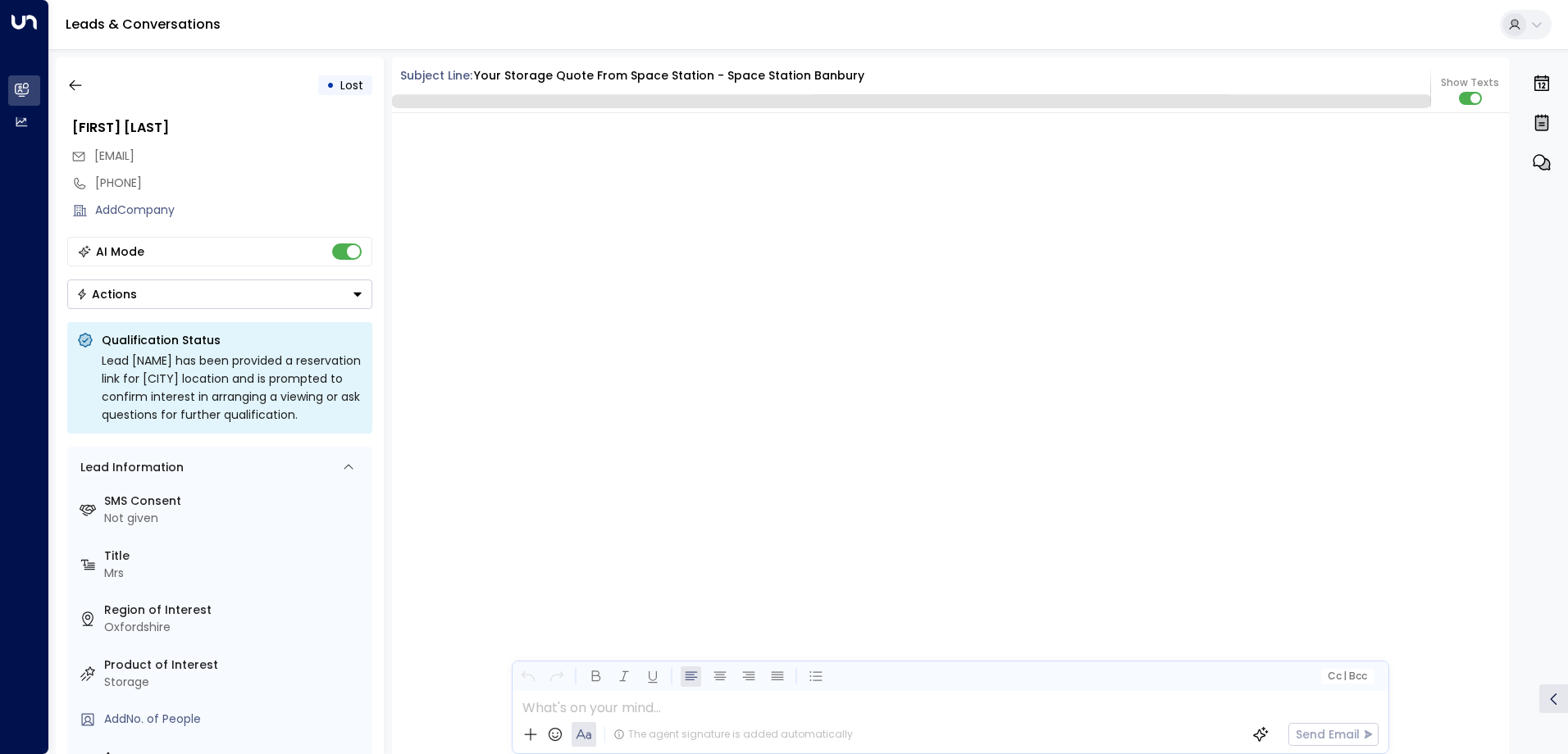 scroll, scrollTop: 1802, scrollLeft: 0, axis: vertical 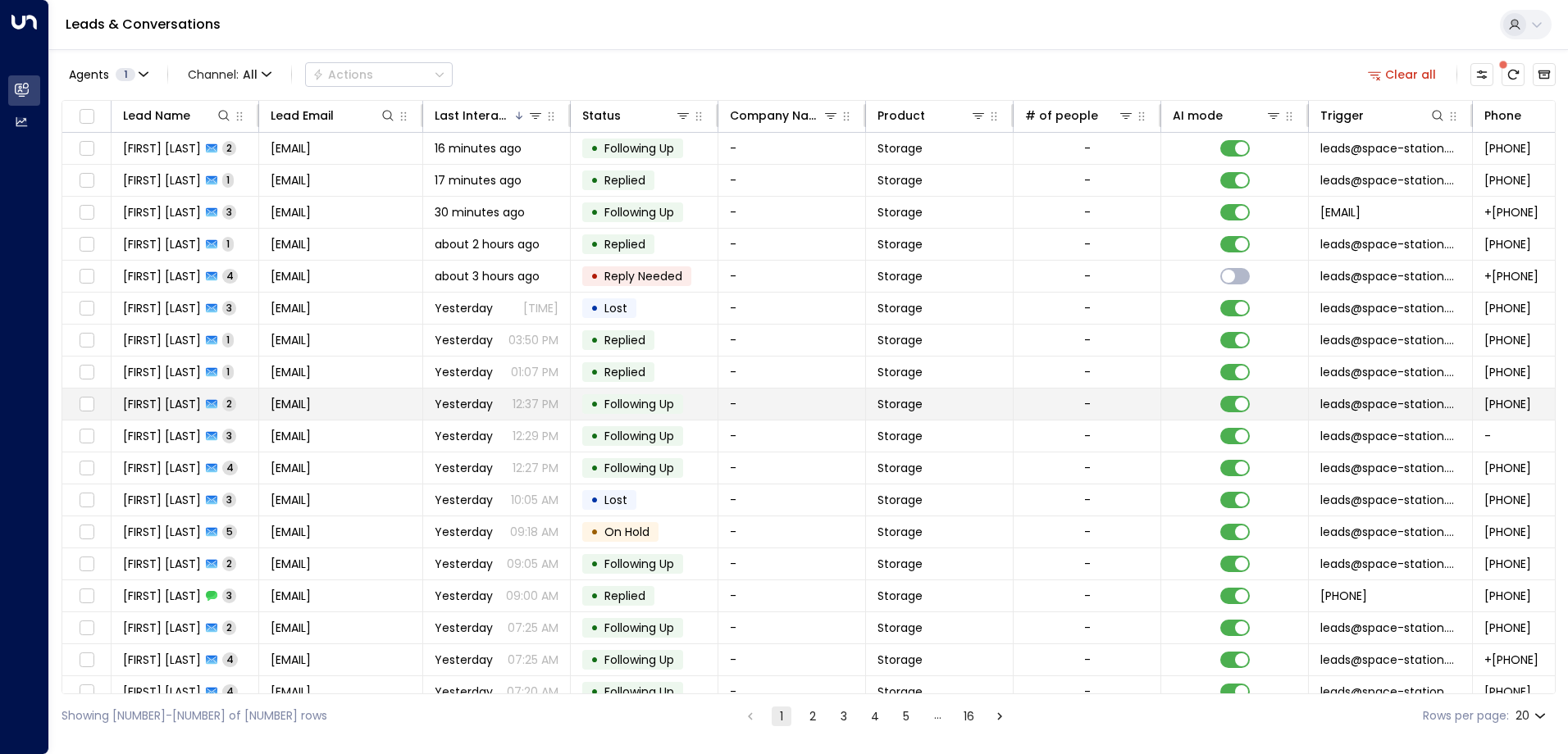 click on "Following Up" at bounding box center (639, 404) 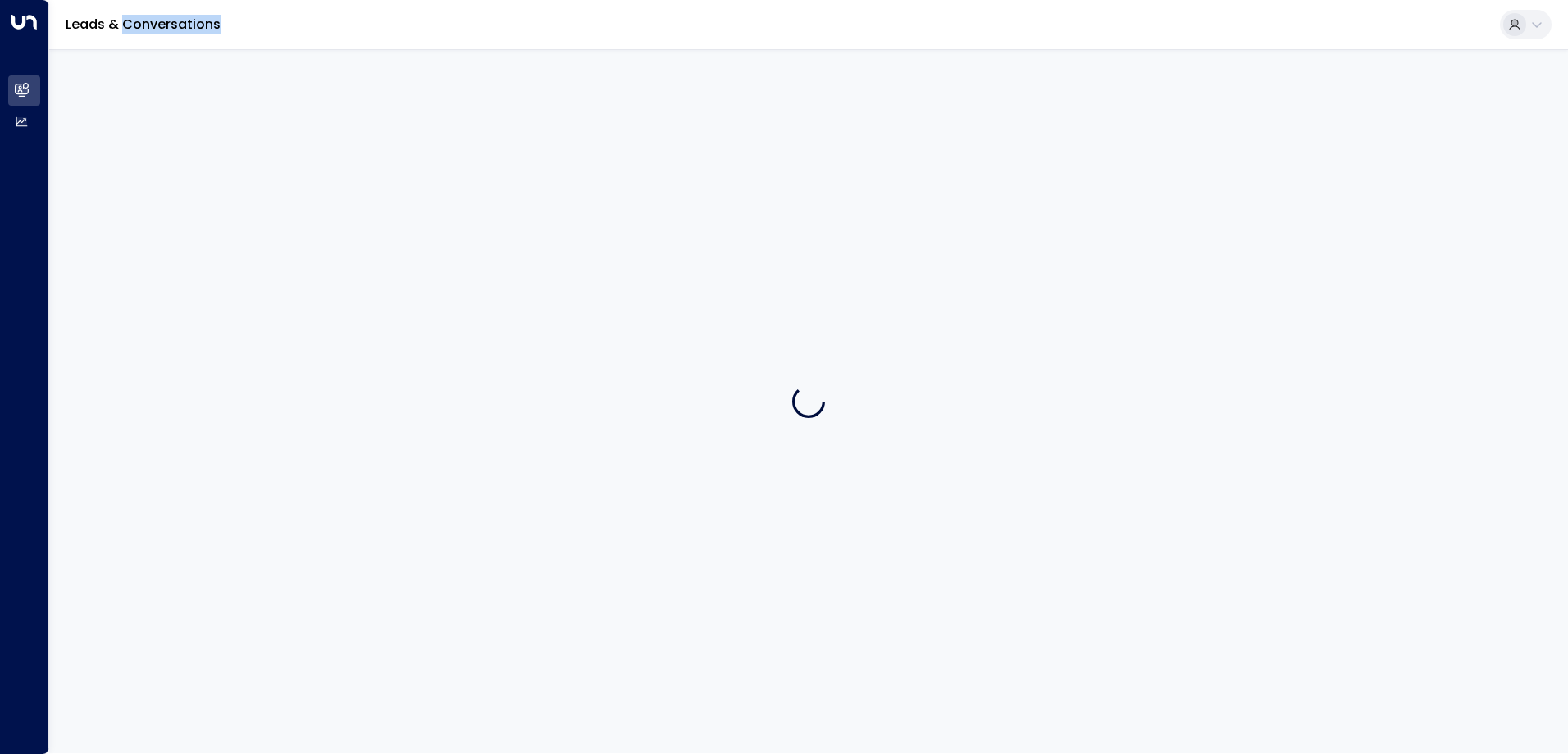 click at bounding box center (809, 401) 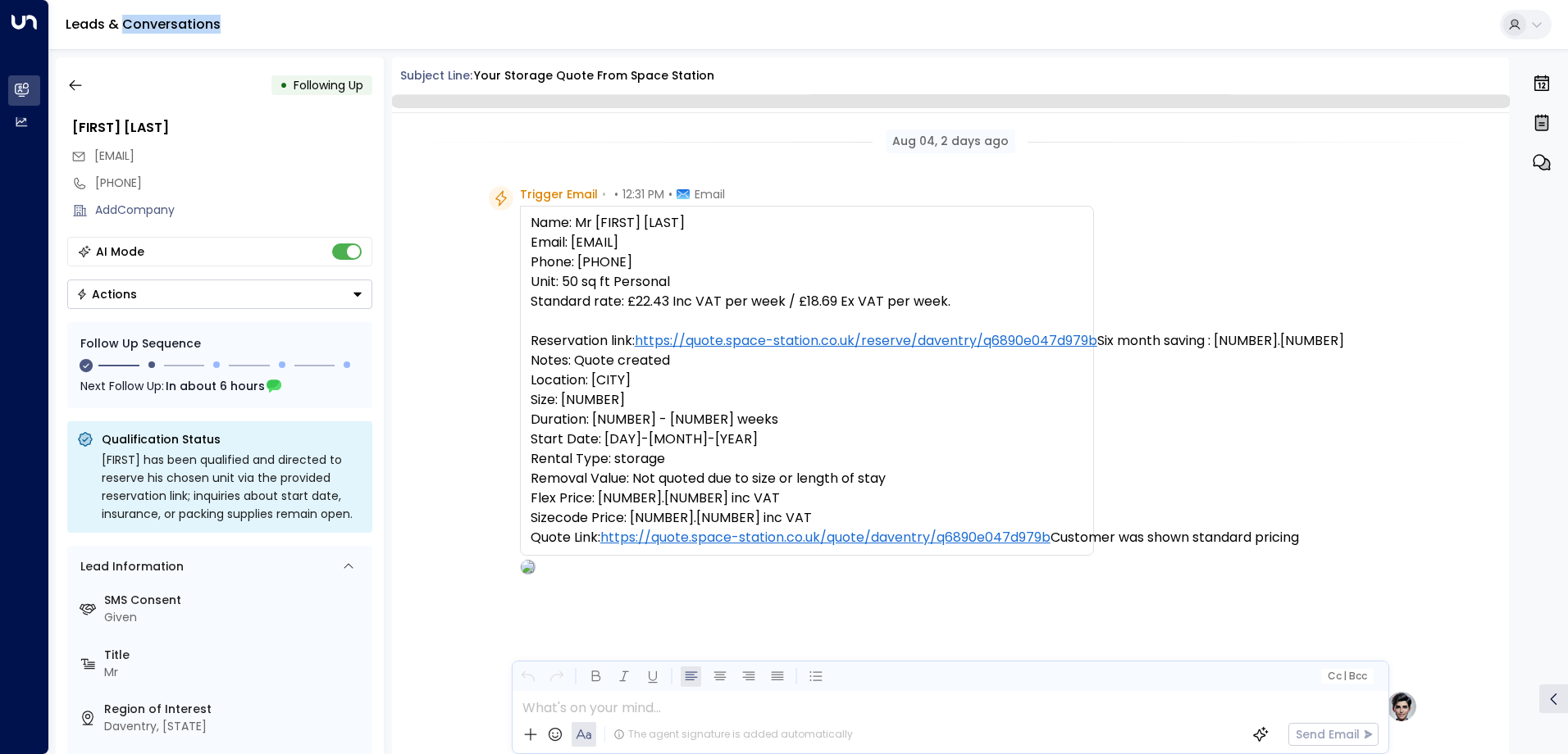 scroll, scrollTop: 979, scrollLeft: 0, axis: vertical 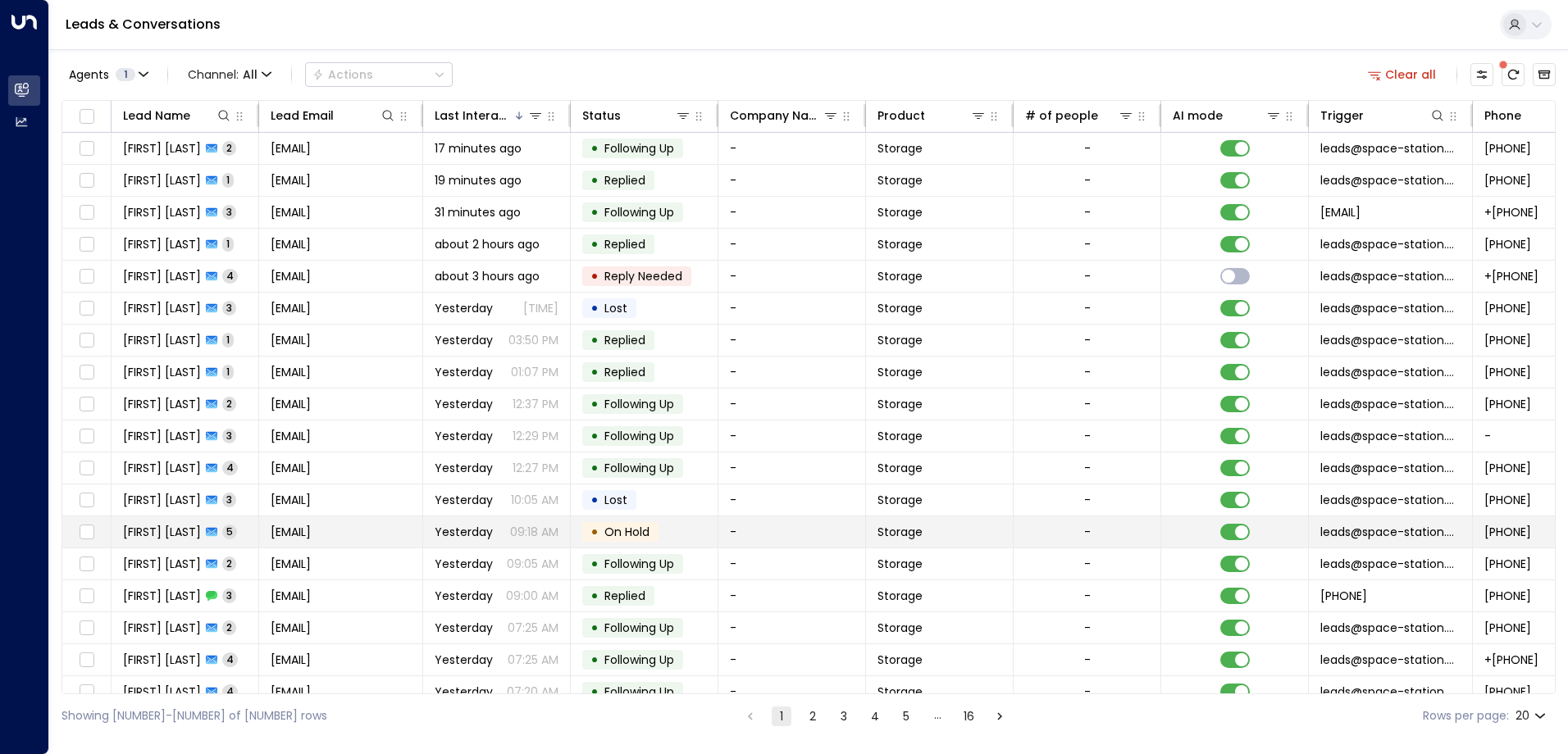 click on "On Hold" at bounding box center (627, 532) 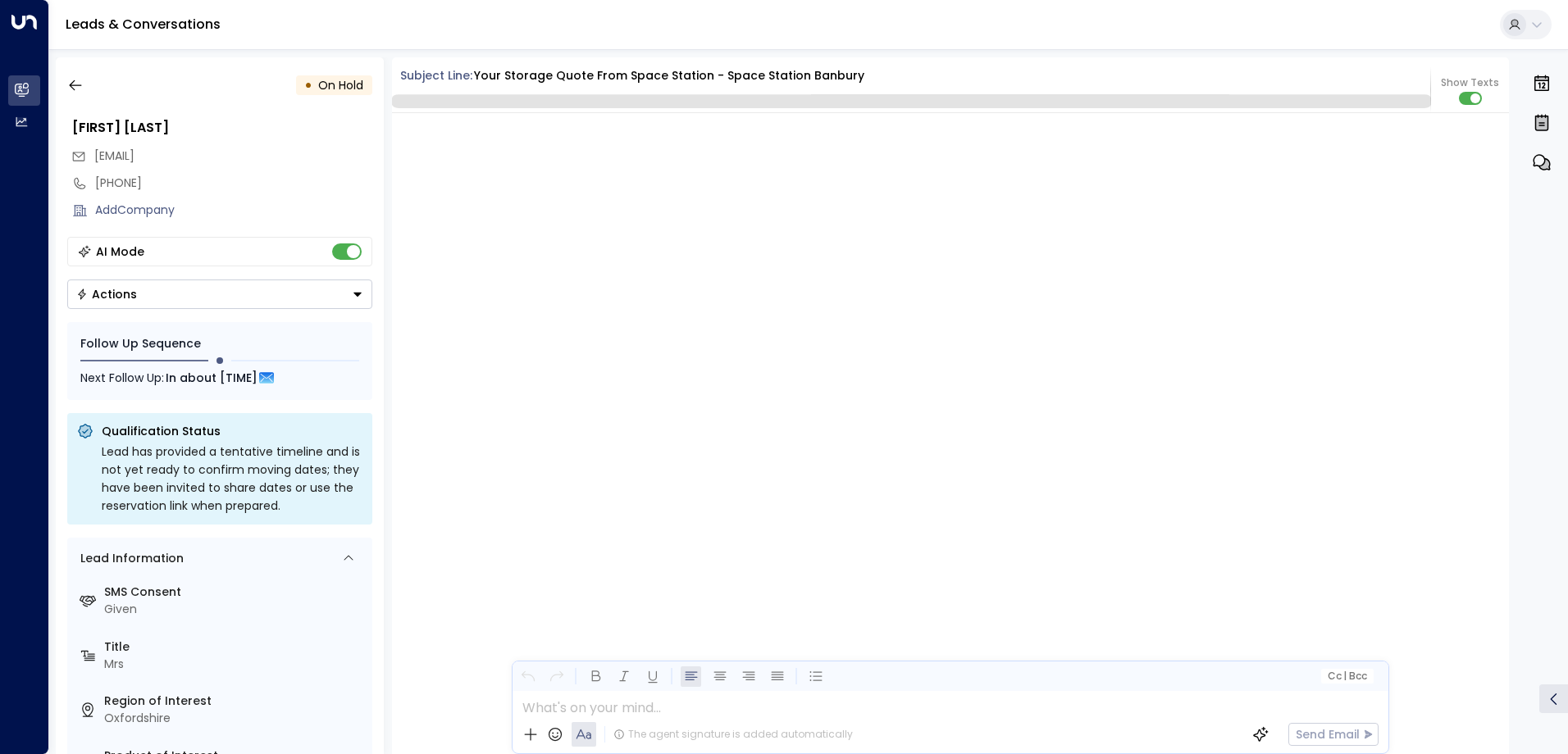scroll, scrollTop: 3142, scrollLeft: 0, axis: vertical 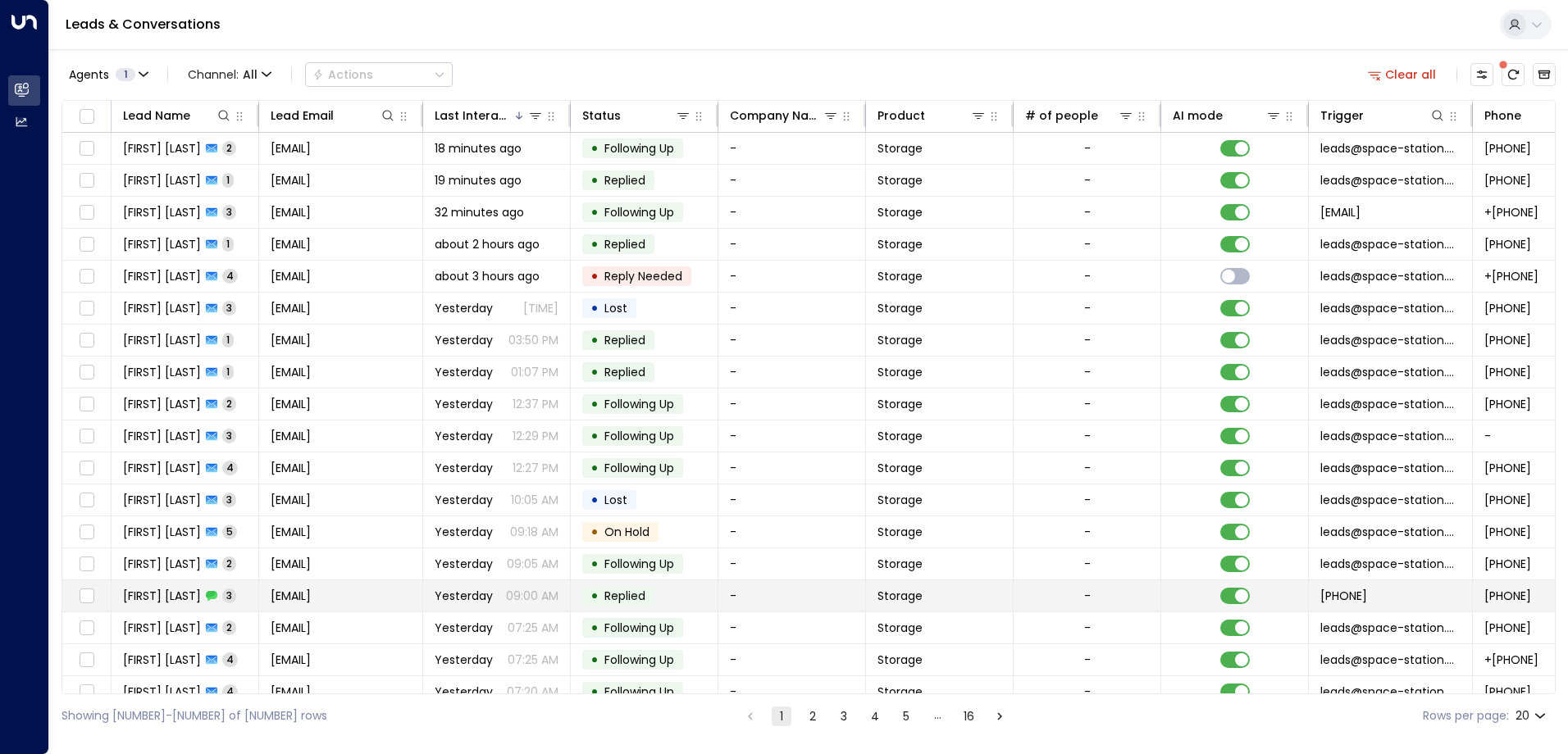 click on "Replied" at bounding box center [625, 596] 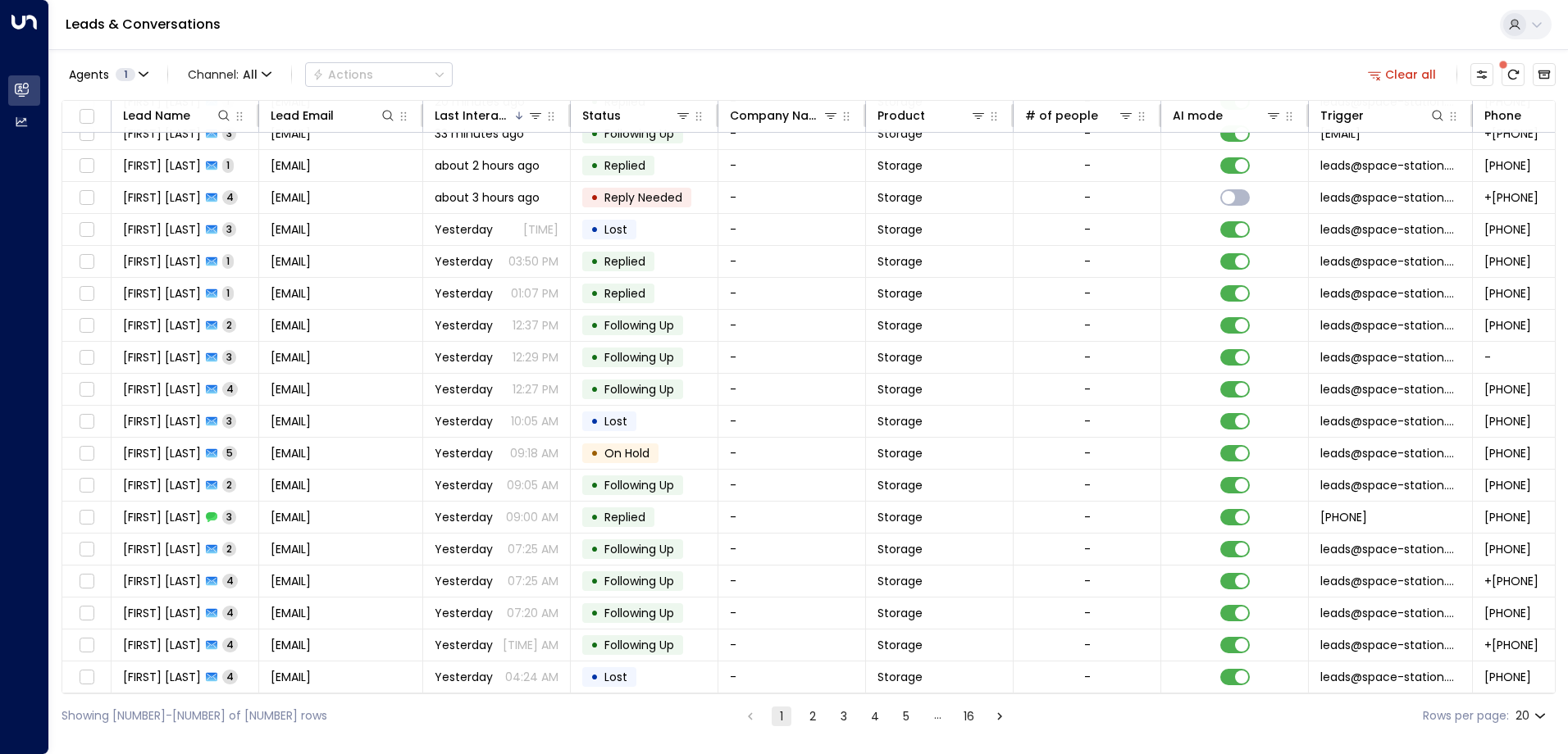 scroll, scrollTop: 84, scrollLeft: 0, axis: vertical 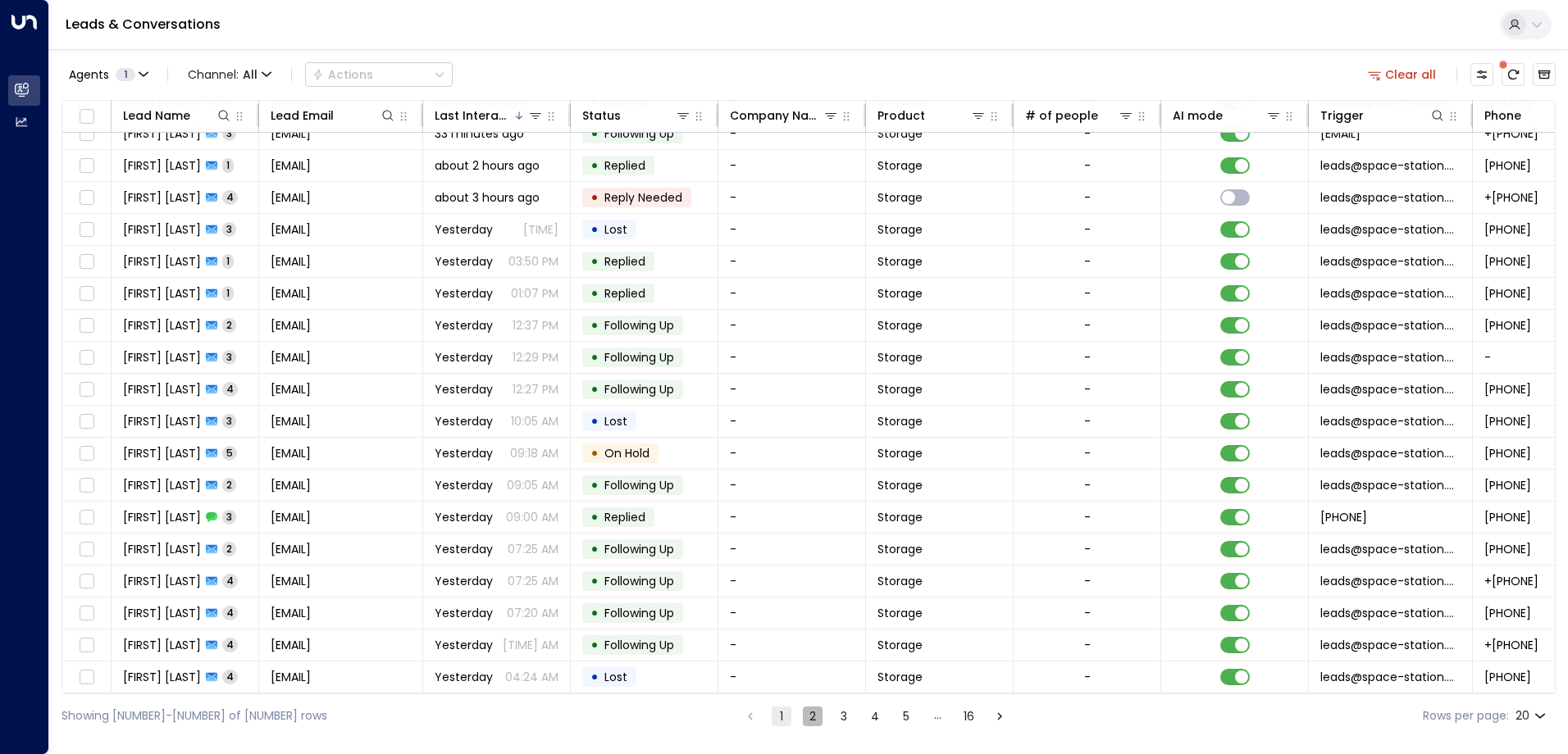 click on "2" at bounding box center (813, 716) 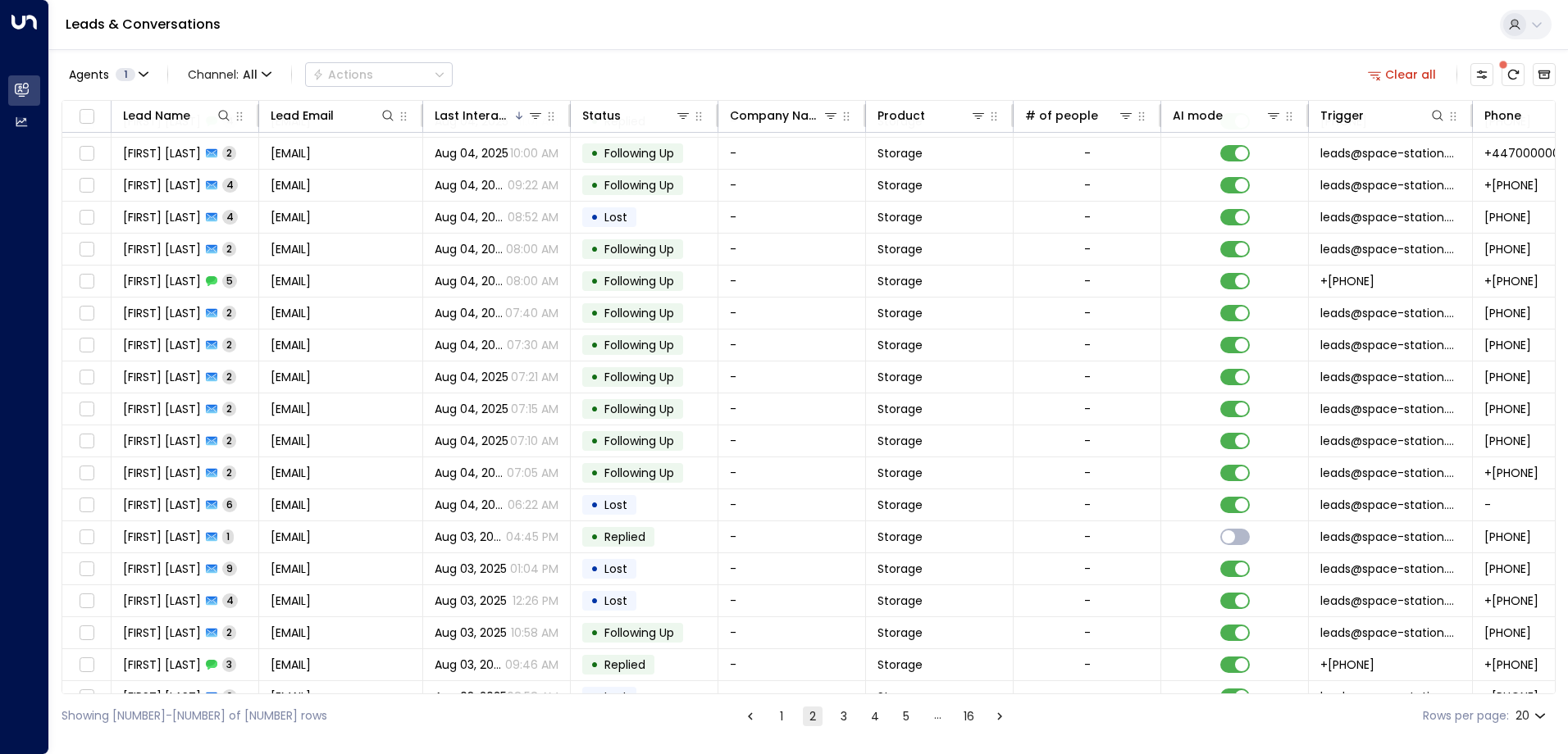 scroll, scrollTop: 84, scrollLeft: 0, axis: vertical 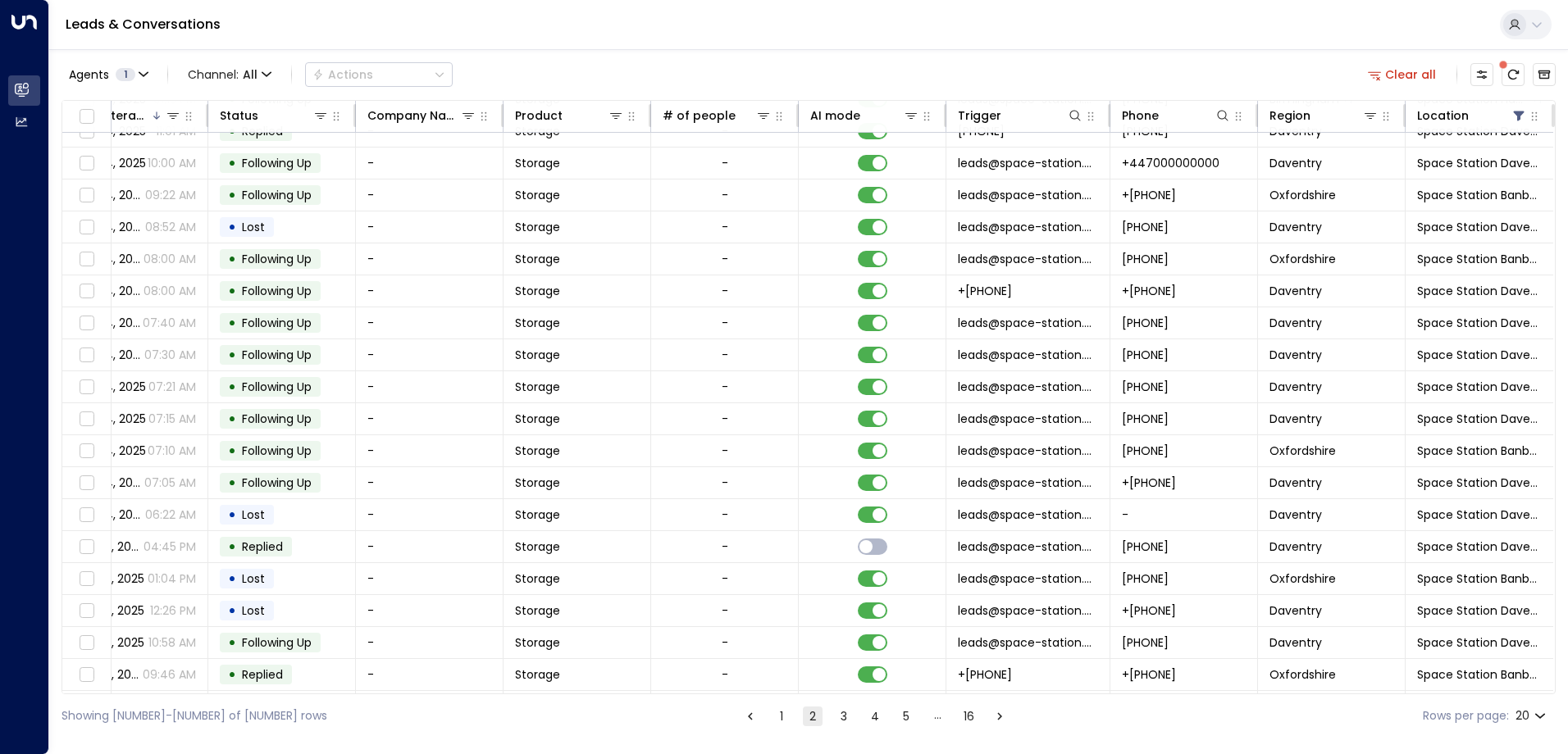 drag, startPoint x: 1548, startPoint y: 204, endPoint x: 1564, endPoint y: 167, distance: 40.3113 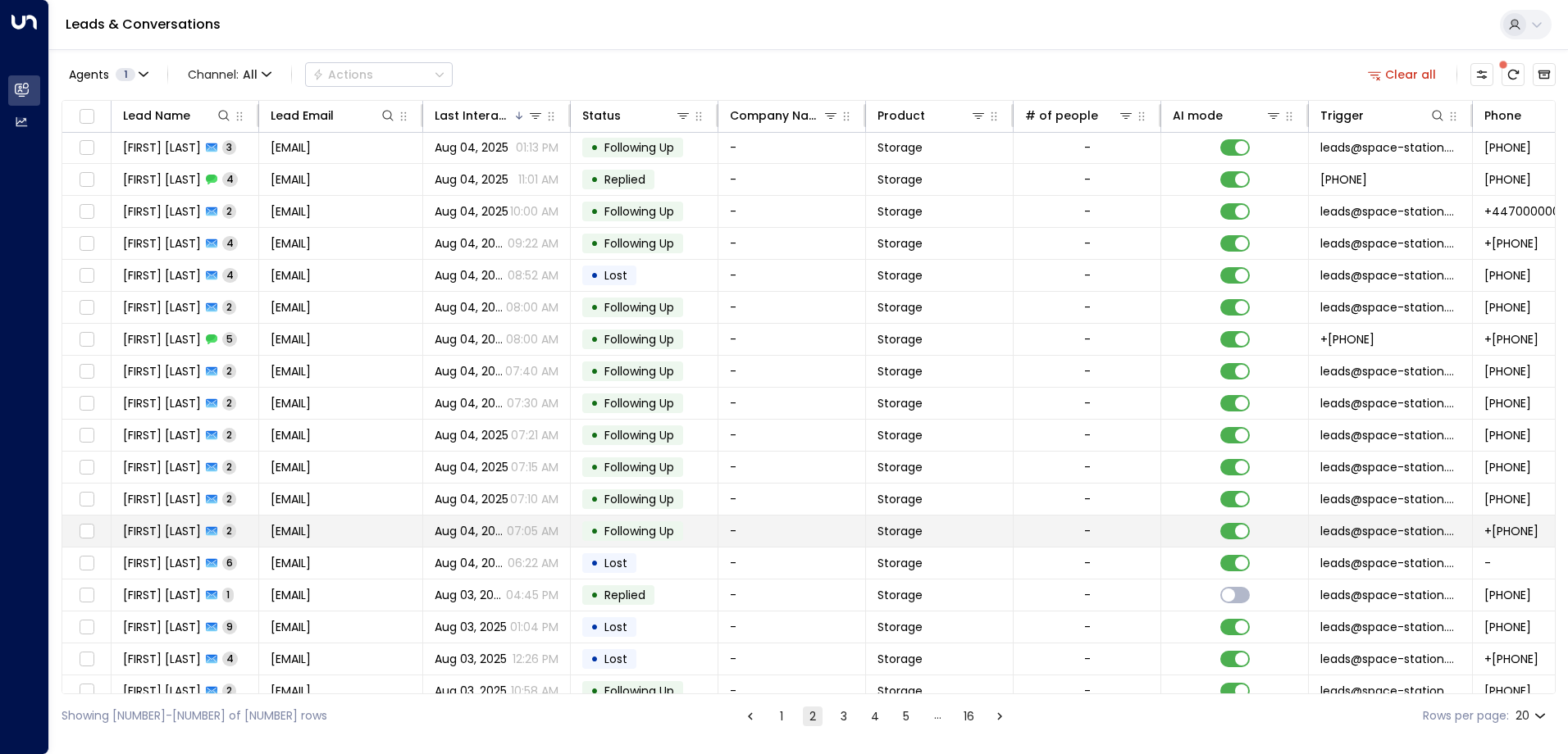 scroll, scrollTop: 0, scrollLeft: 0, axis: both 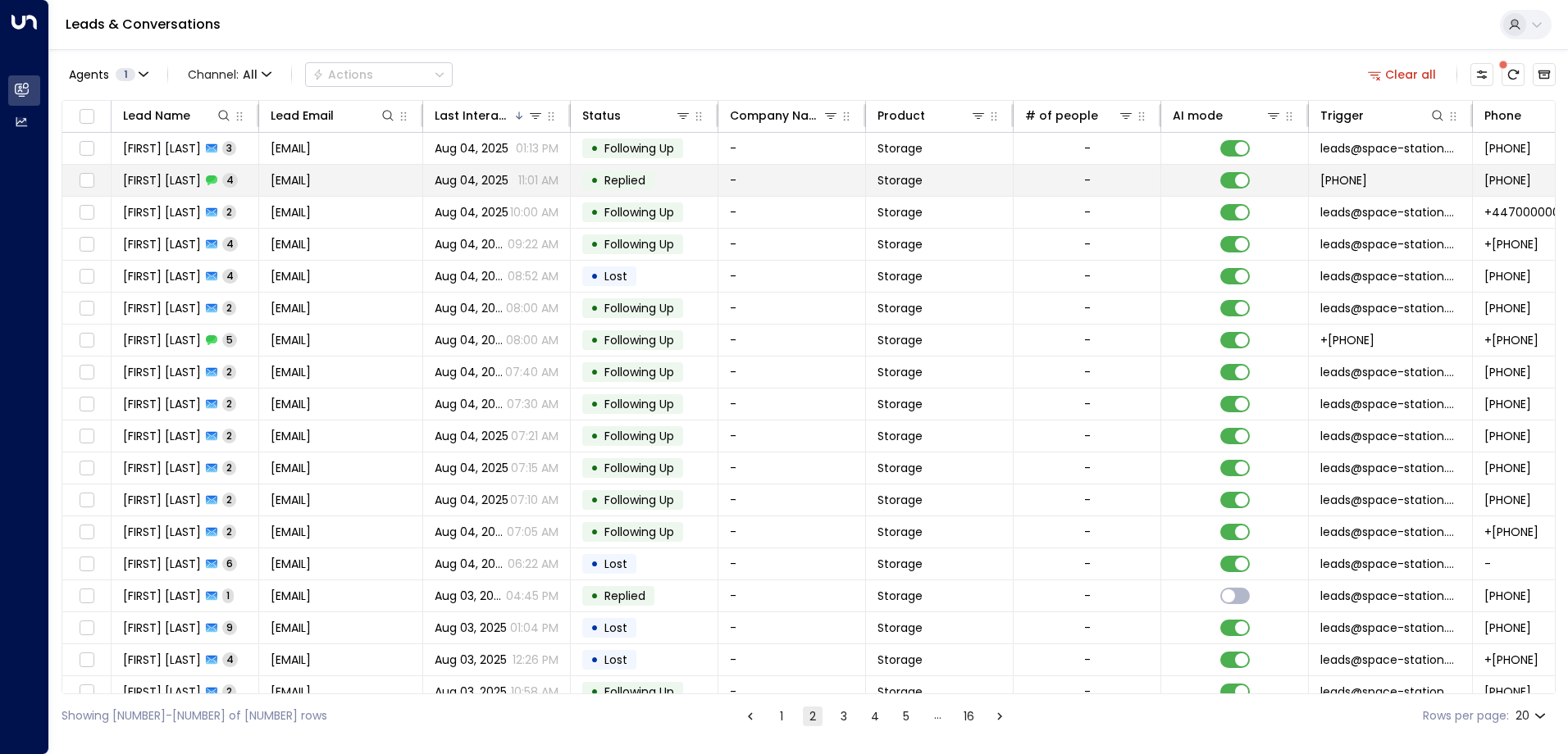 click on "Aug 04, 2025" at bounding box center (472, 180) 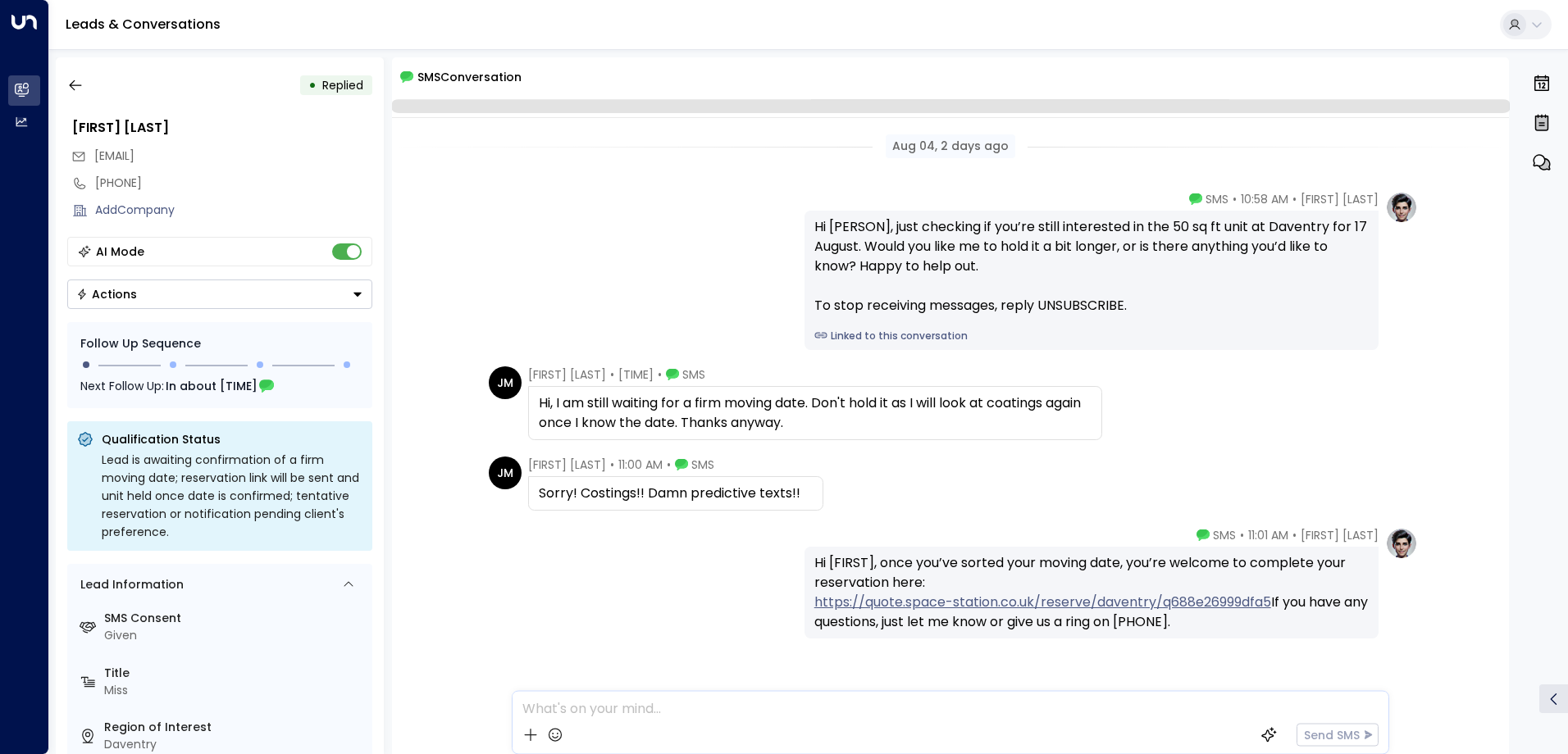 scroll, scrollTop: 48, scrollLeft: 0, axis: vertical 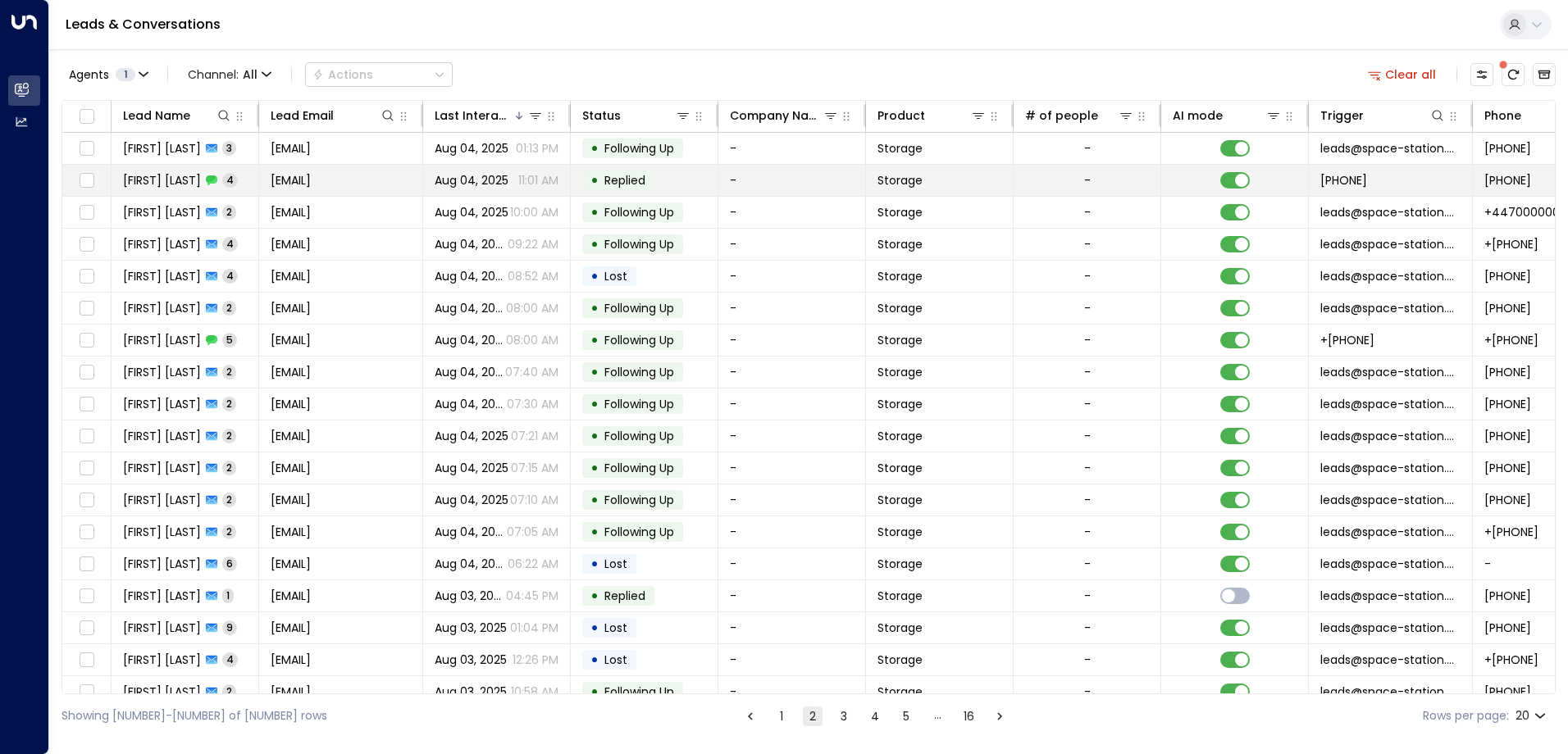 click on "[FIRST] [LAST]" at bounding box center [162, 180] 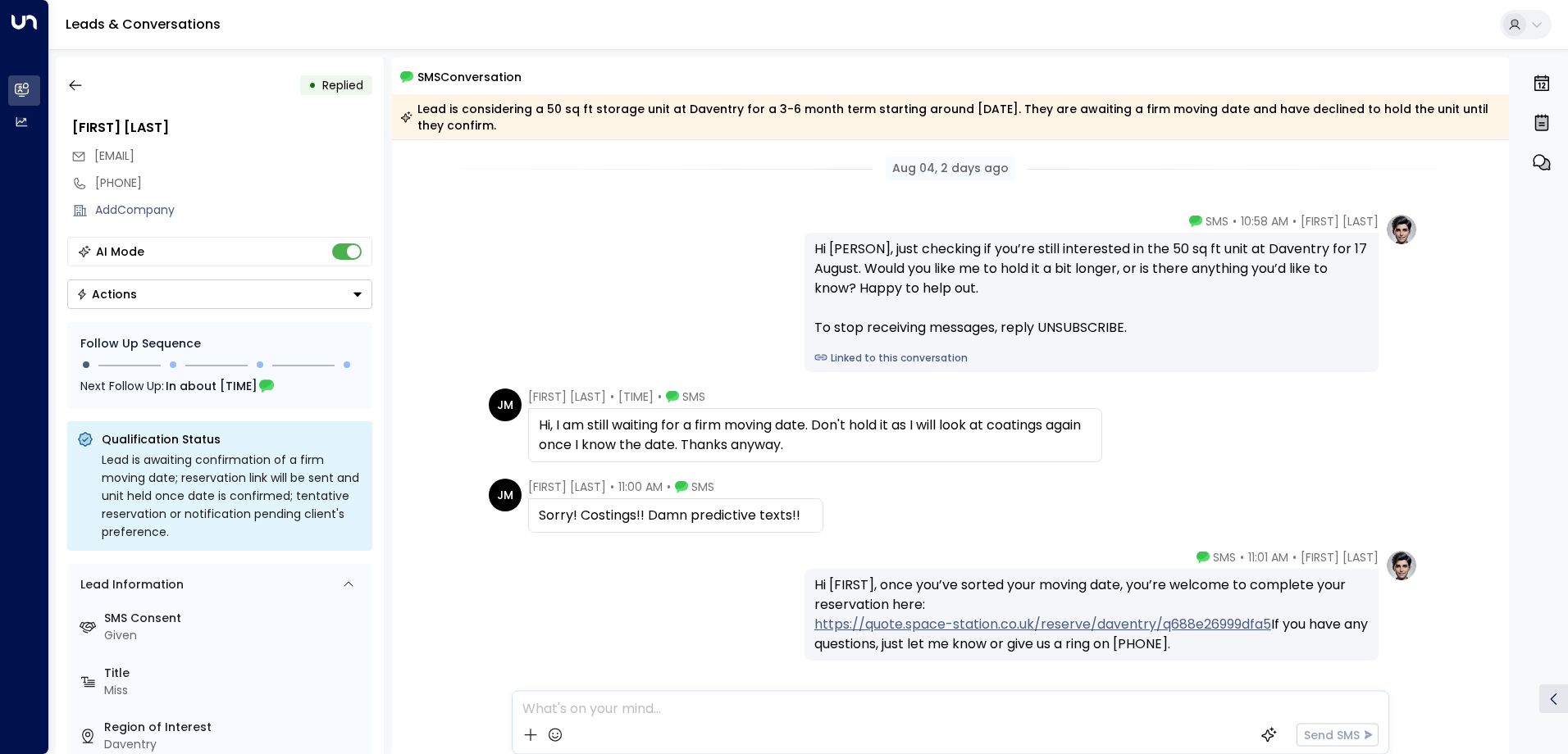 scroll, scrollTop: 70, scrollLeft: 0, axis: vertical 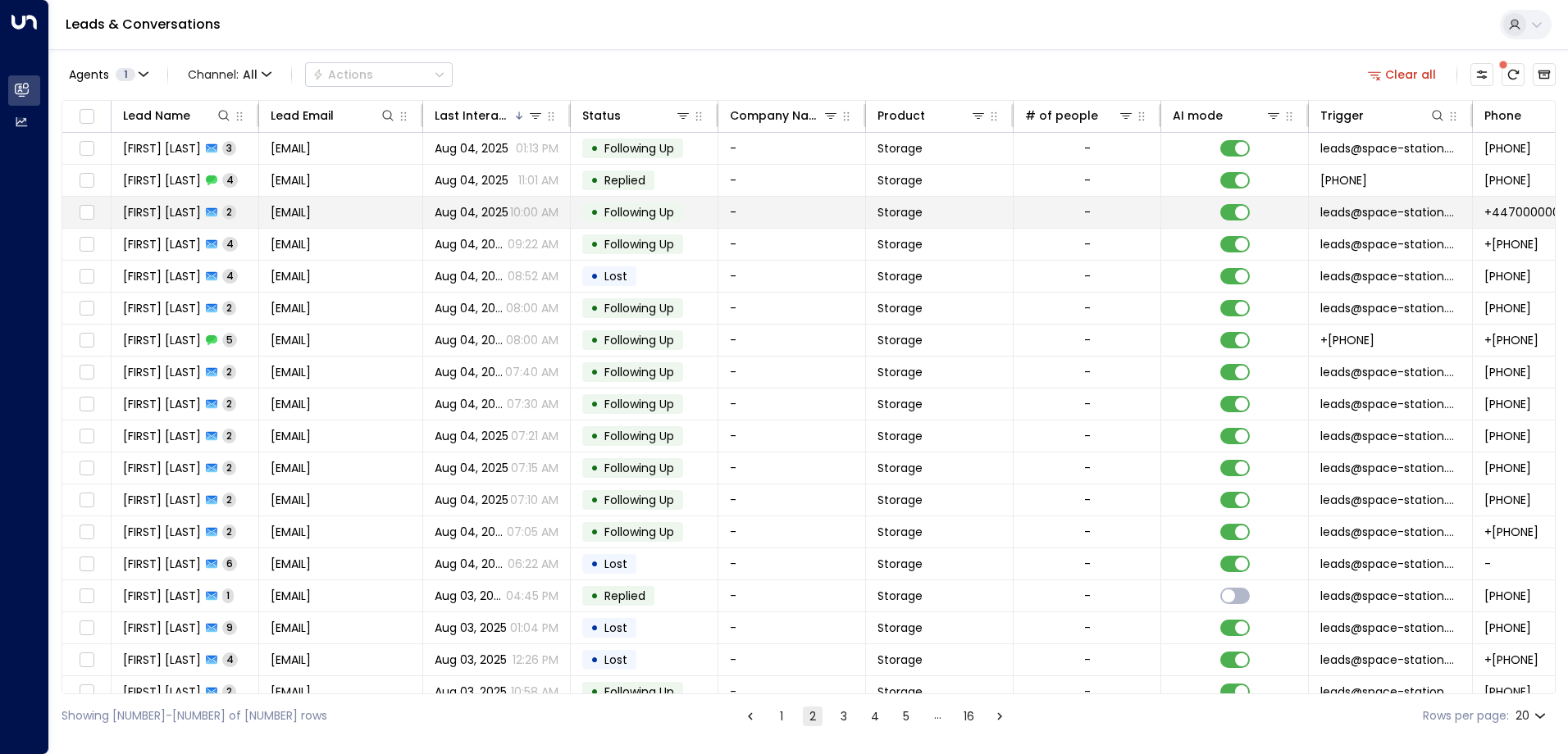 click on "[PERSON] 2" at bounding box center (185, 212) 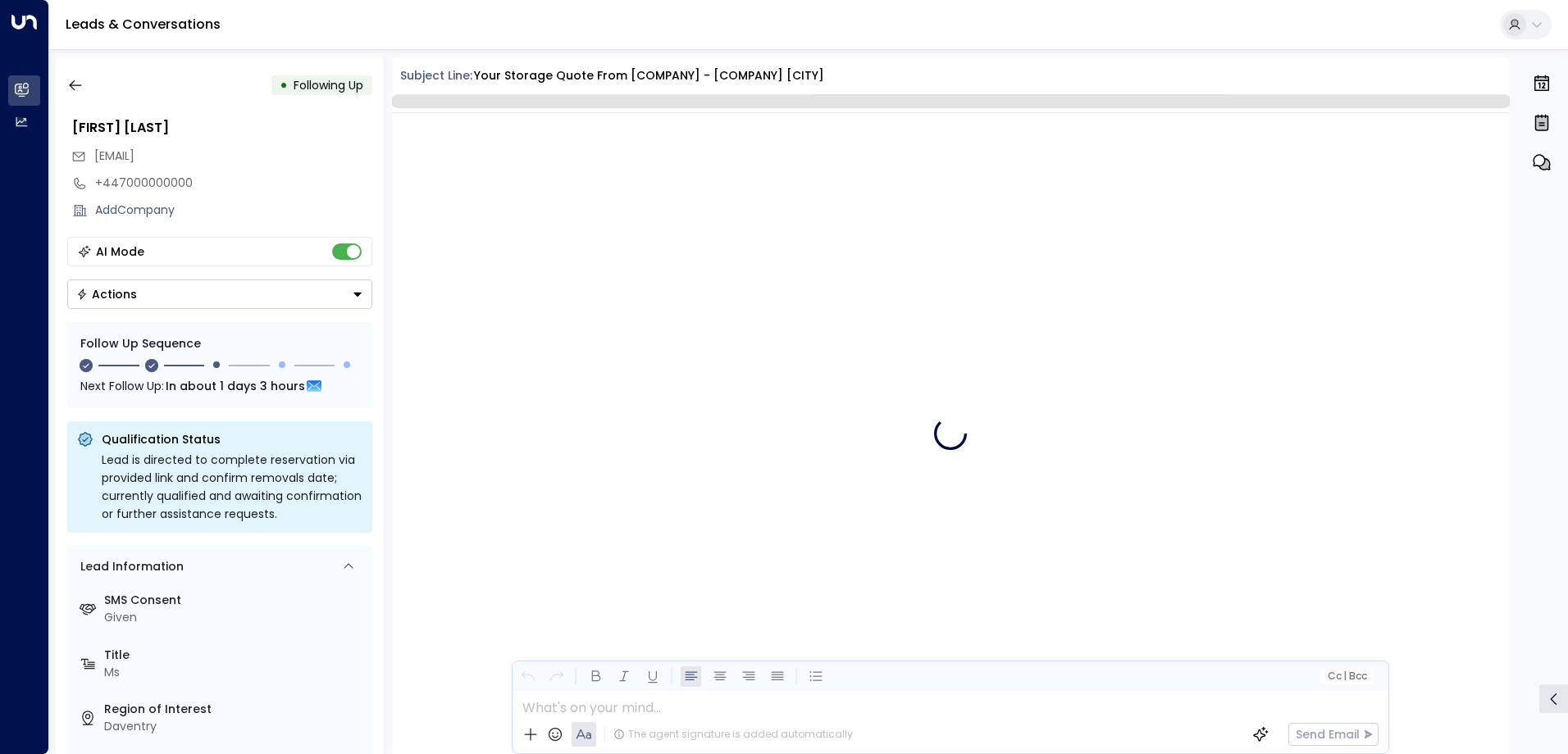 scroll, scrollTop: 2252, scrollLeft: 0, axis: vertical 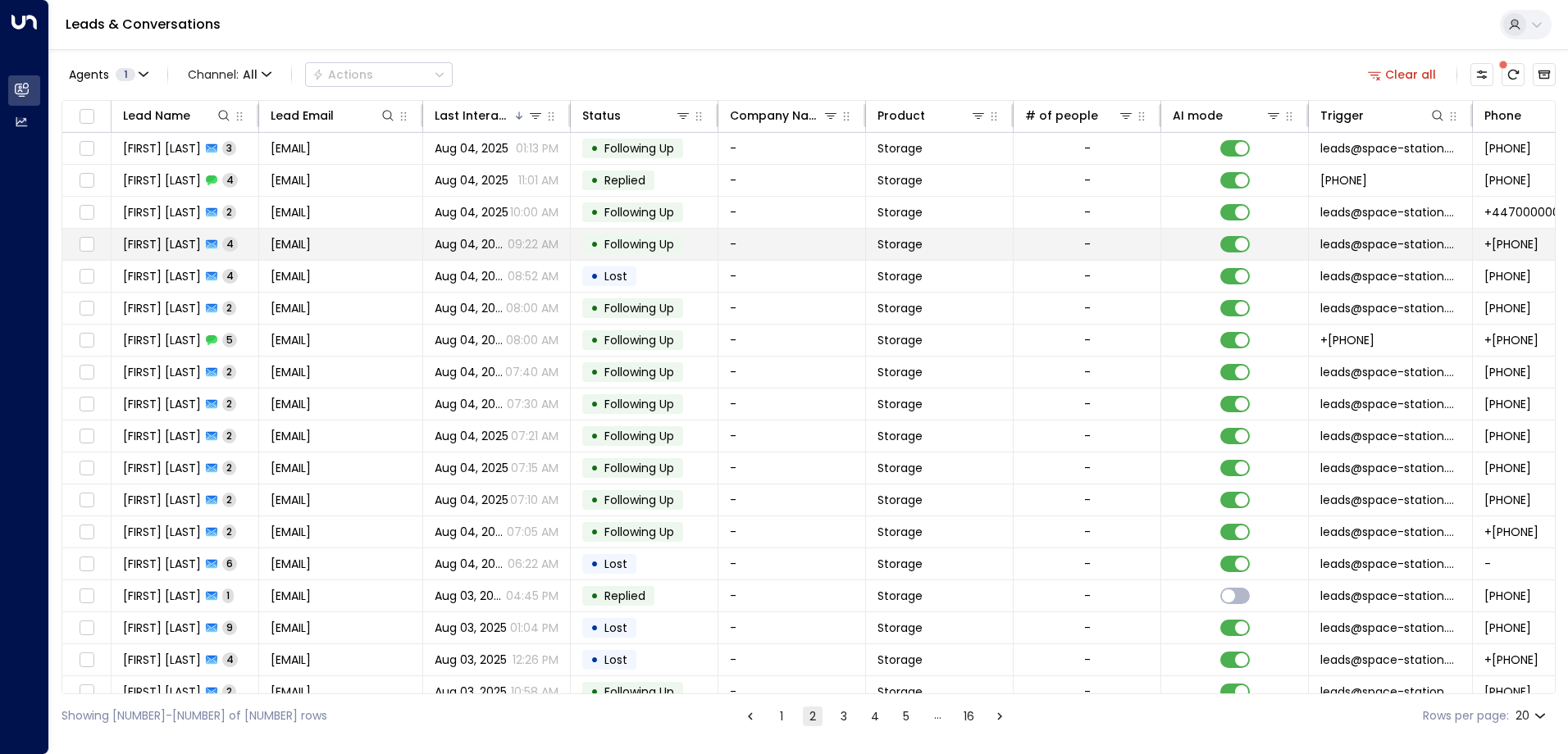 click on "[FIRST] [LAST]" at bounding box center (162, 244) 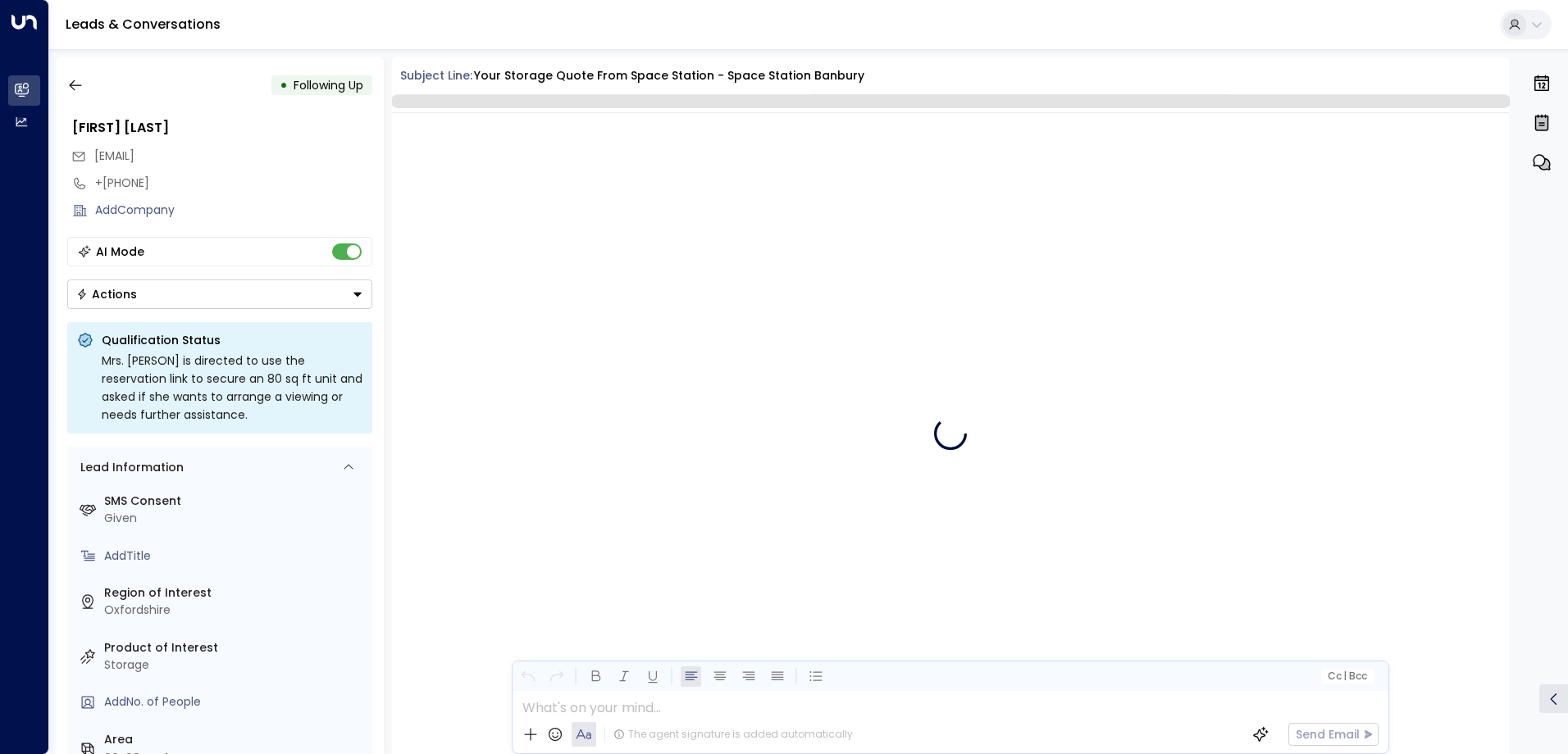 scroll, scrollTop: 4912, scrollLeft: 0, axis: vertical 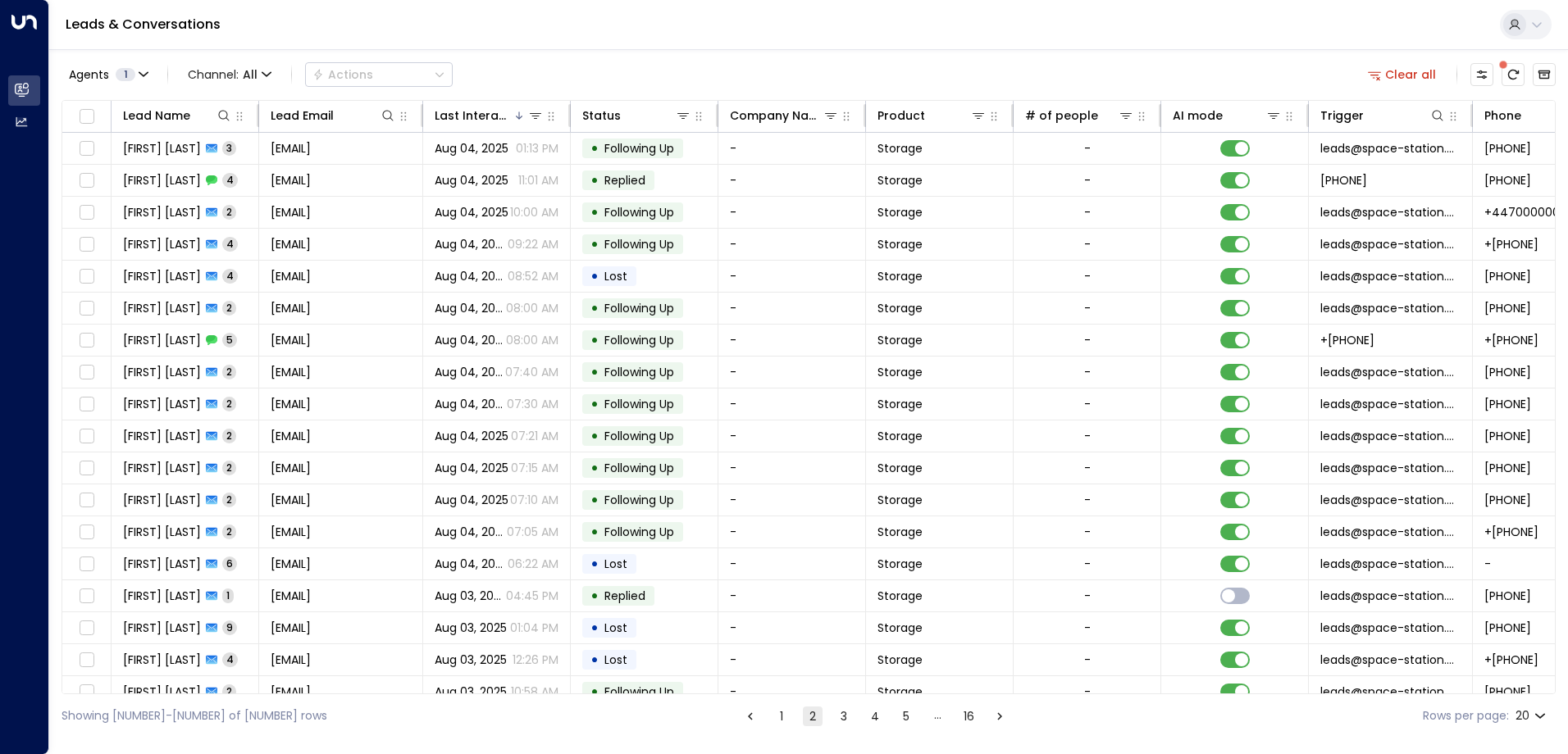 click on "Agents   1 Channel: All   Actions Clear all Lead Name Lead Email Last Interacted Status Company Name Product # of people AI mode Trigger Phone Region Location [FIRST] [LAST] 3 [EMAIL] [MONTH] [DAY], [YEAR] [TIME] • Following Up - Storage - [EMAIL] [PHONE] Birmingham + 1 Space Station Handsworth + 1 [FIRST] [LAST] 4 [EMAIL] [MONTH] [DAY], [YEAR] [TIME] • Replied - Storage - [PHONE] + [PHONE] Daventry Space Station Daventry [FIRST] [LAST] 2 [EMAIL] [MONTH] [DAY], [YEAR] [TIME] • Following Up - Storage - [EMAIL] [PHONE] Daventry Space Station Daventry [FIRST] [LAST] 4 [EMAIL] [MONTH] [DAY], [YEAR] [TIME] • Following Up - Storage - [EMAIL] [PHONE] Oxfordshire Space Station Banbury [FIRST] [LAST] 4 [EMAIL] [MONTH] [DAY], [YEAR] [TIME] • Lost - Storage - [EMAIL] [PHONE] Daventry Space Station Daventry [FIRST] [LAST] 2 [EMAIL] [MONTH] [DAY], [YEAR] [TIME] • Following Up" at bounding box center (809, 393) 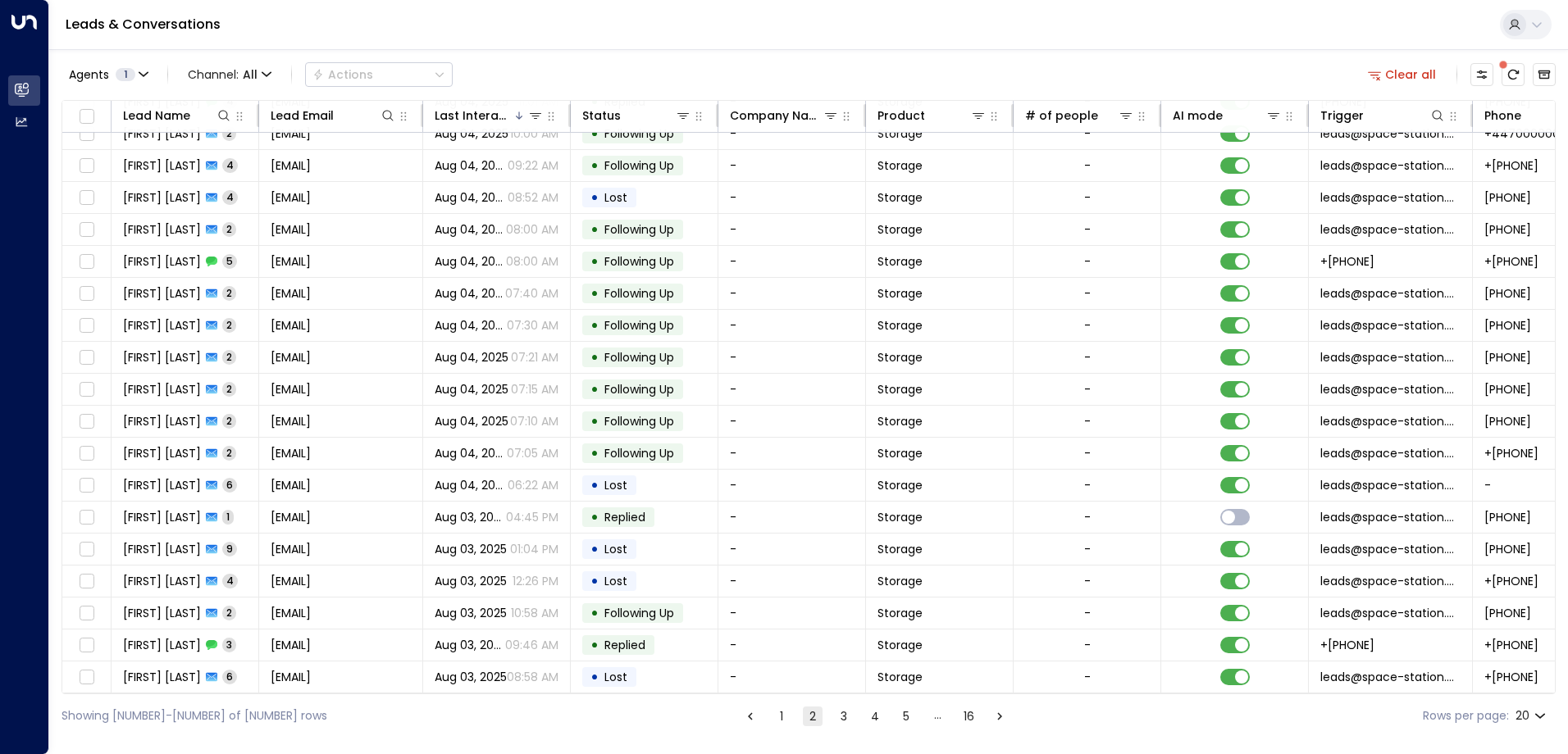 scroll, scrollTop: 84, scrollLeft: 0, axis: vertical 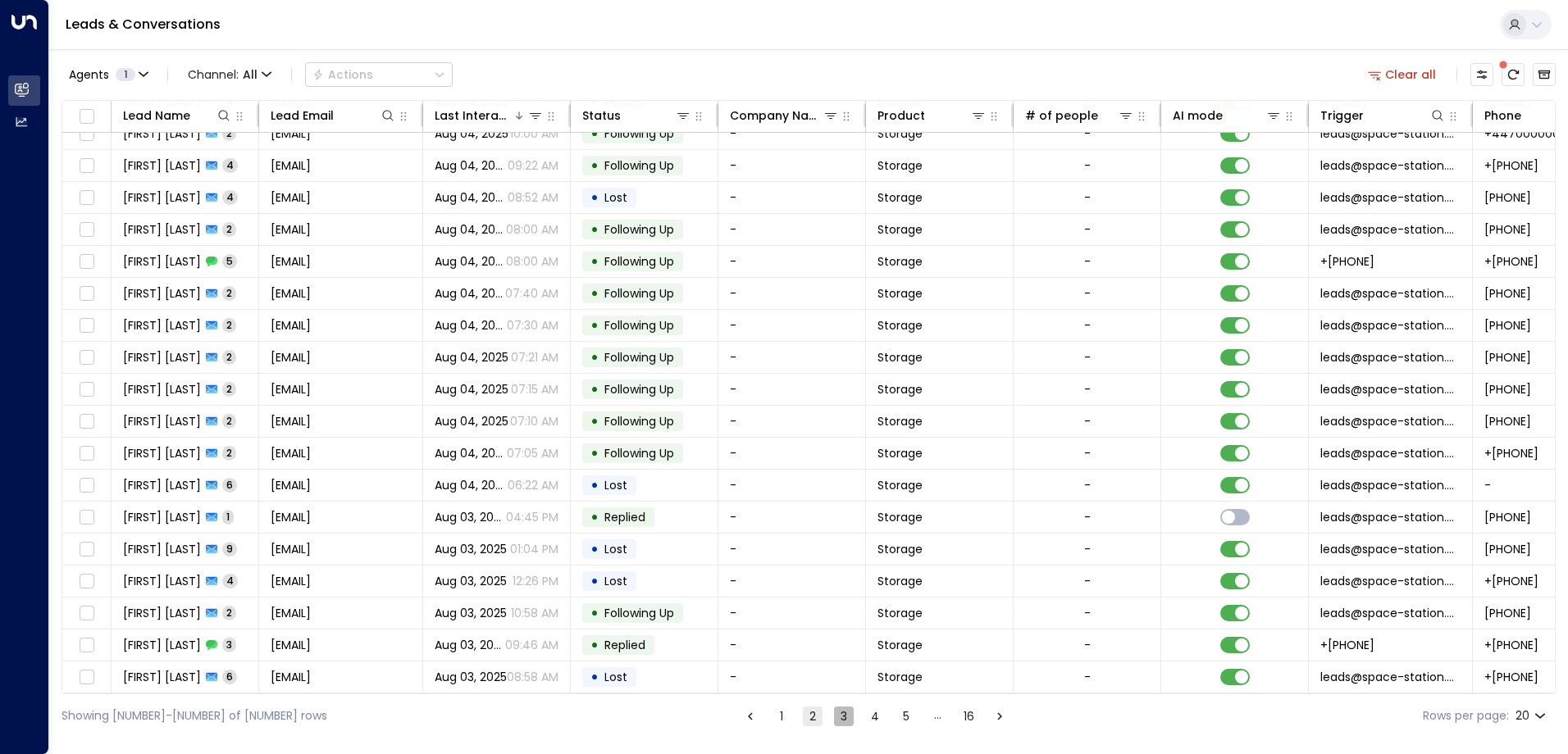 click on "3" at bounding box center (844, 716) 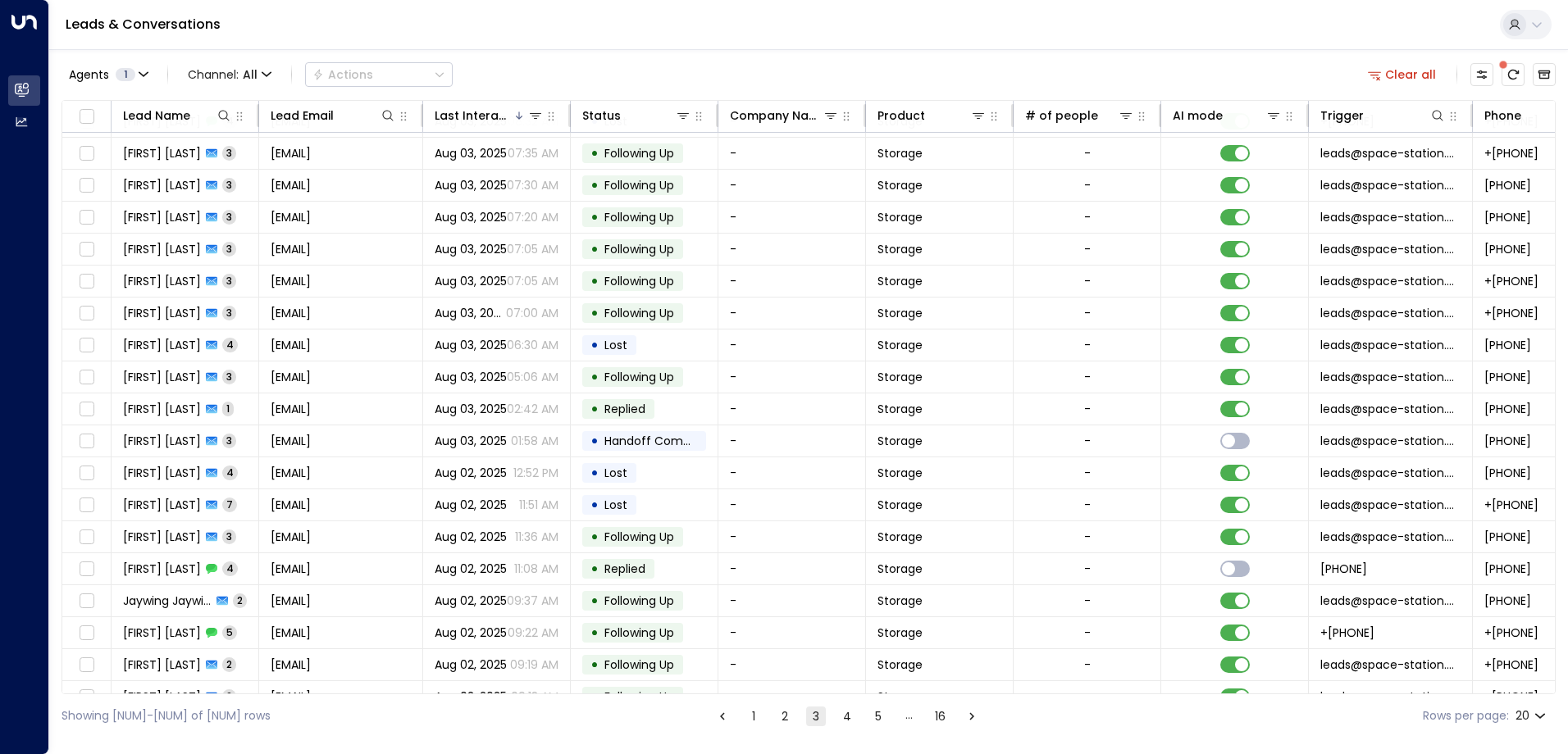scroll, scrollTop: 84, scrollLeft: 0, axis: vertical 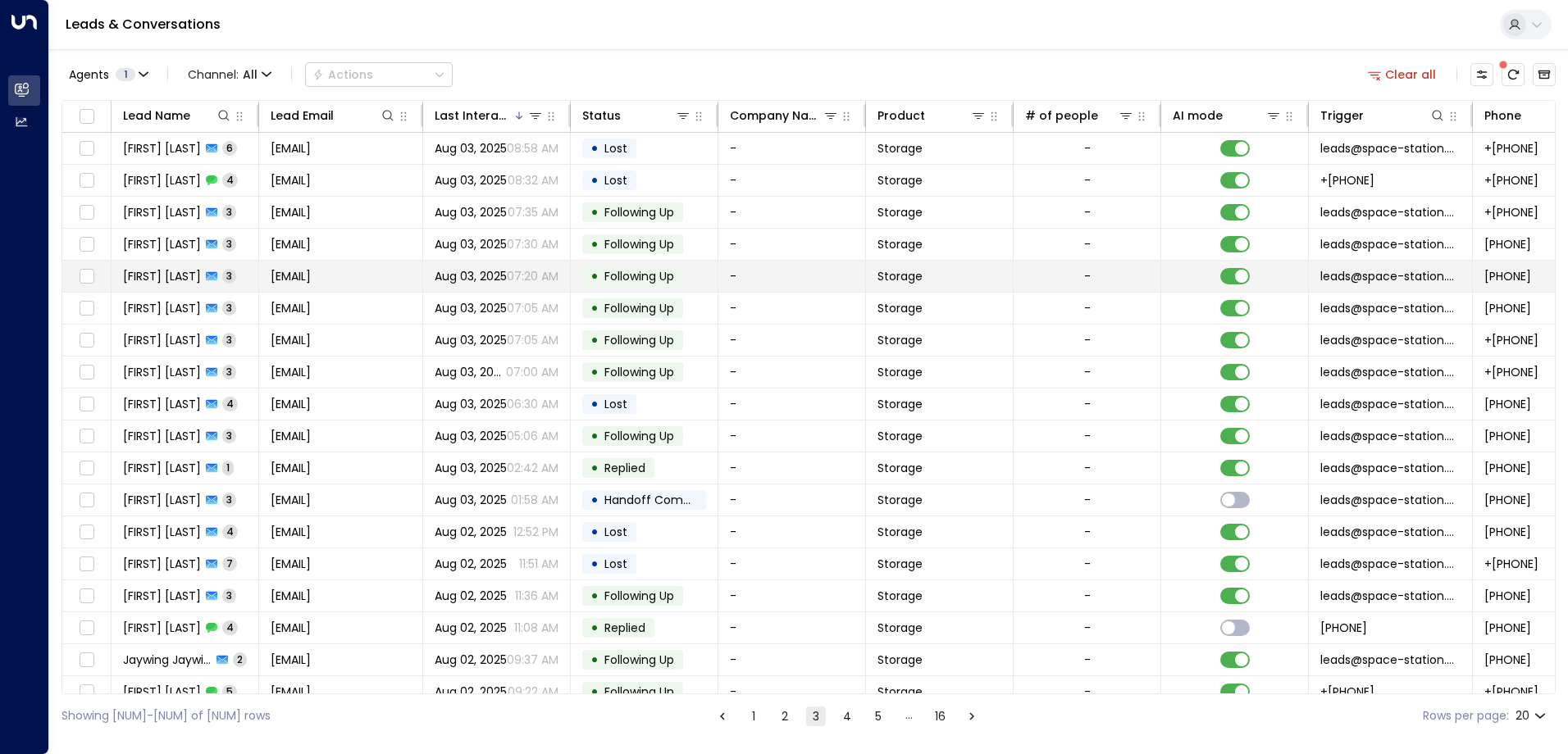 click on "[FIRST] [LAST]" at bounding box center (162, 276) 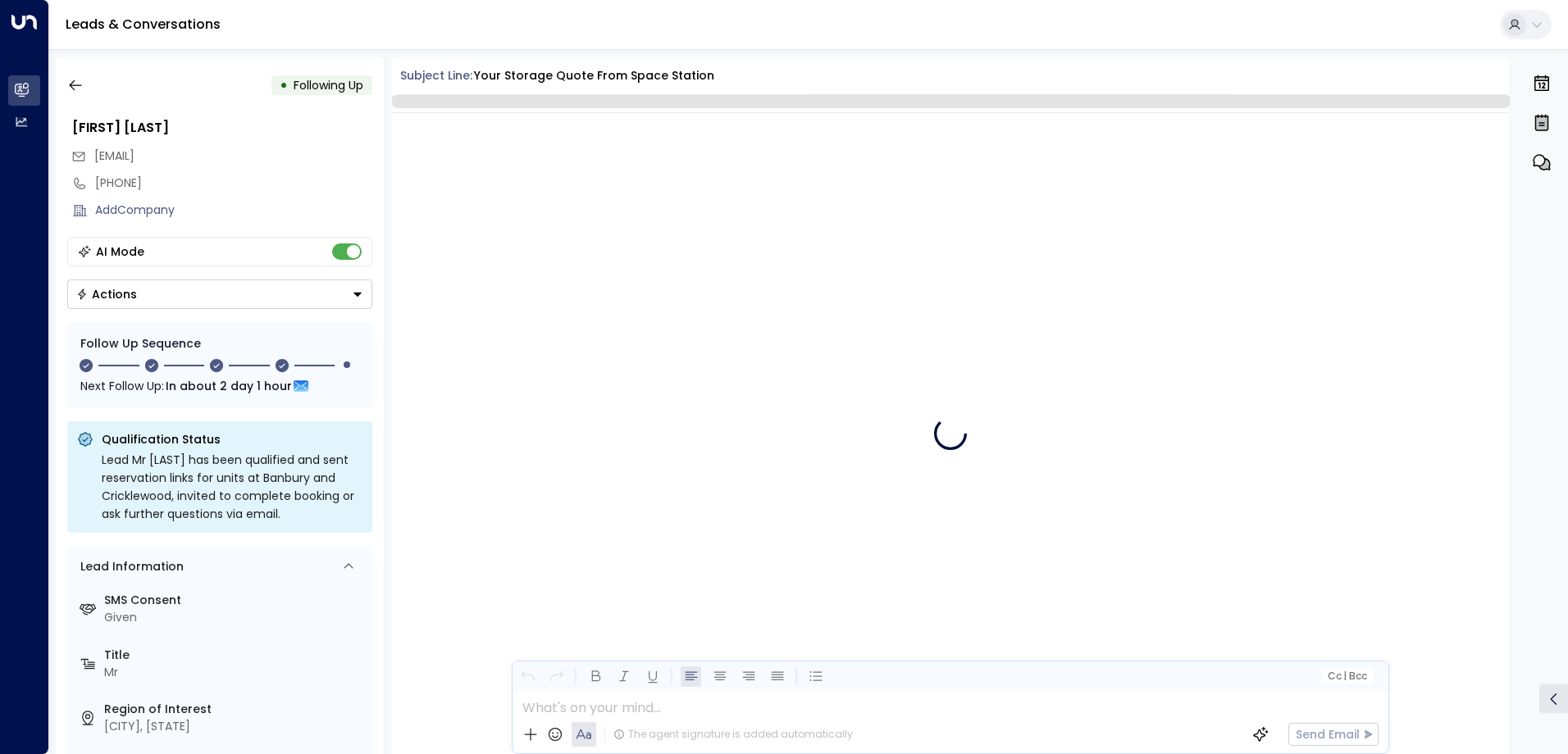 scroll, scrollTop: 2523, scrollLeft: 0, axis: vertical 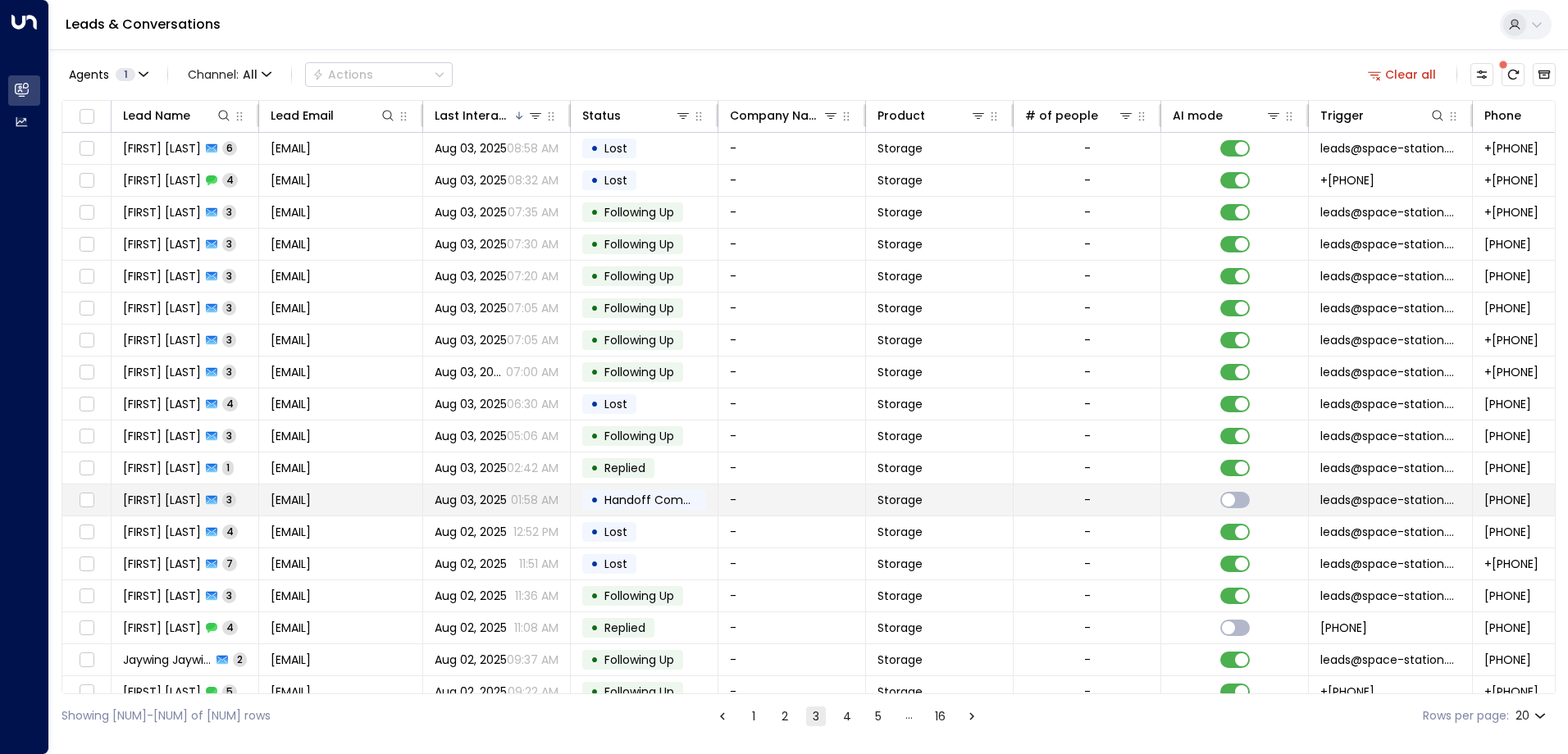 click on "Handoff Completed" at bounding box center [662, 500] 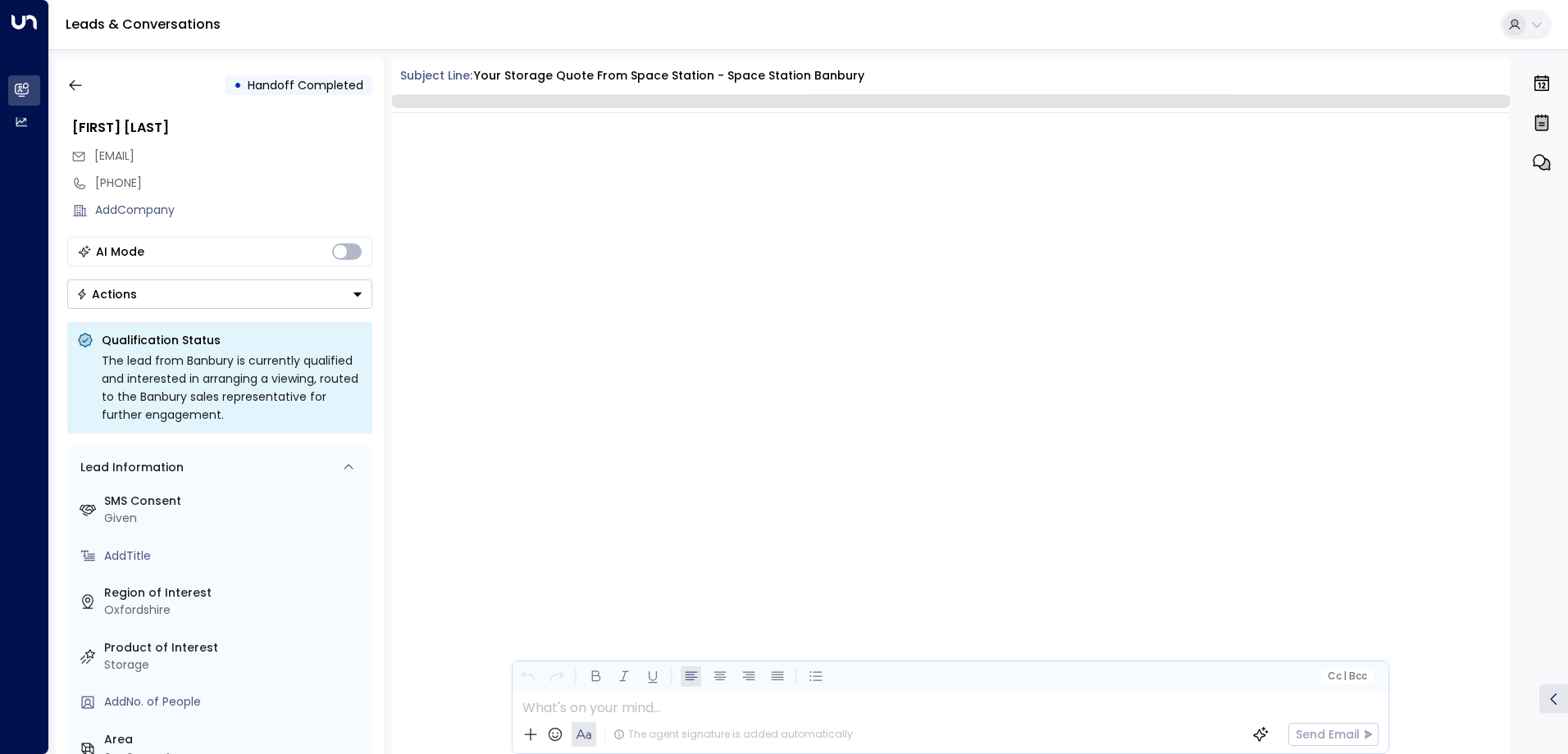 scroll, scrollTop: 1418, scrollLeft: 0, axis: vertical 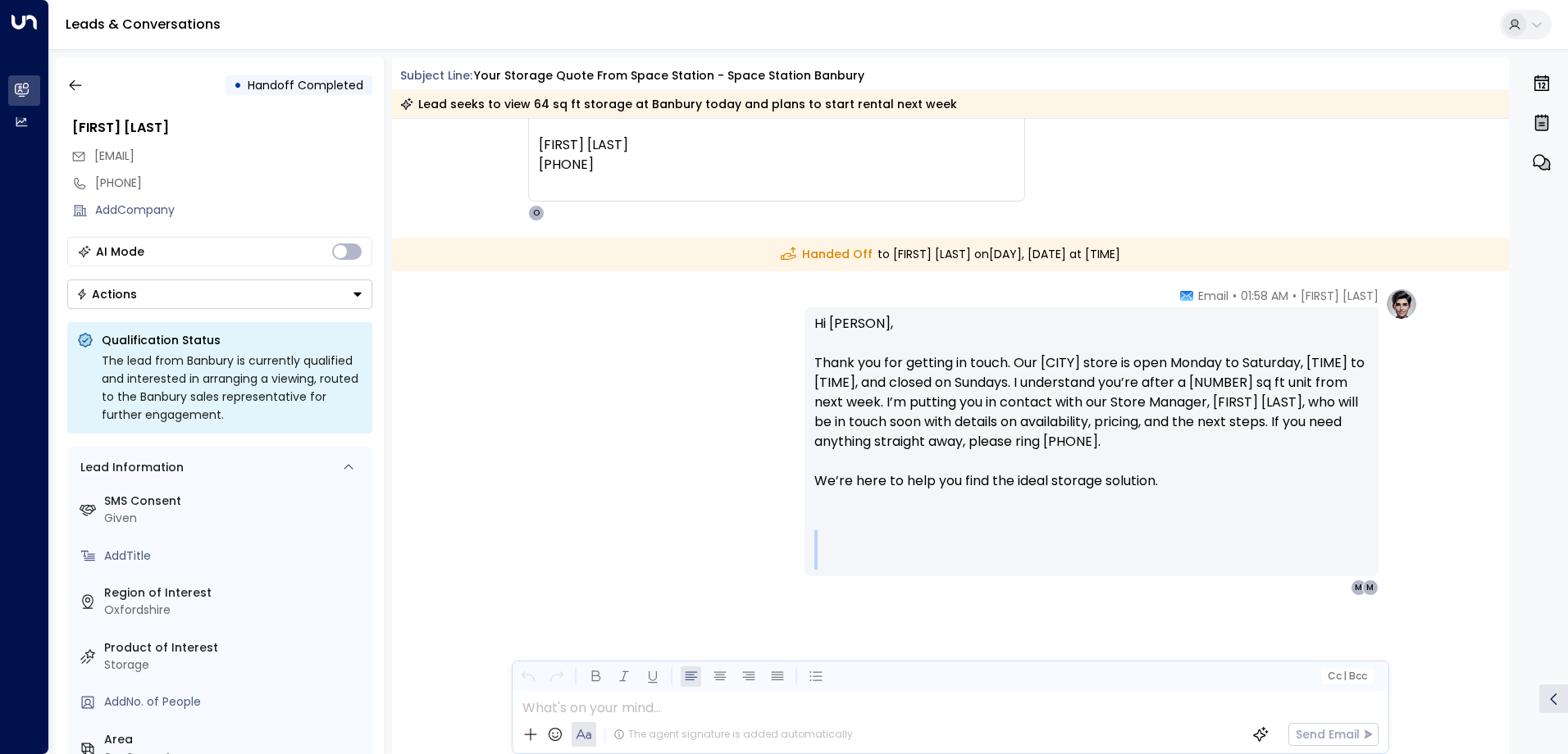 drag, startPoint x: 1509, startPoint y: 561, endPoint x: 1502, endPoint y: 514, distance: 47.518417 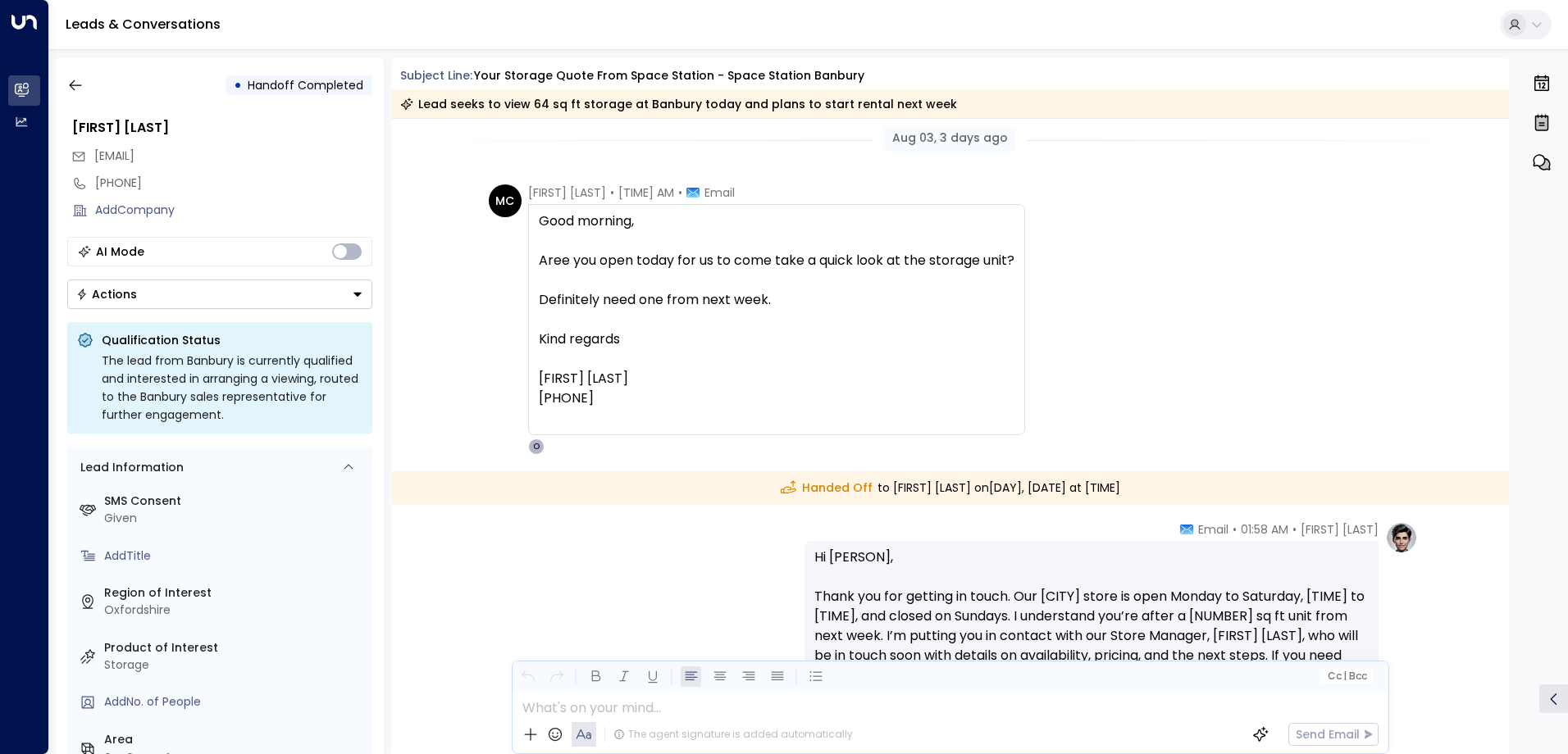 scroll, scrollTop: 1177, scrollLeft: 0, axis: vertical 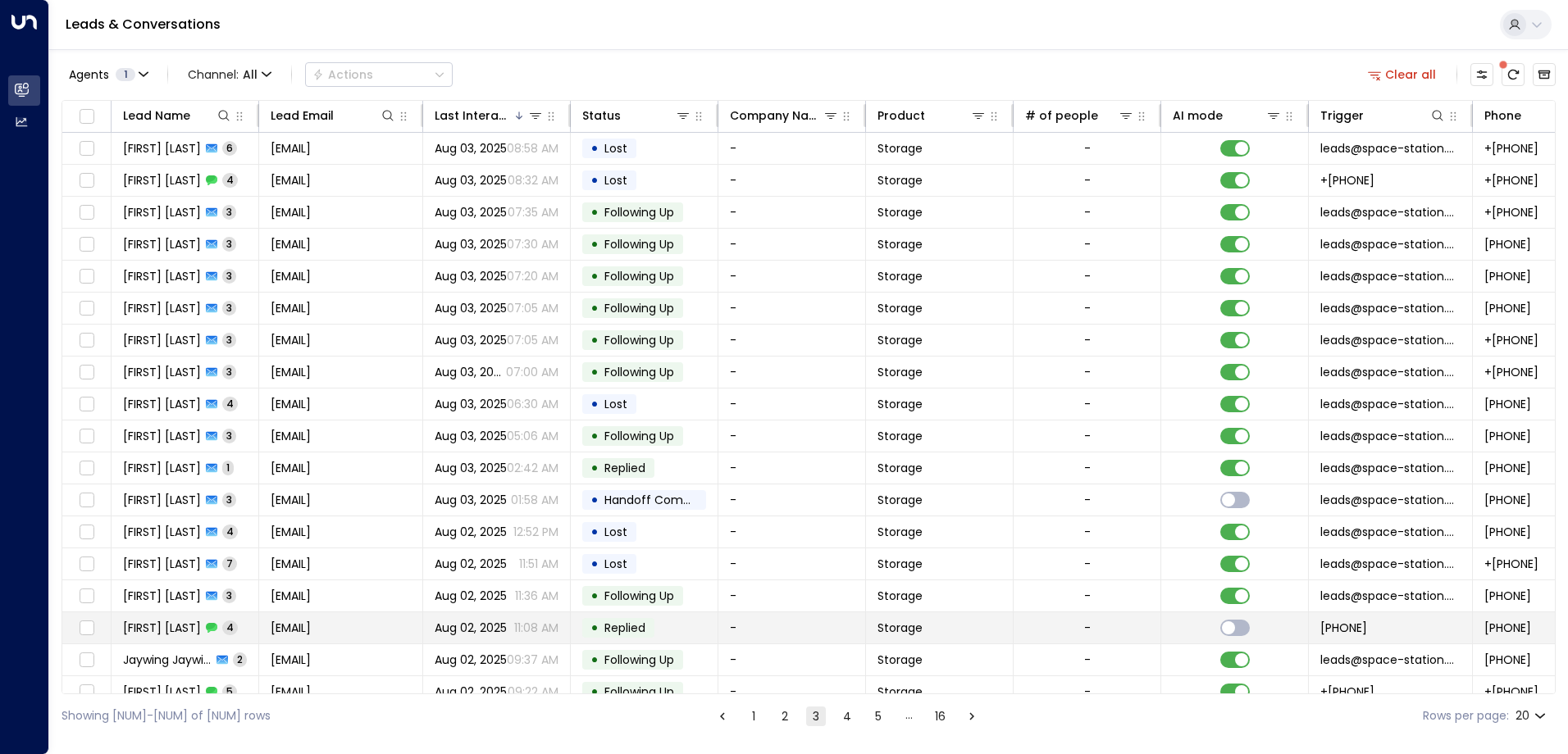 click on "[FIRST] [LAST]" at bounding box center (162, 628) 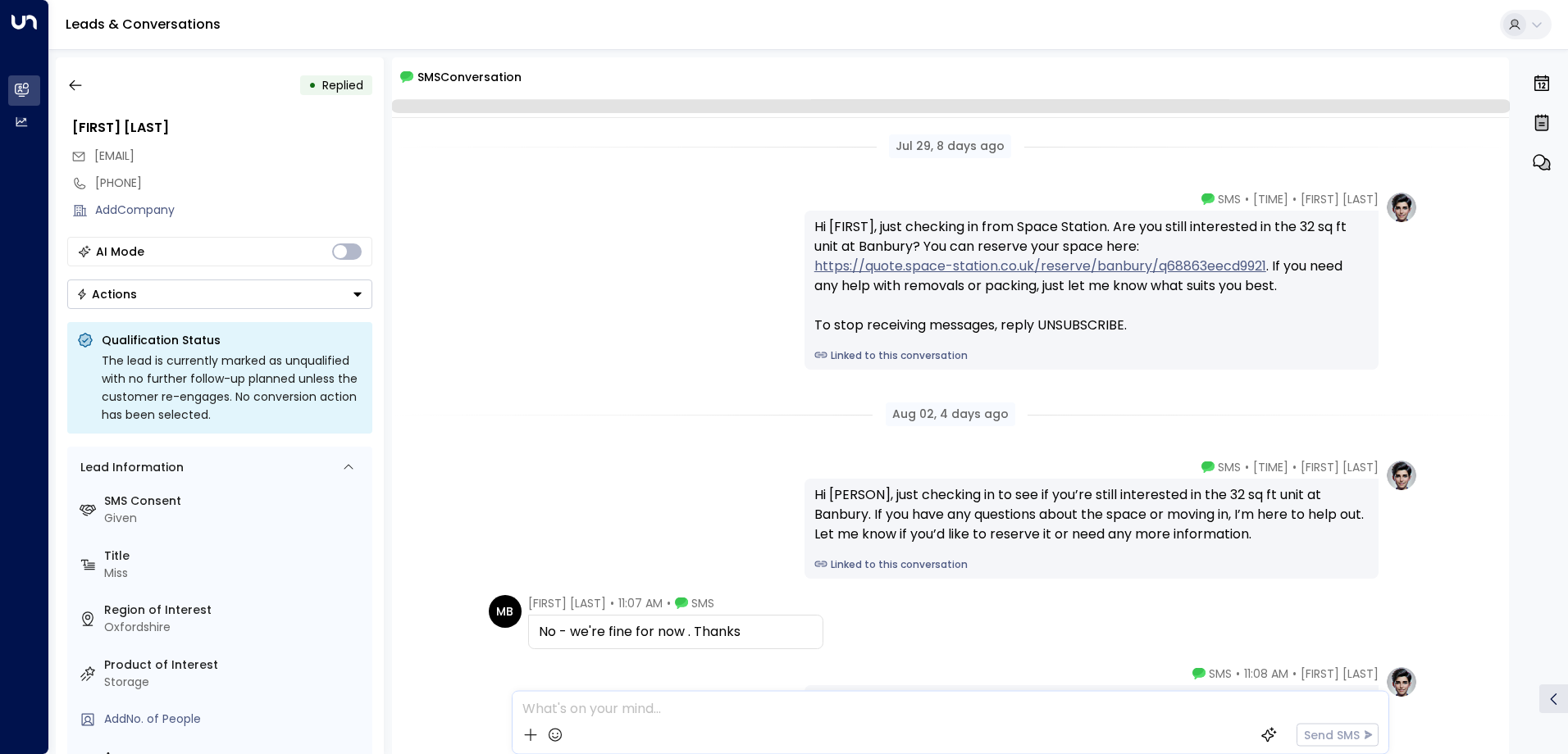 scroll, scrollTop: 148, scrollLeft: 0, axis: vertical 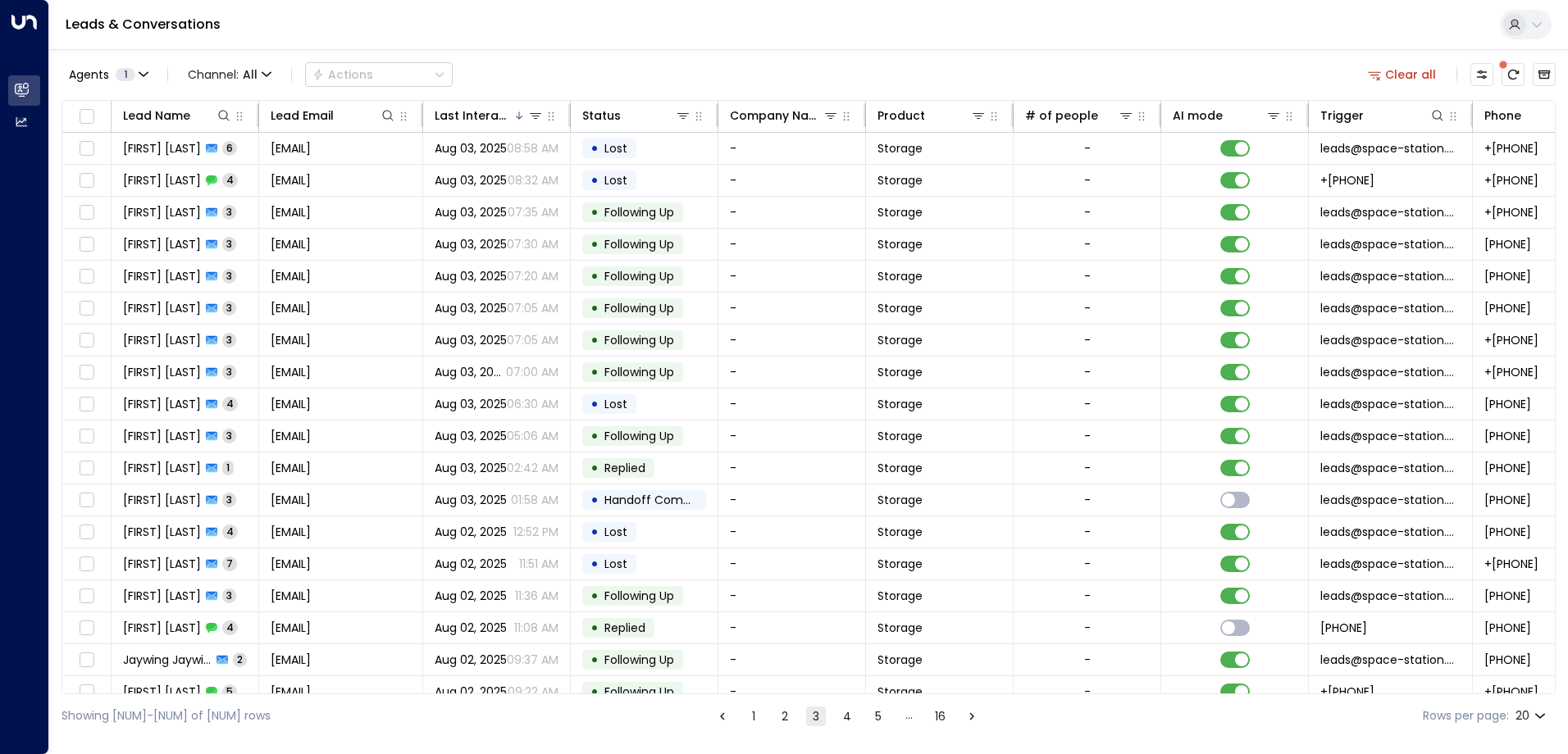 click on "Lead Name Lead Email Last Interacted Status Company Name Product # of people AI mode Trigger Phone Region Location [PERSON] 6 [EMAIL] [DATE] • Lost - Storage - [EMAIL] [PHONE] Daventry Space Station Daventry [PERSON] 4 [EMAIL] [DATE] • Lost - Storage - [PHONE] [PHONE] Daventry Space Station Daventry [PERSON] 3 [EMAIL] [DATE] • Following Up - Storage - [EMAIL] [PHONE] Daventry Space Station Daventry [PERSON] 3 [EMAIL] [DATE] • Following Up - Storage - [EMAIL] [PHONE] Oxfordshire Space Station Banbury [PERSON] 3 [EMAIL] [DATE] • Following Up - Storage - [EMAIL] [PHONE] London + 1 Space Station Banbury + 1 [PERSON] 3 [EMAIL] [DATE] • Following Up - [PHONE] 3" at bounding box center [809, 397] 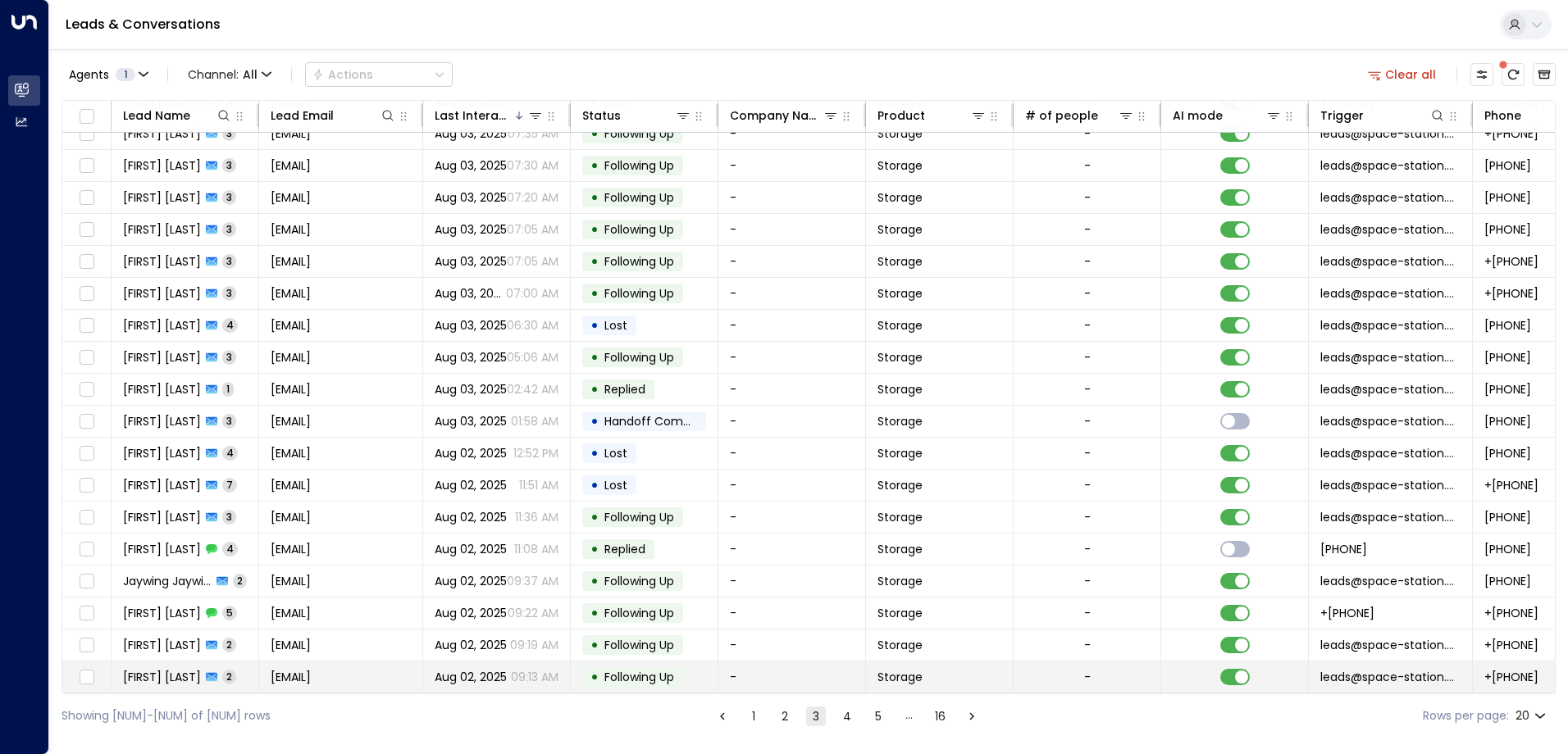 scroll, scrollTop: 79, scrollLeft: 0, axis: vertical 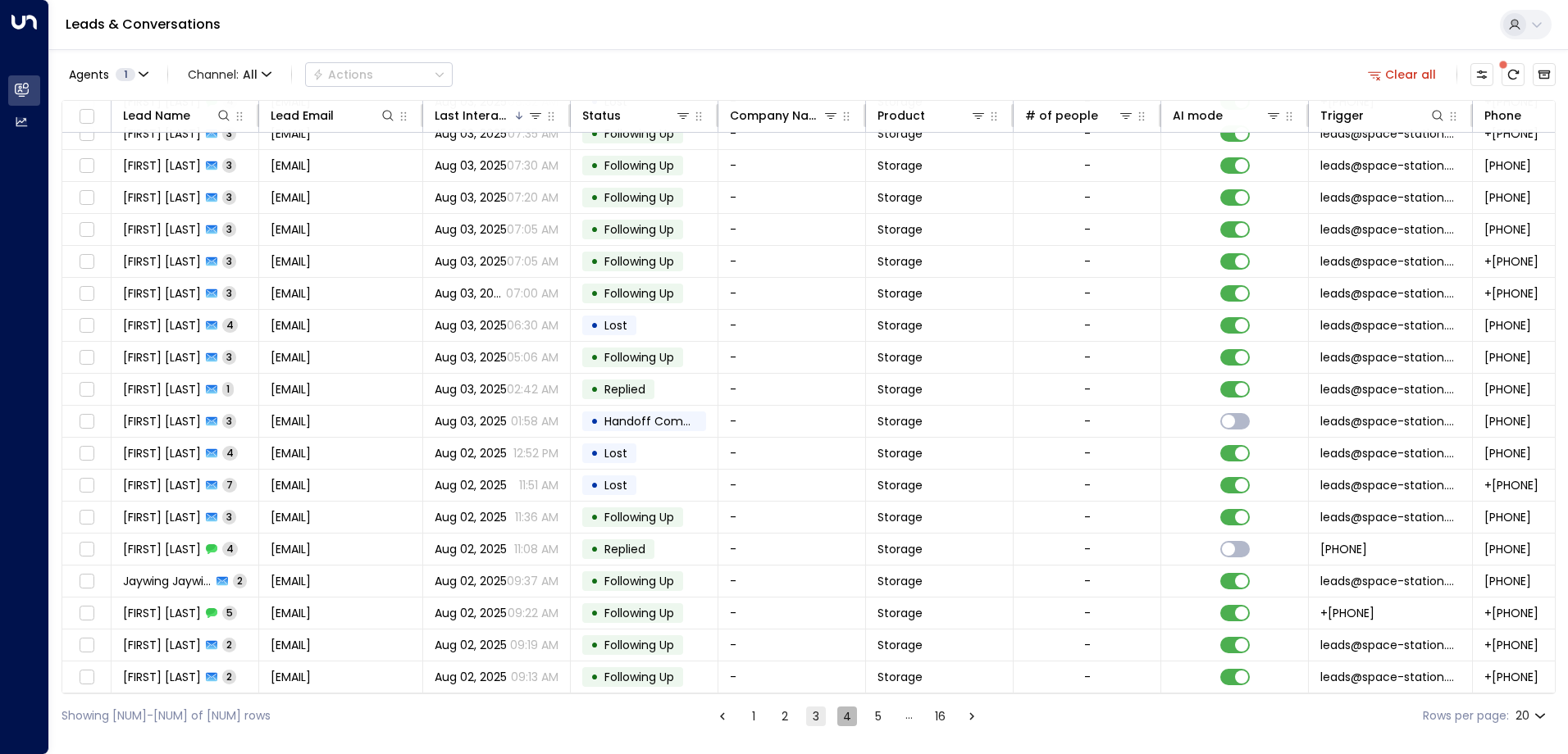 click on "4" at bounding box center [847, 716] 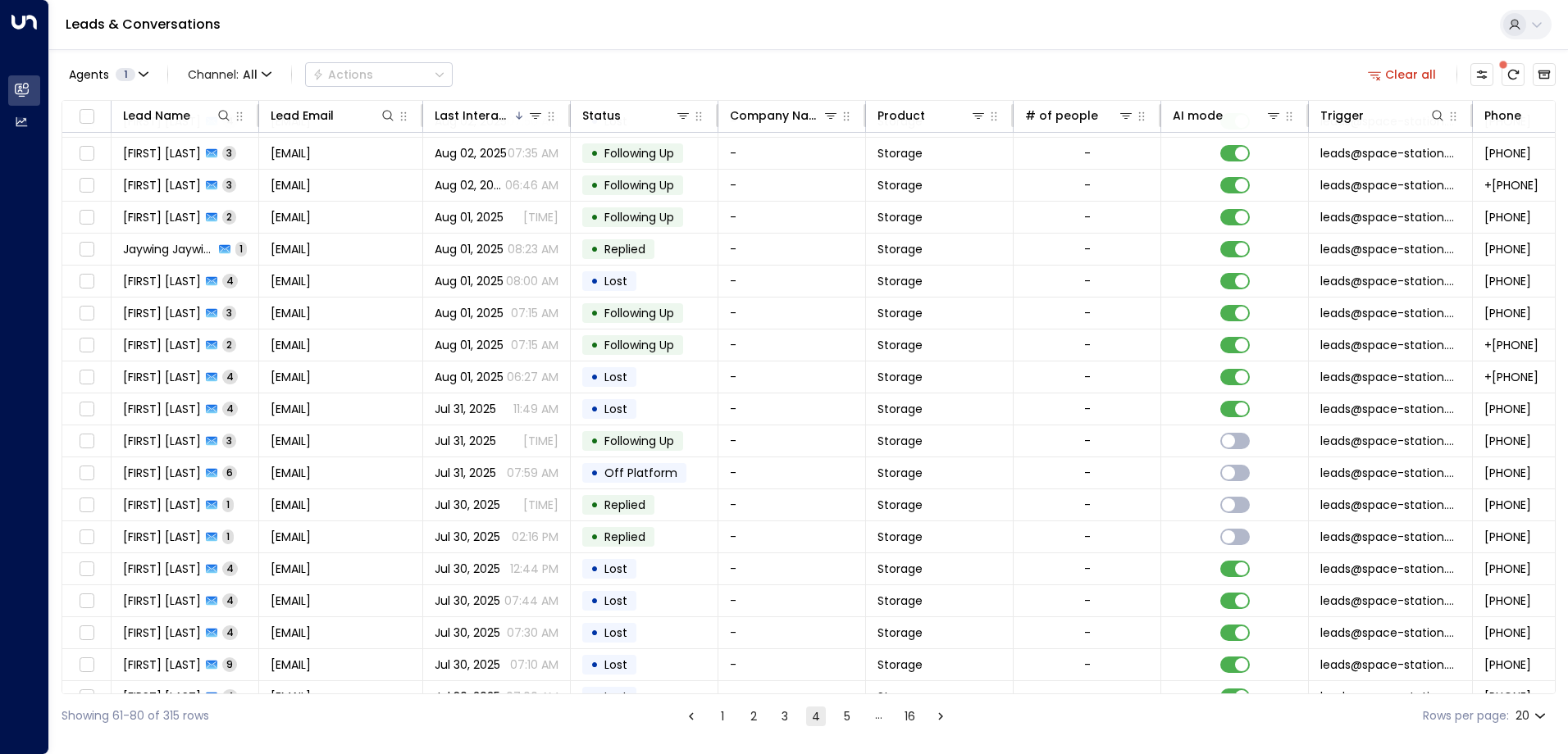 scroll, scrollTop: 79, scrollLeft: 0, axis: vertical 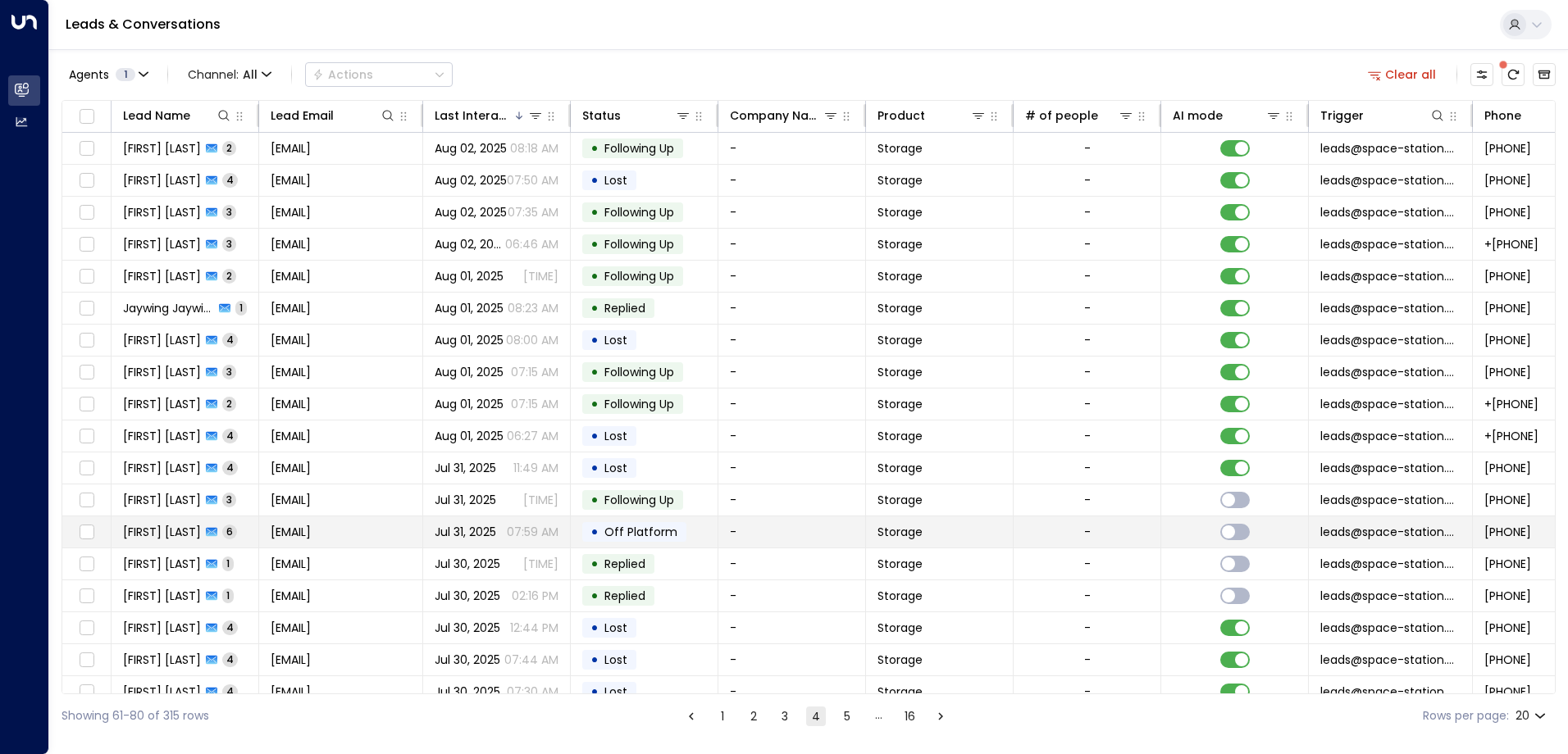 click on "[EMAIL]" at bounding box center (290, 532) 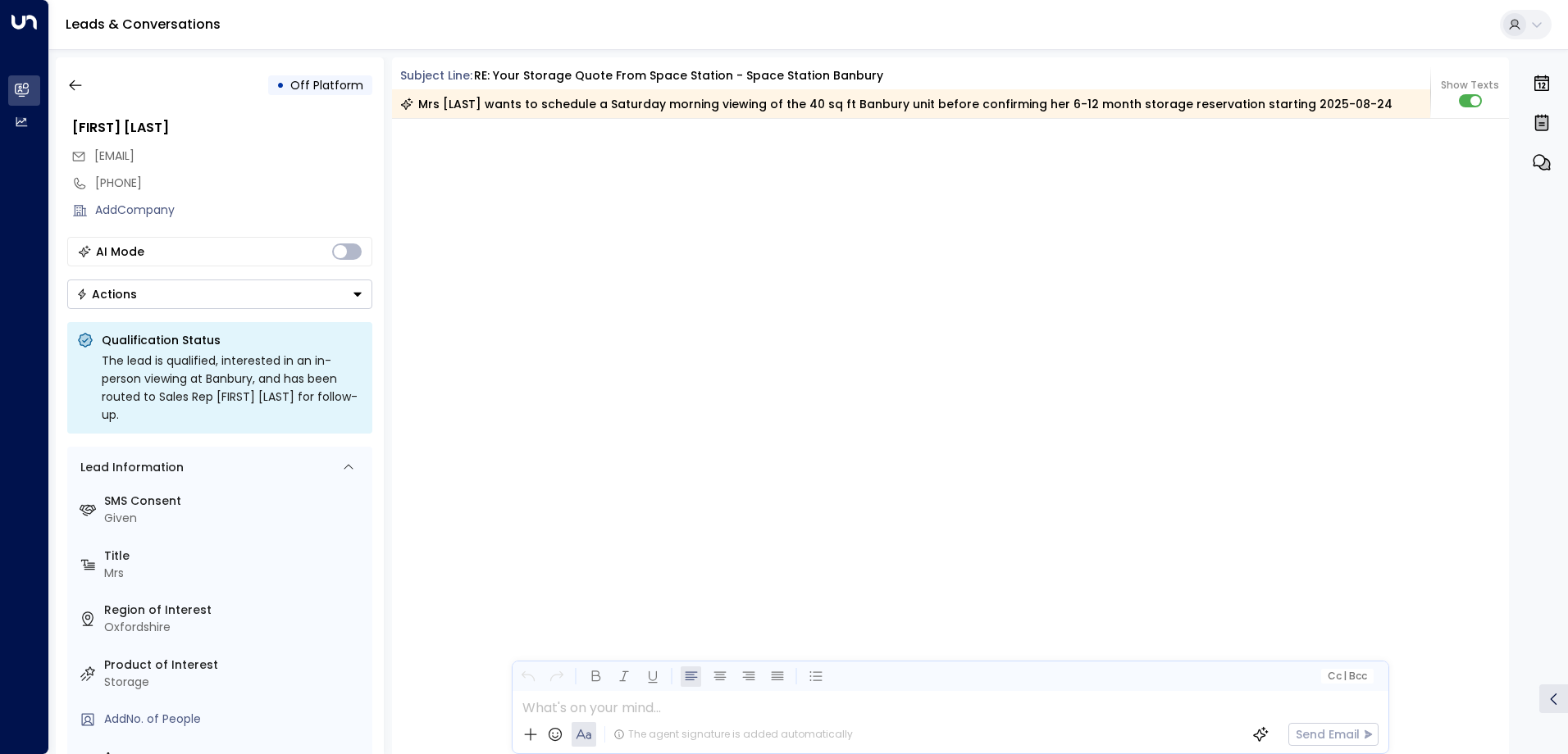 scroll, scrollTop: 4233, scrollLeft: 0, axis: vertical 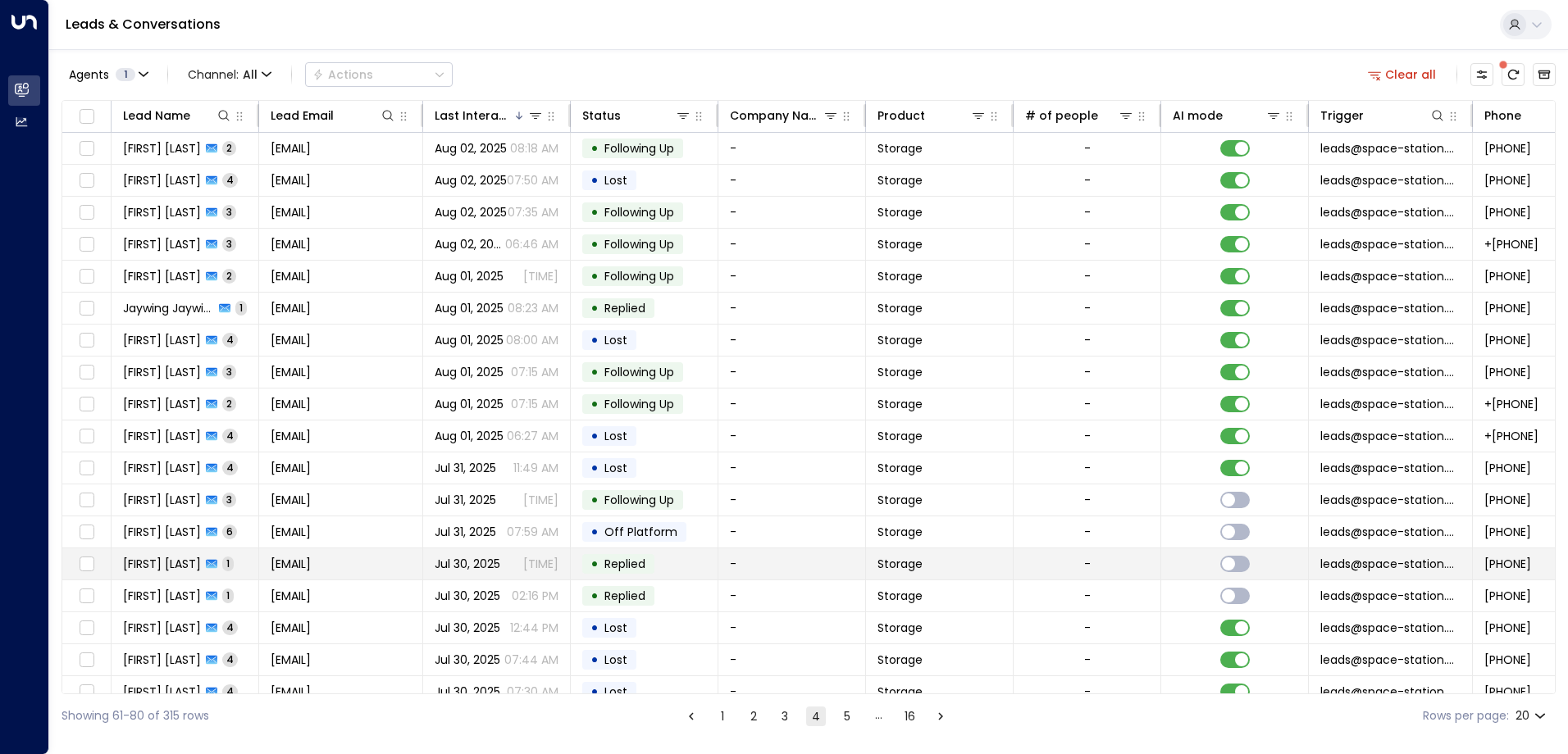 click on "[FIRST] [LAST]" at bounding box center [162, 564] 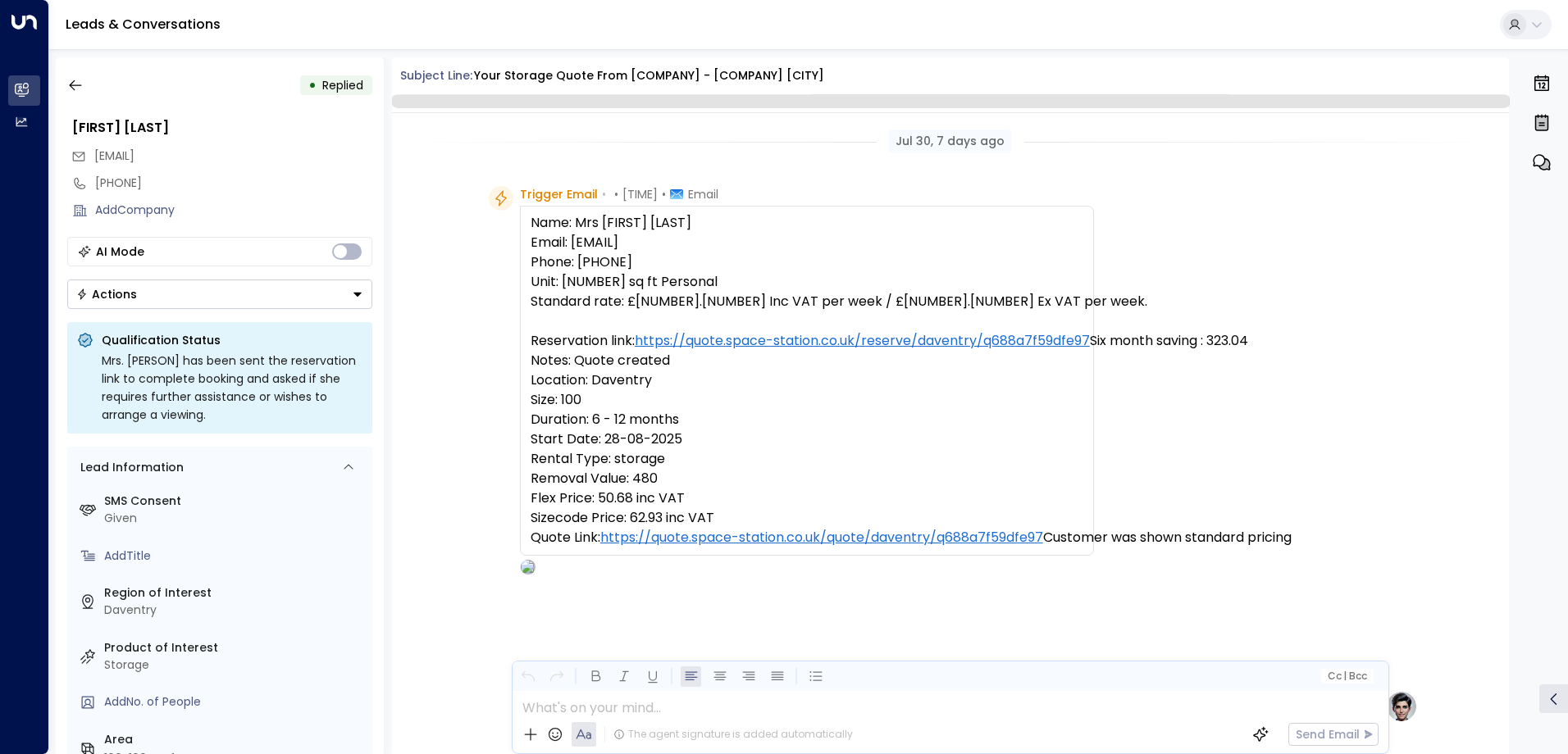 scroll, scrollTop: 621, scrollLeft: 0, axis: vertical 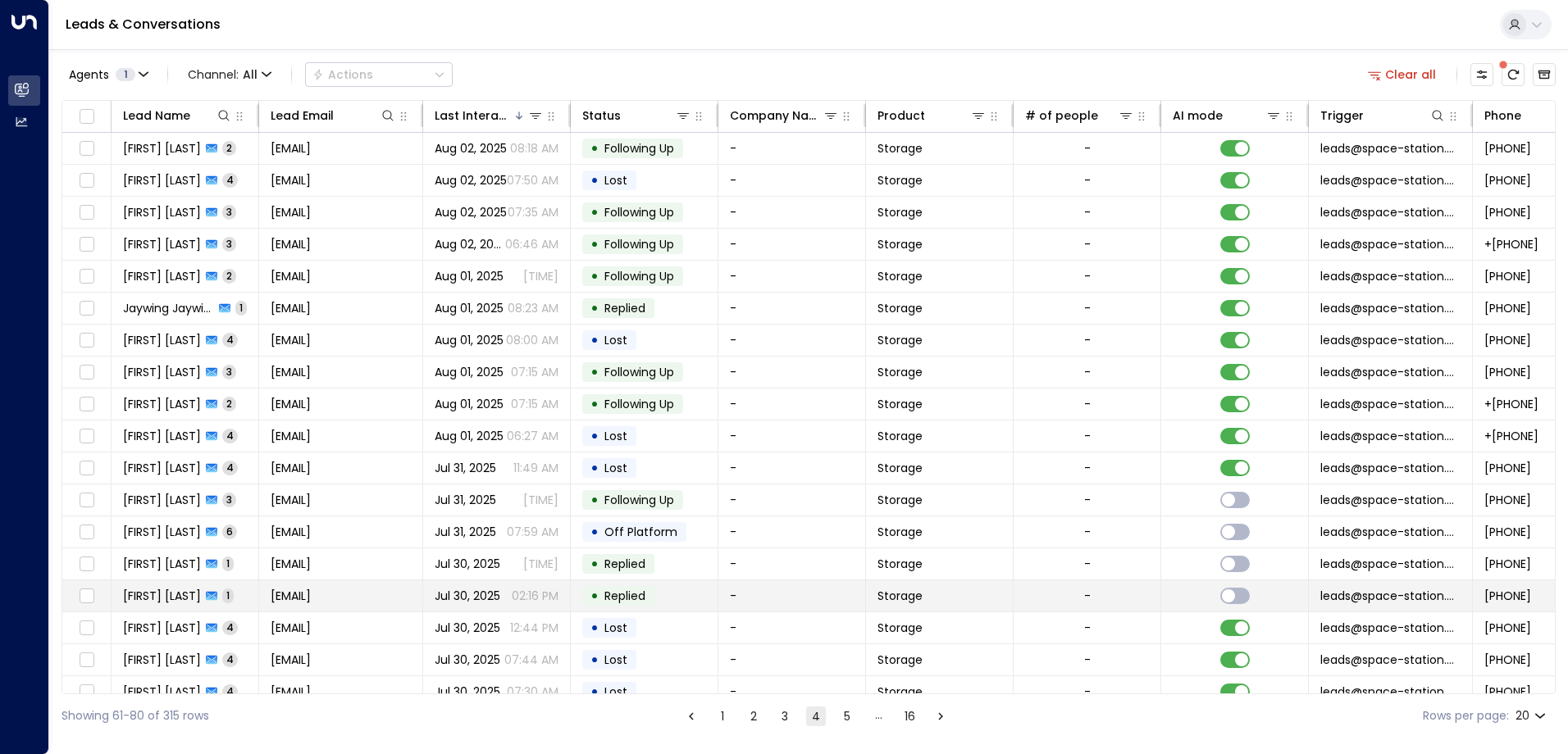 click on "[FIRST] [LAST]" at bounding box center [162, 596] 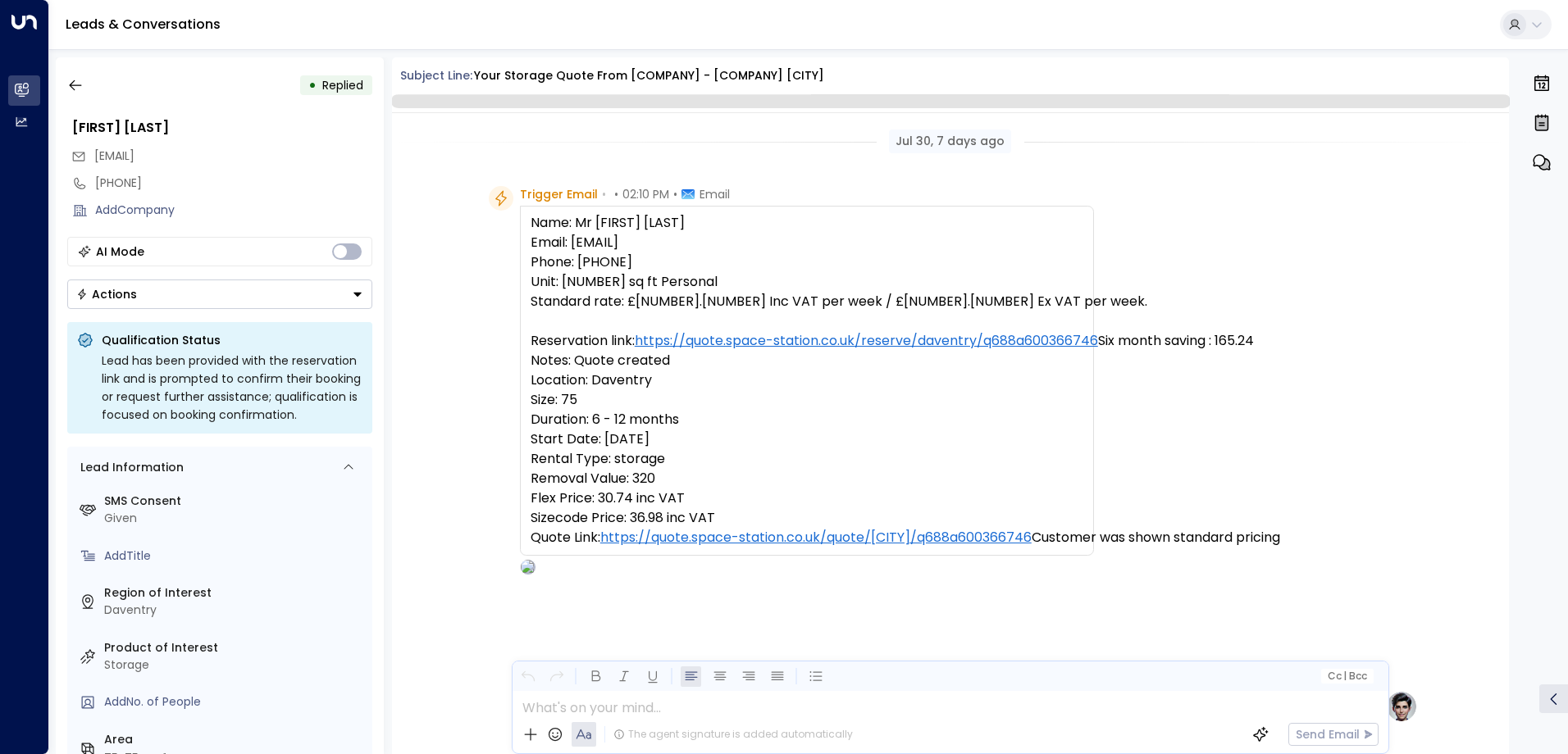 scroll, scrollTop: 841, scrollLeft: 0, axis: vertical 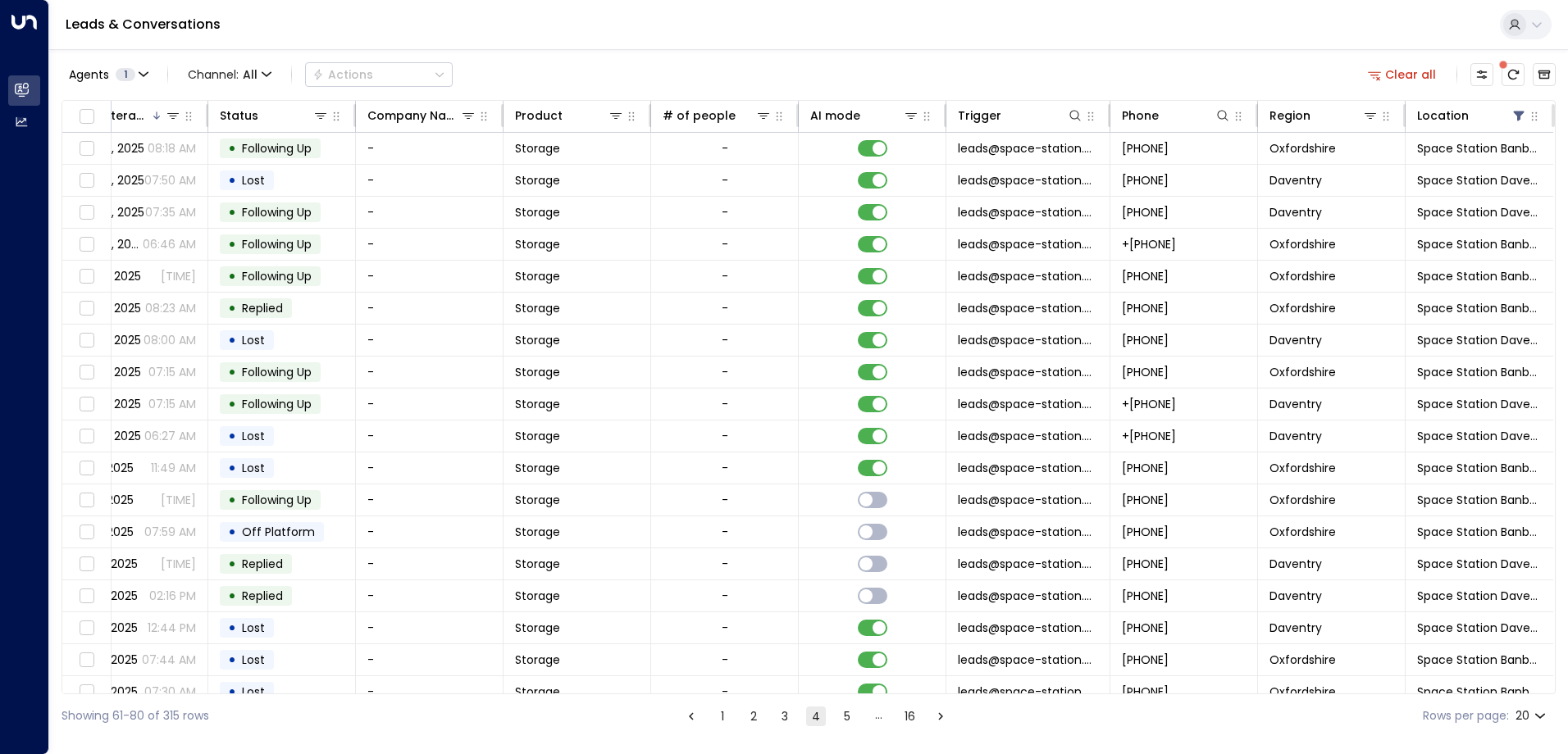 drag, startPoint x: 1556, startPoint y: 605, endPoint x: 1555, endPoint y: 638, distance: 33.01515 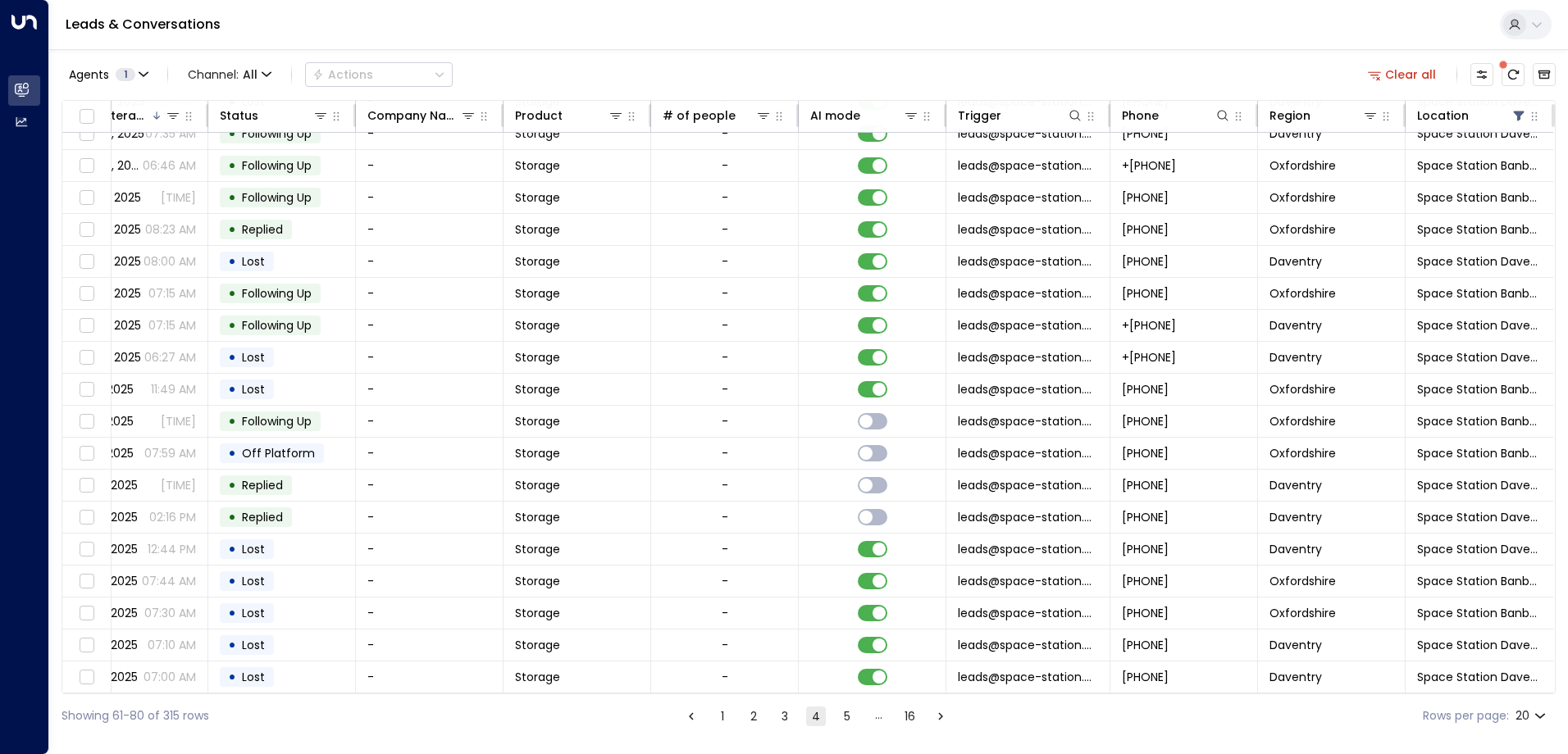 scroll, scrollTop: 84, scrollLeft: 367, axis: both 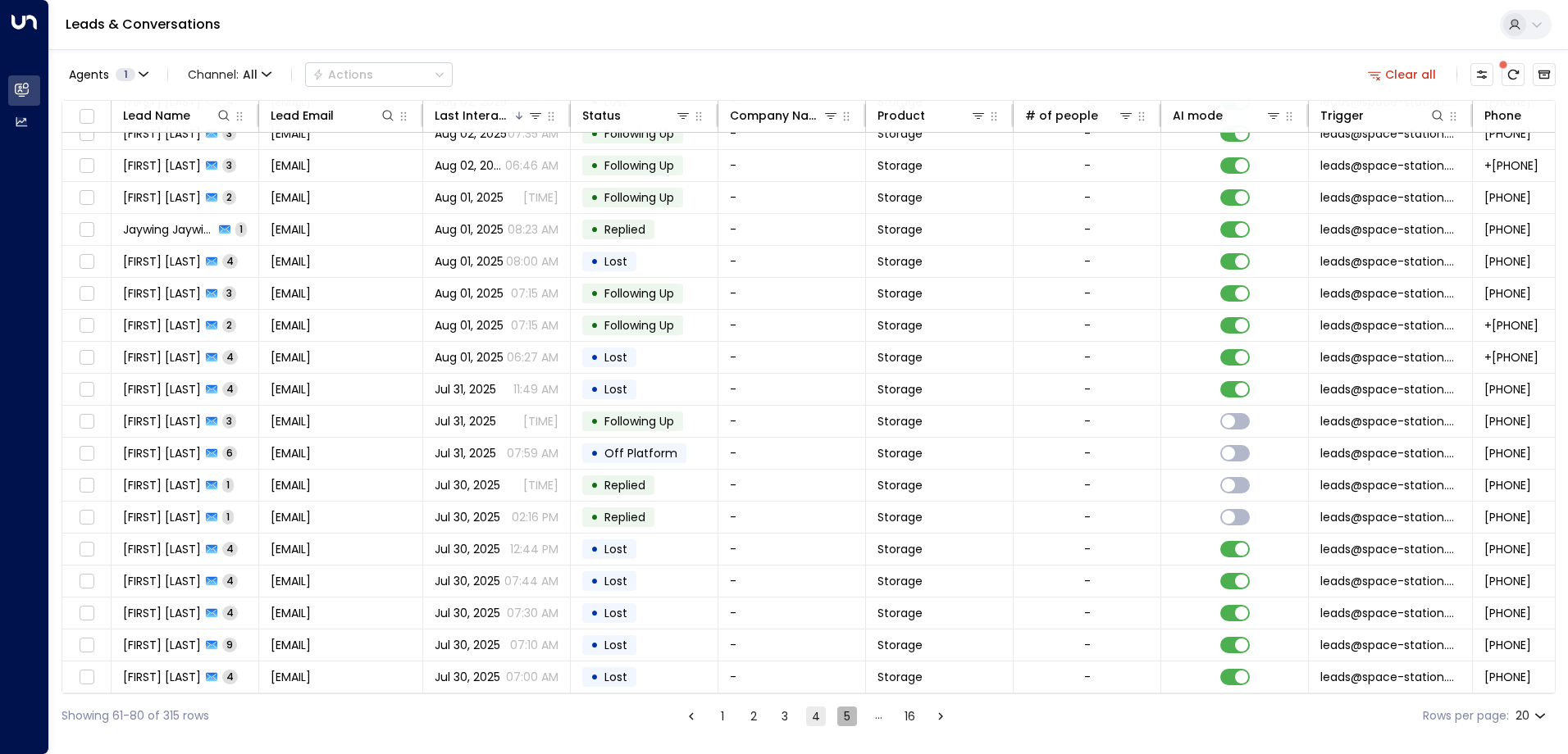 click on "5" at bounding box center [847, 716] 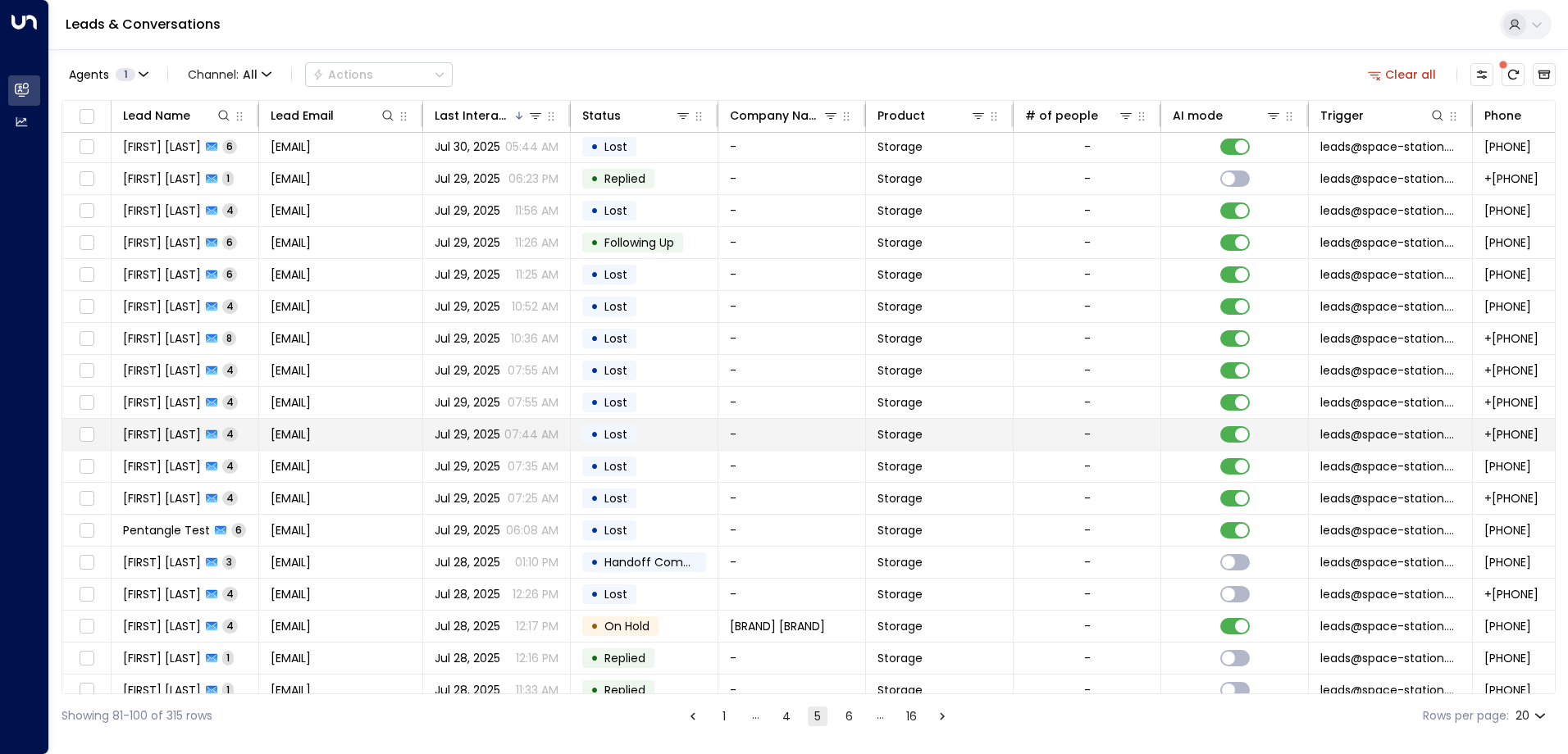 scroll, scrollTop: 0, scrollLeft: 0, axis: both 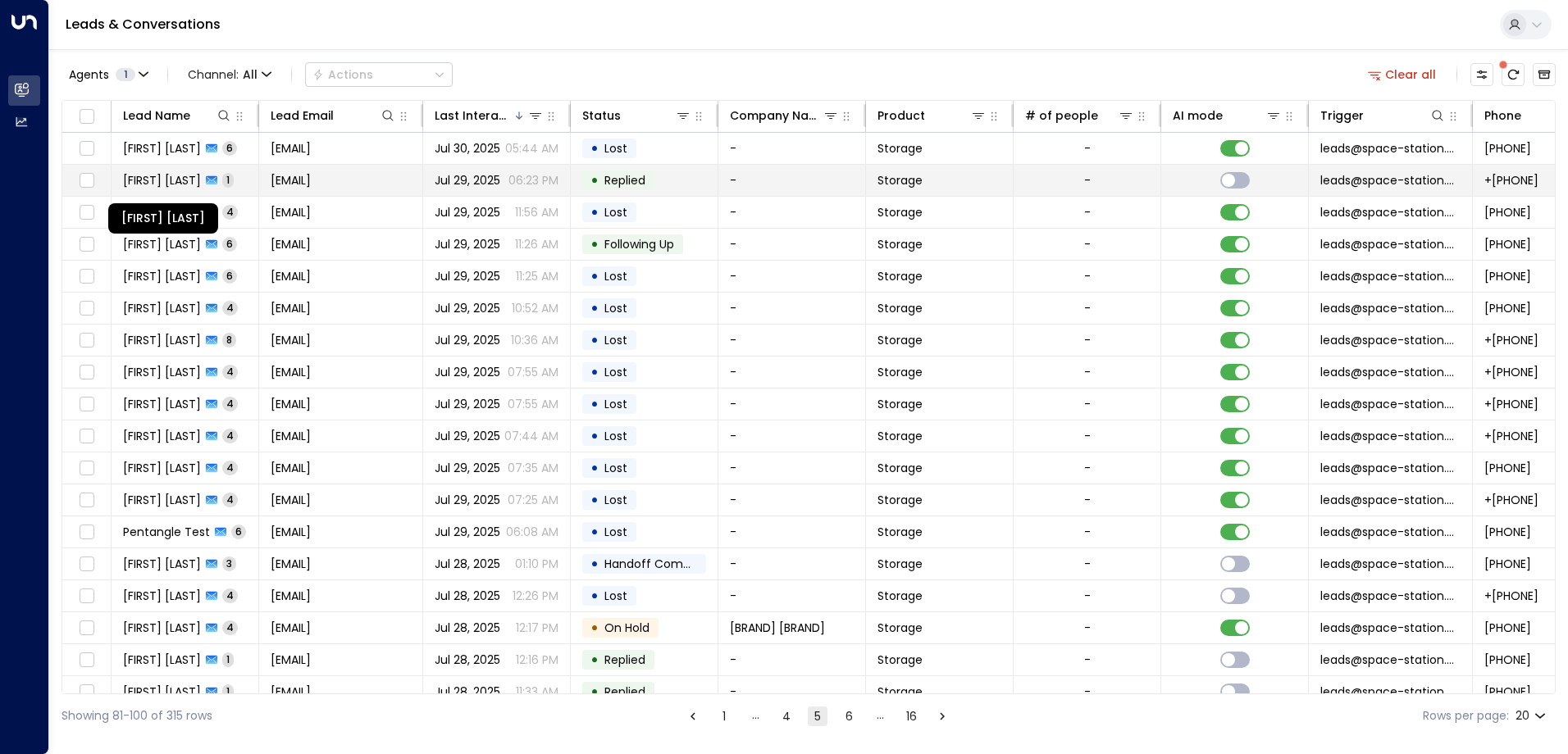 click on "[FIRST] [LAST]" at bounding box center [162, 180] 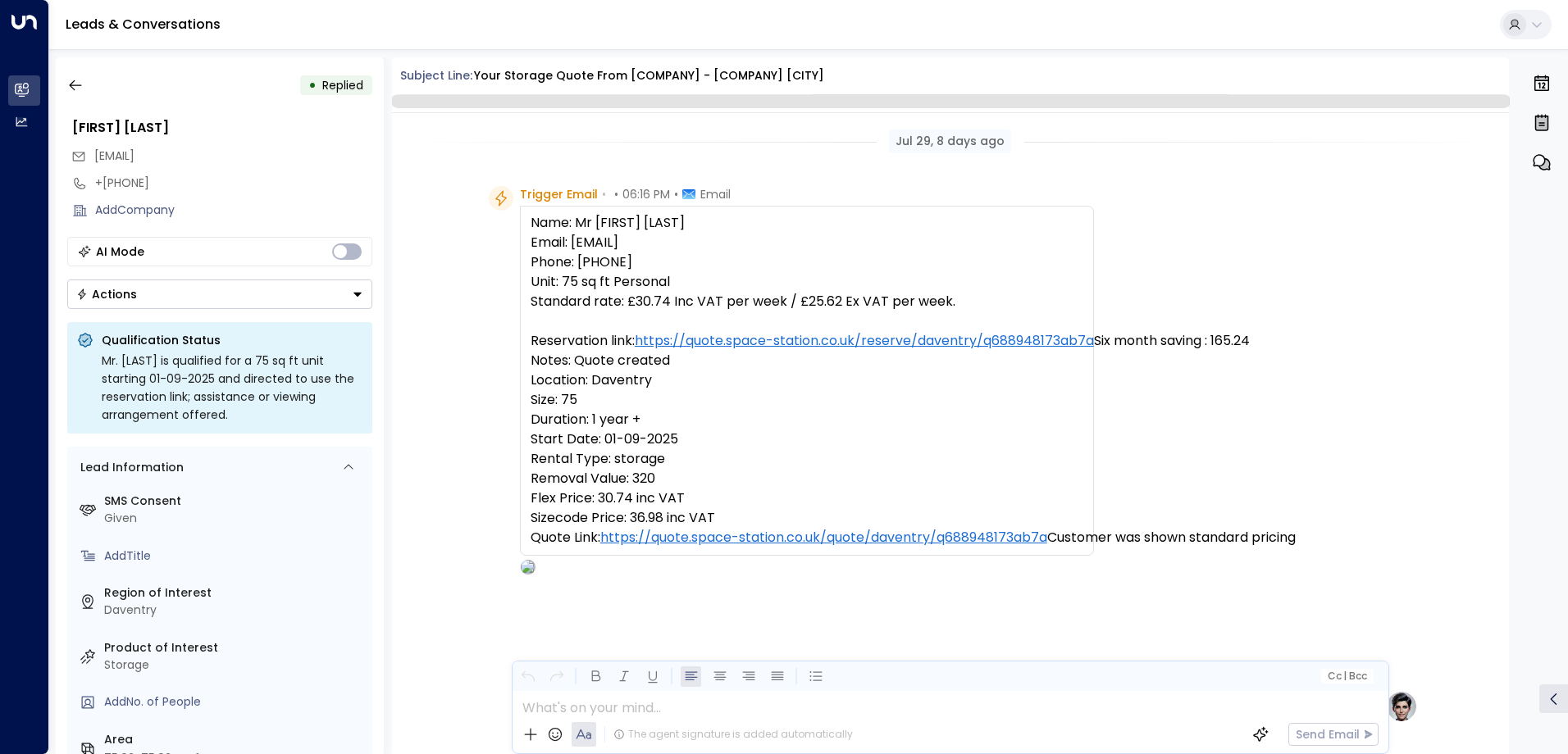 scroll, scrollTop: 841, scrollLeft: 0, axis: vertical 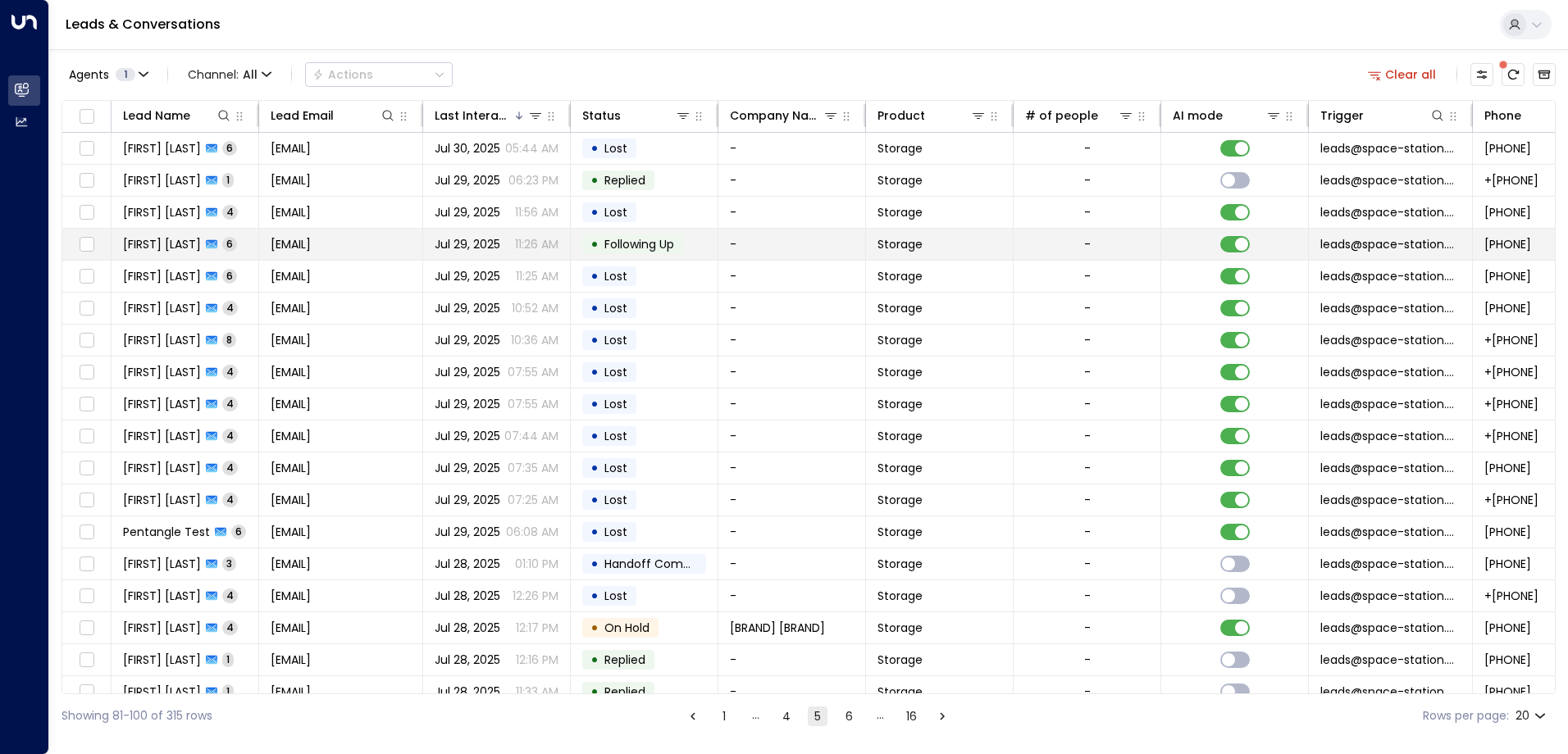 click on "[FIRST] [LAST]" at bounding box center [162, 244] 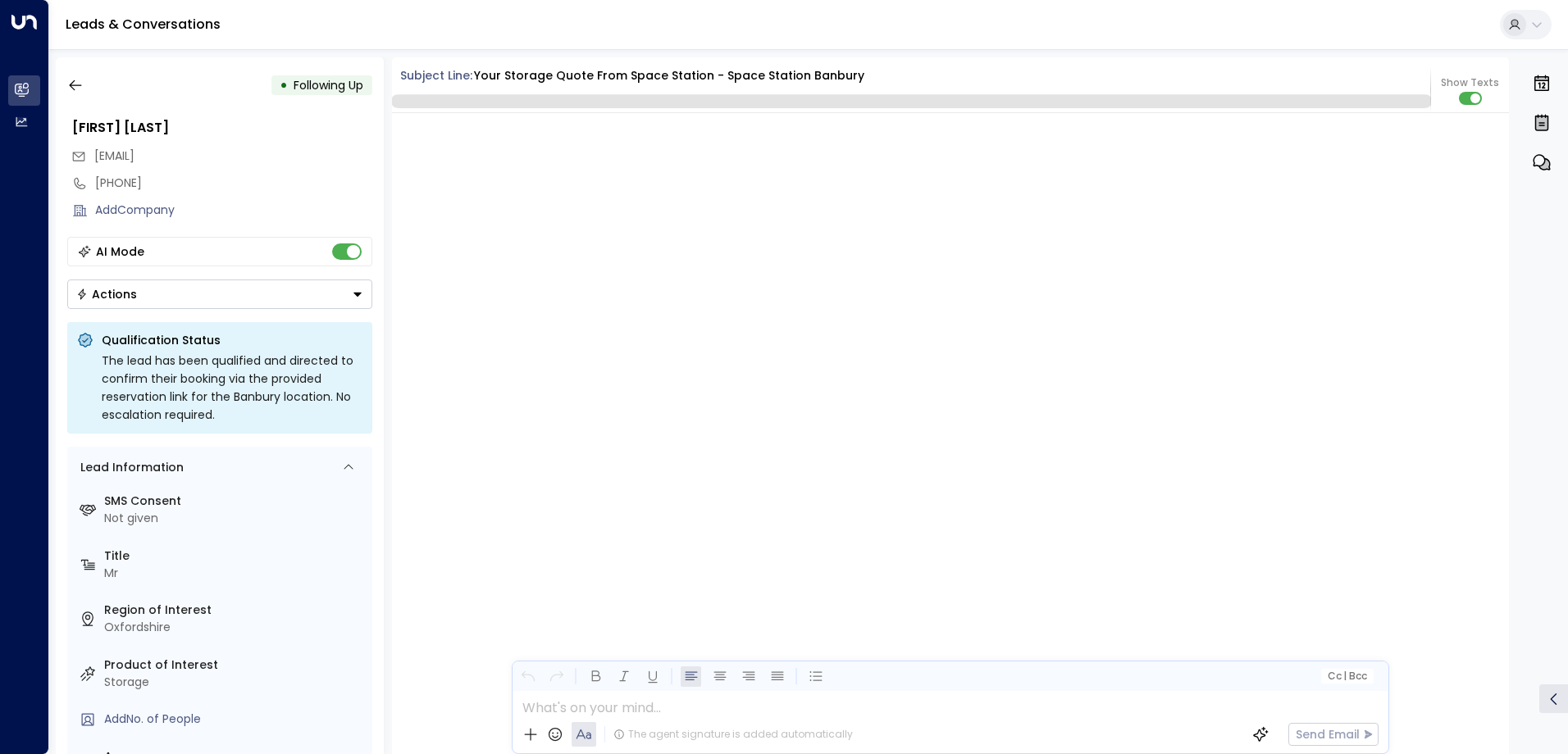 scroll, scrollTop: 5244, scrollLeft: 0, axis: vertical 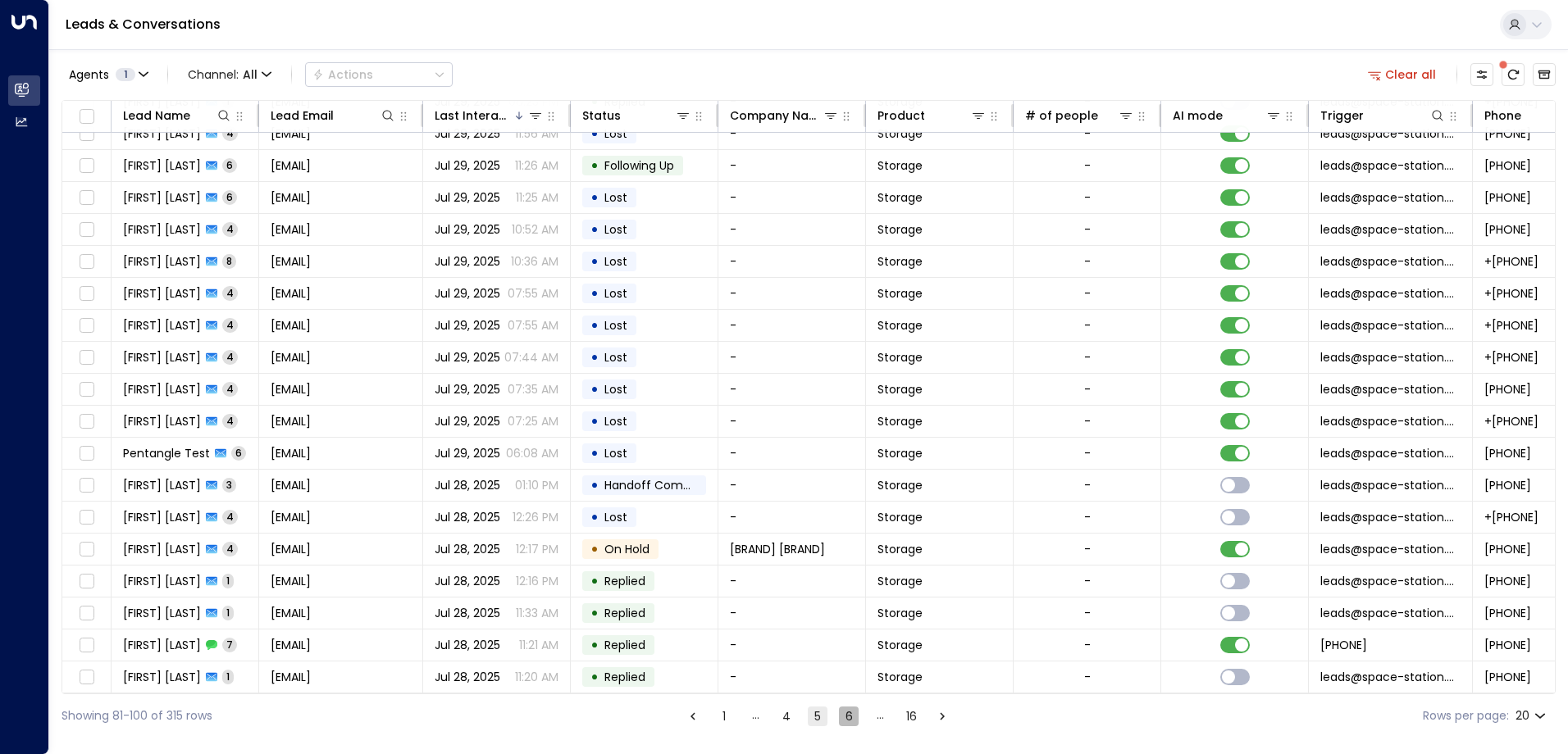 click on "6" at bounding box center [849, 716] 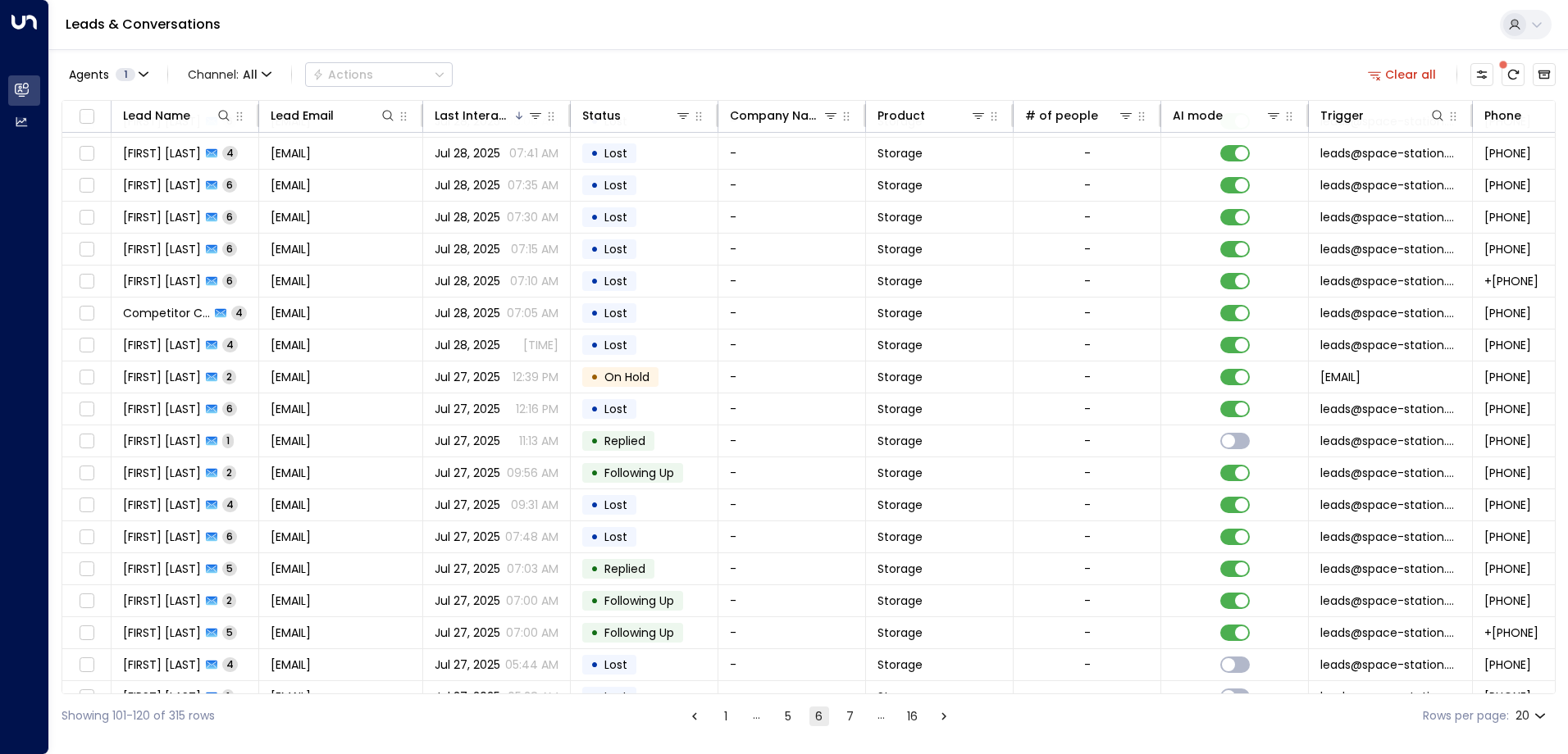 scroll, scrollTop: 84, scrollLeft: 0, axis: vertical 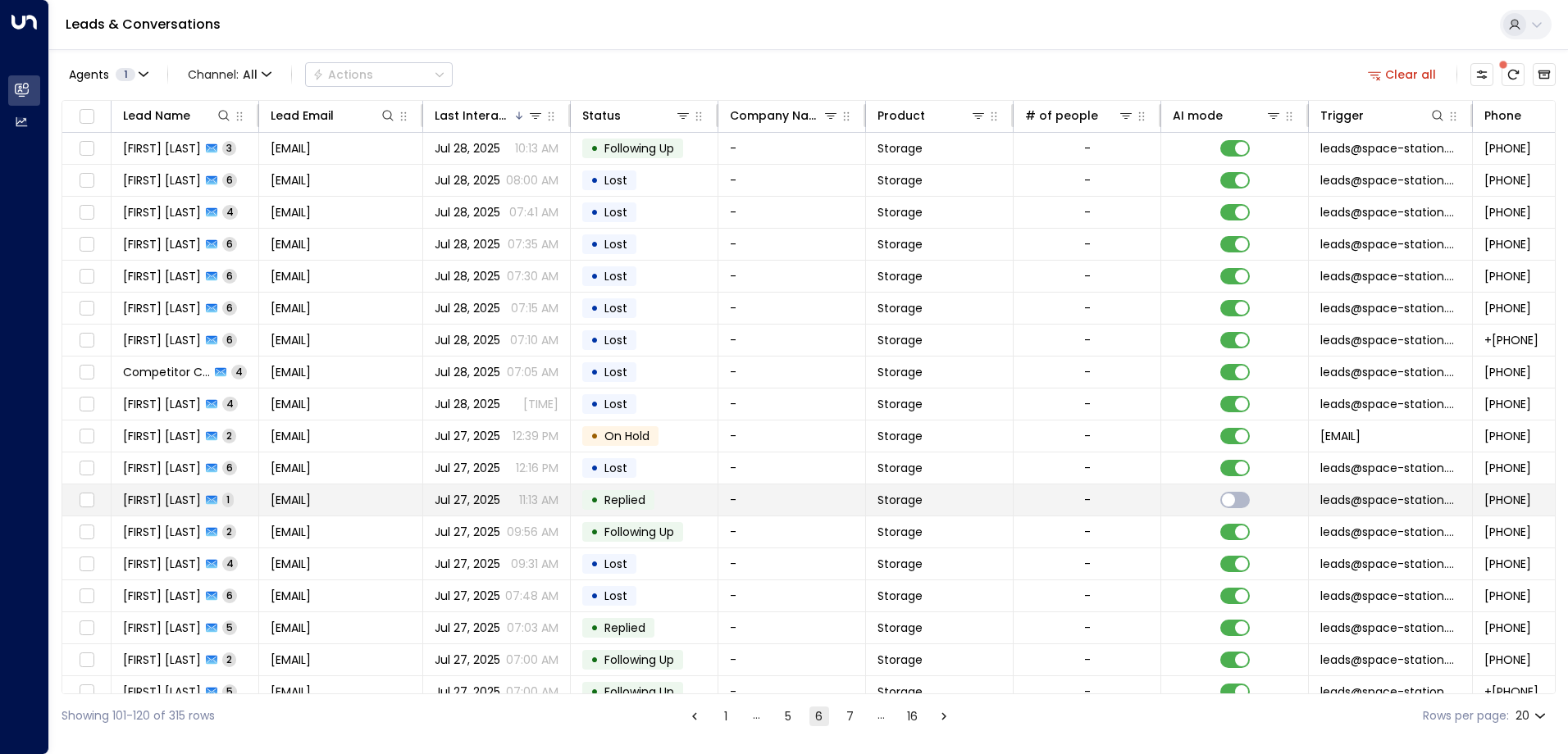 click on "[FIRST] [LAST]" at bounding box center (162, 500) 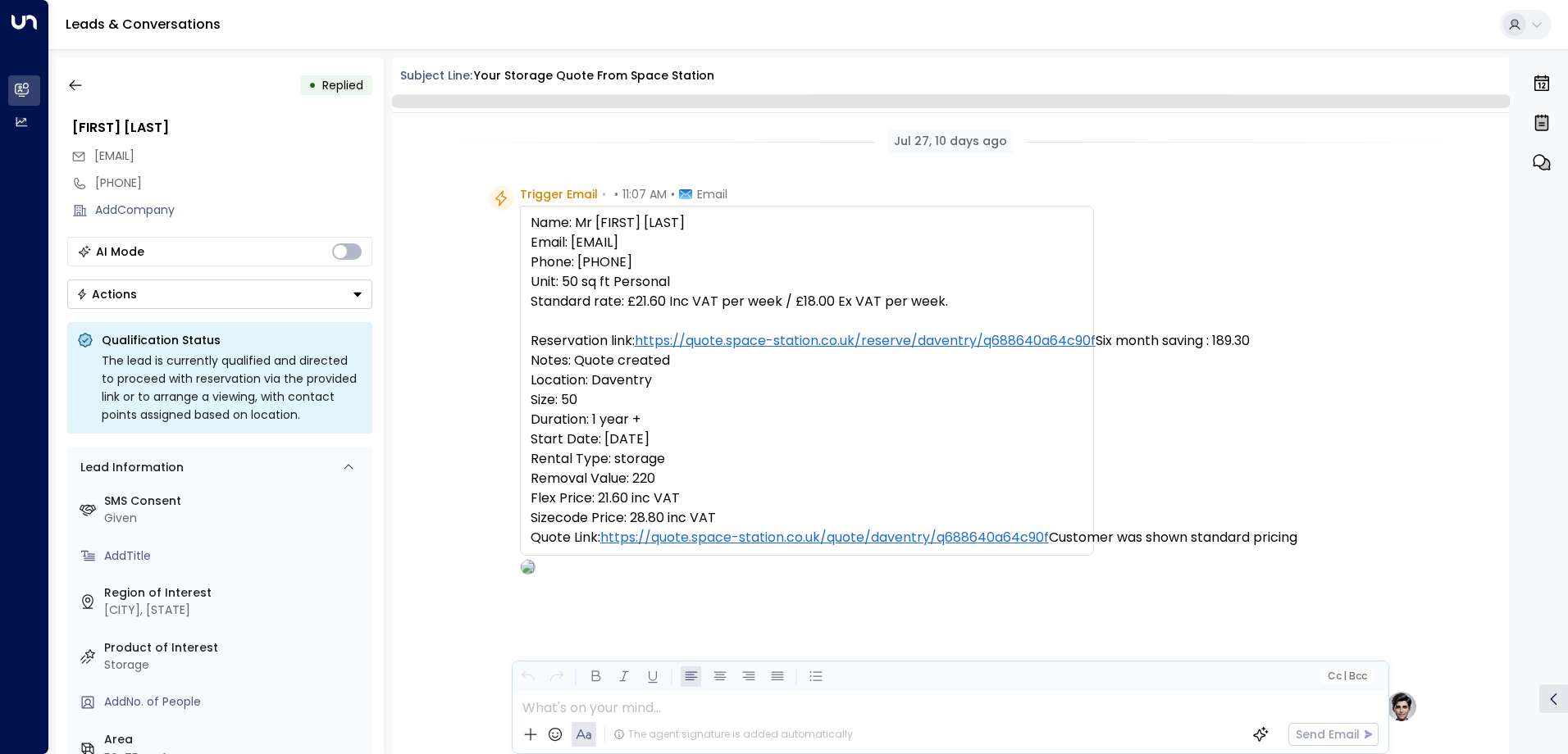 scroll, scrollTop: 526, scrollLeft: 0, axis: vertical 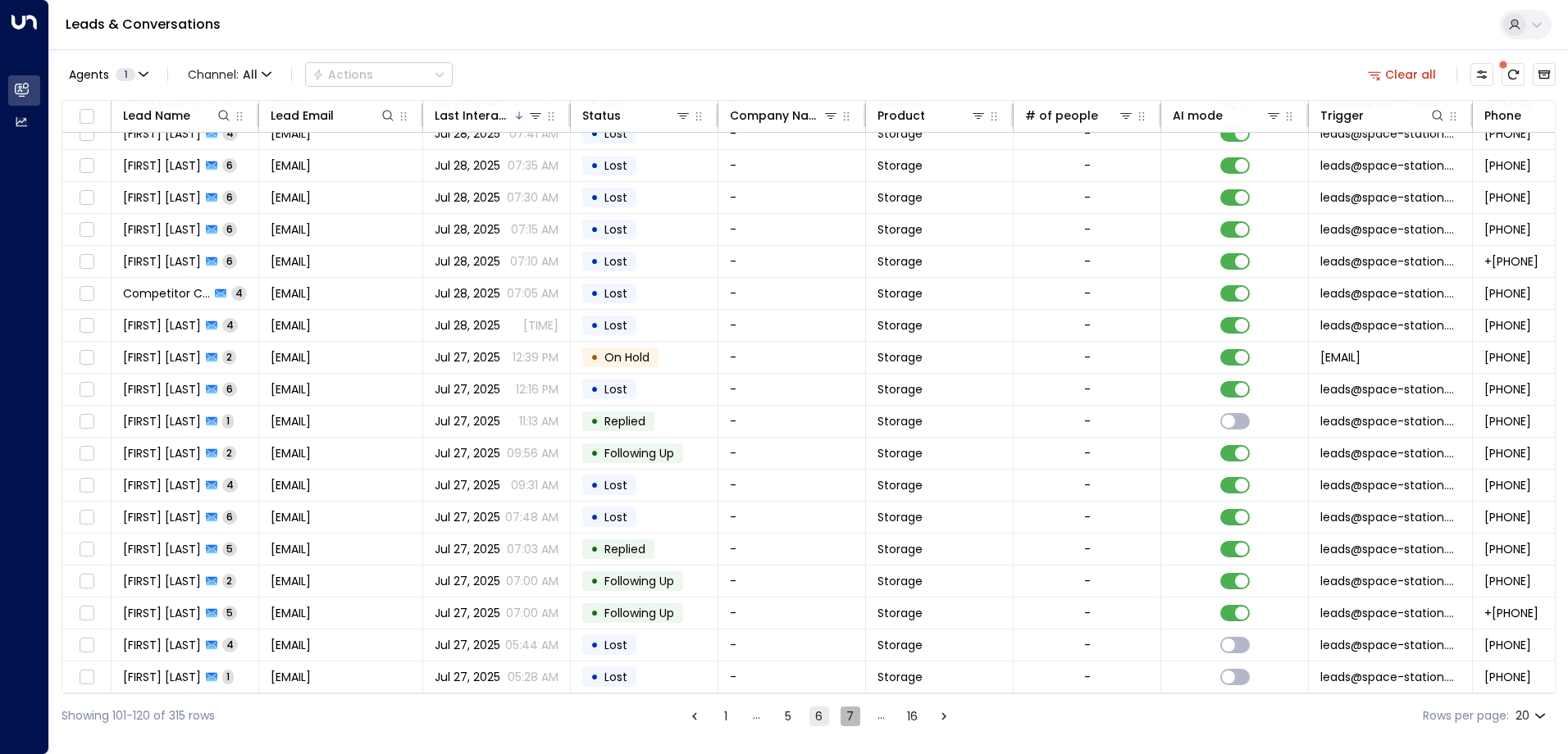 click on "7" at bounding box center (850, 716) 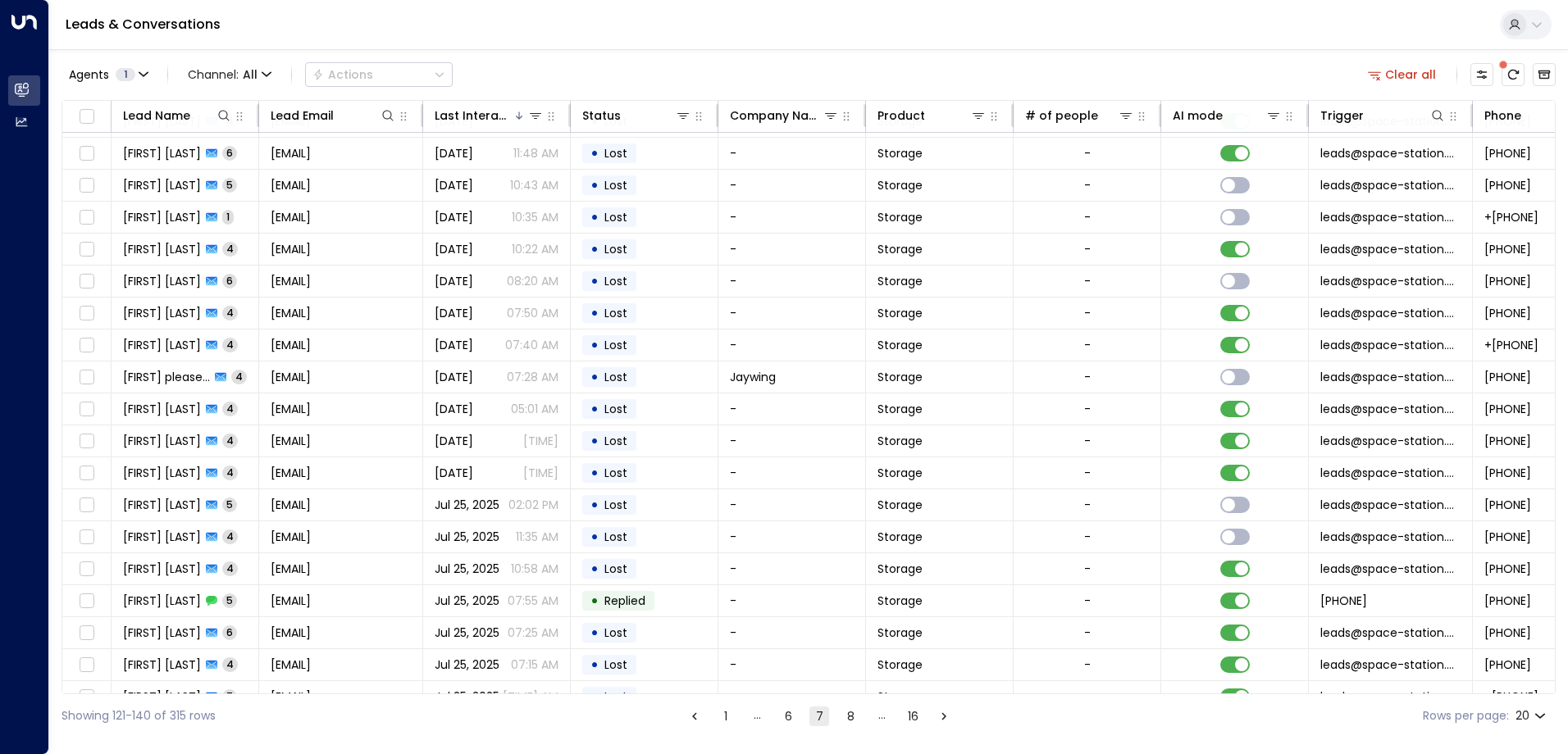 scroll, scrollTop: 84, scrollLeft: 0, axis: vertical 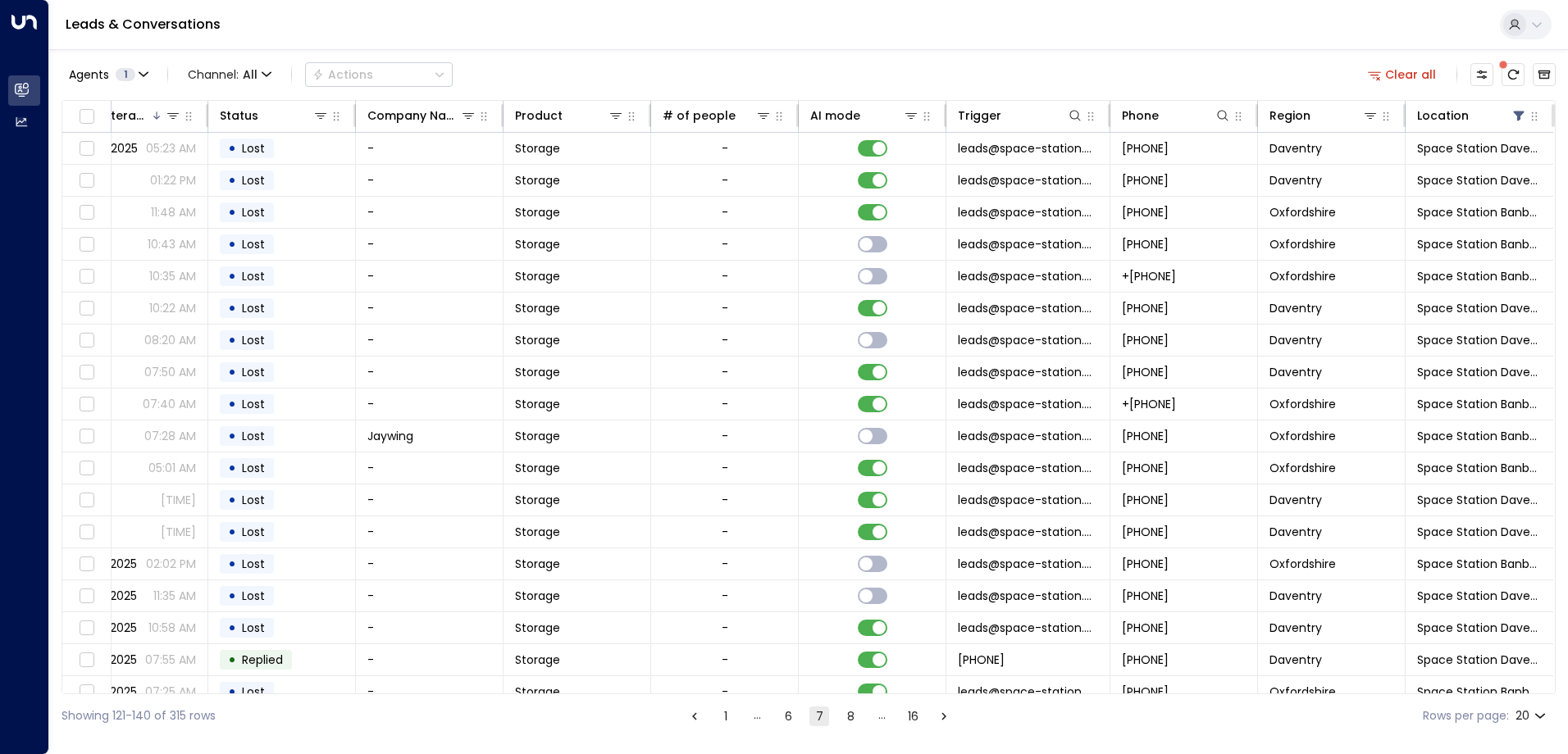 drag, startPoint x: 1555, startPoint y: 446, endPoint x: 1559, endPoint y: 591, distance: 145.0552 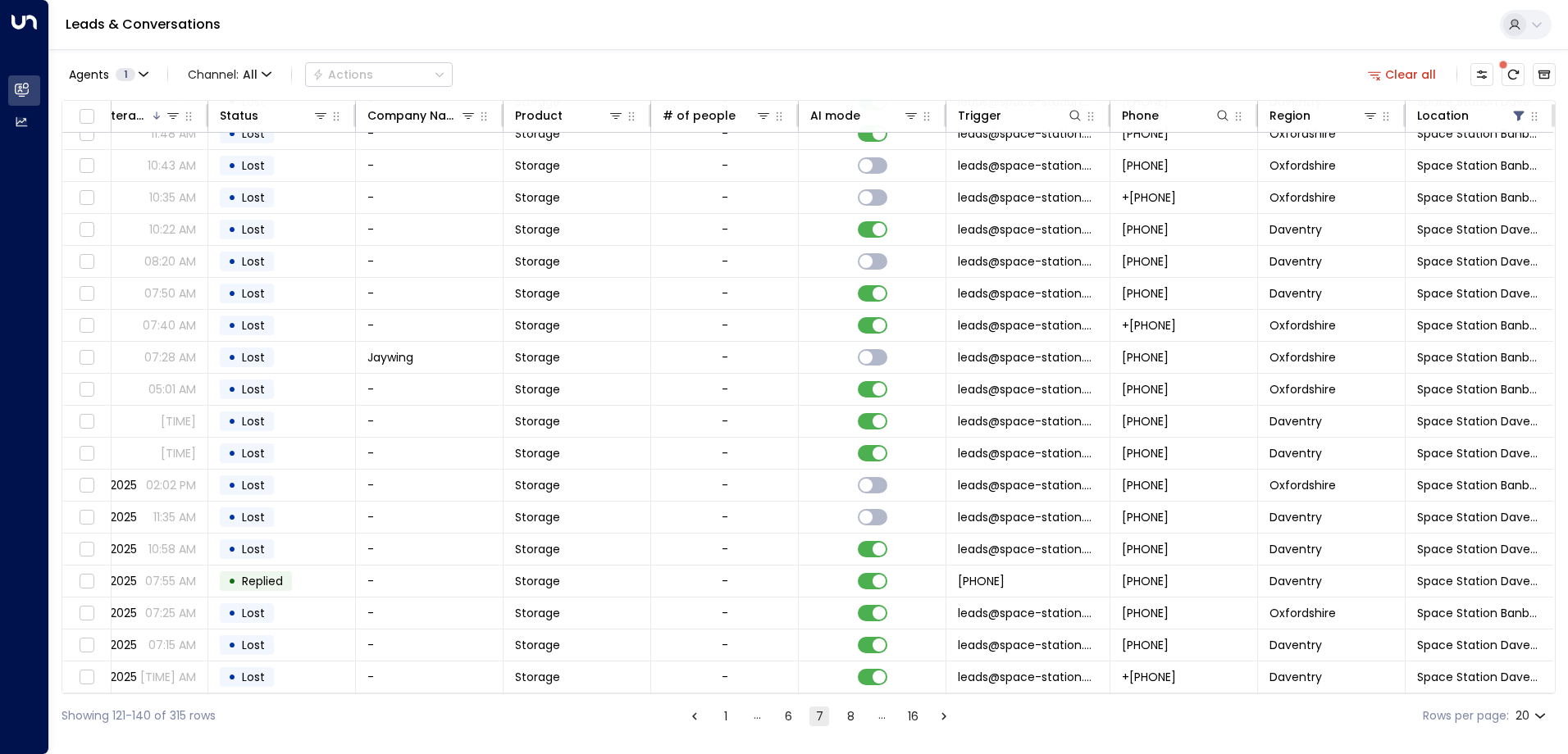 scroll, scrollTop: 84, scrollLeft: 0, axis: vertical 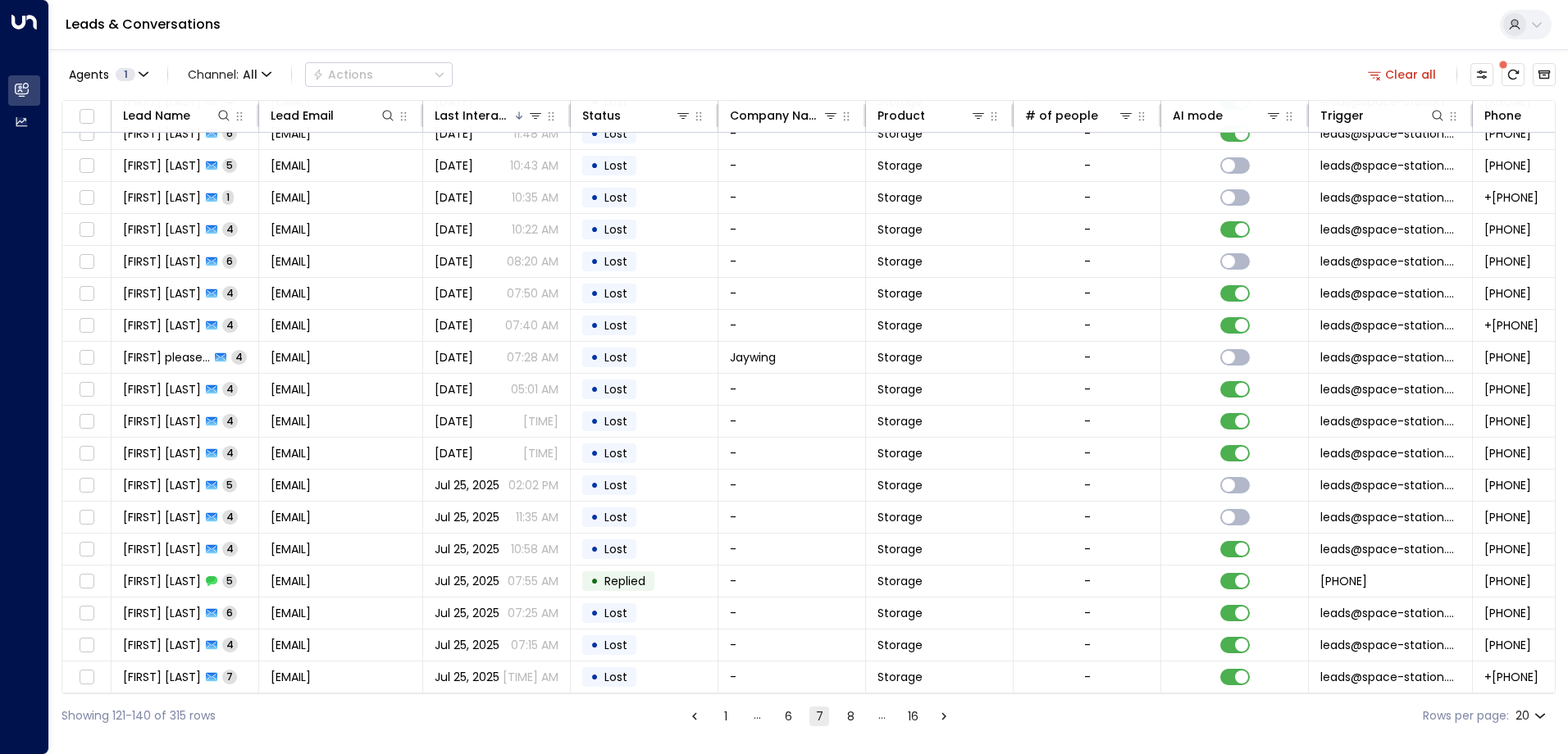click on "Showing   121-140 of 315   rows 1 … 6 7 8 … 16 Rows per page: 20 **" at bounding box center [809, 715] 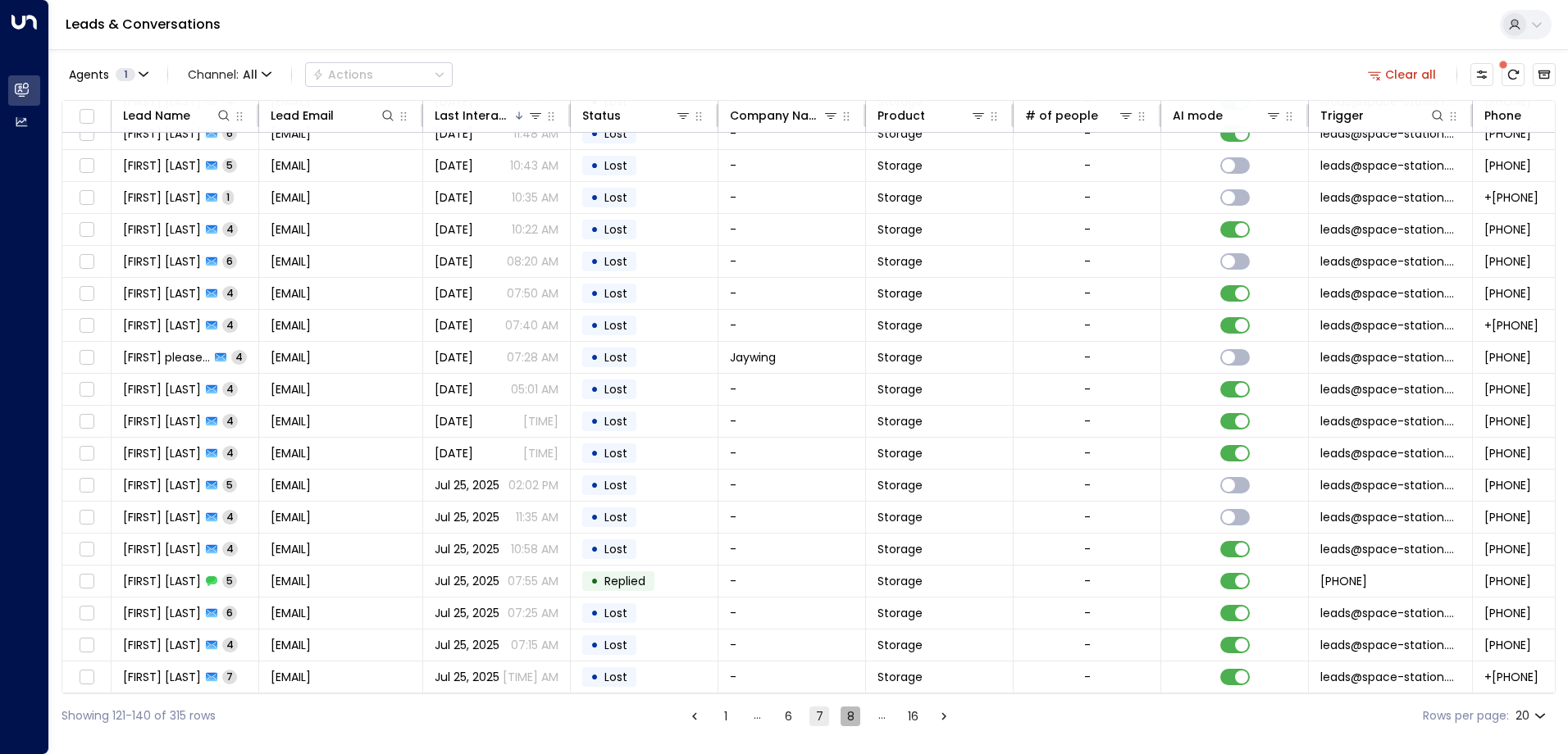 click on "8" at bounding box center [850, 716] 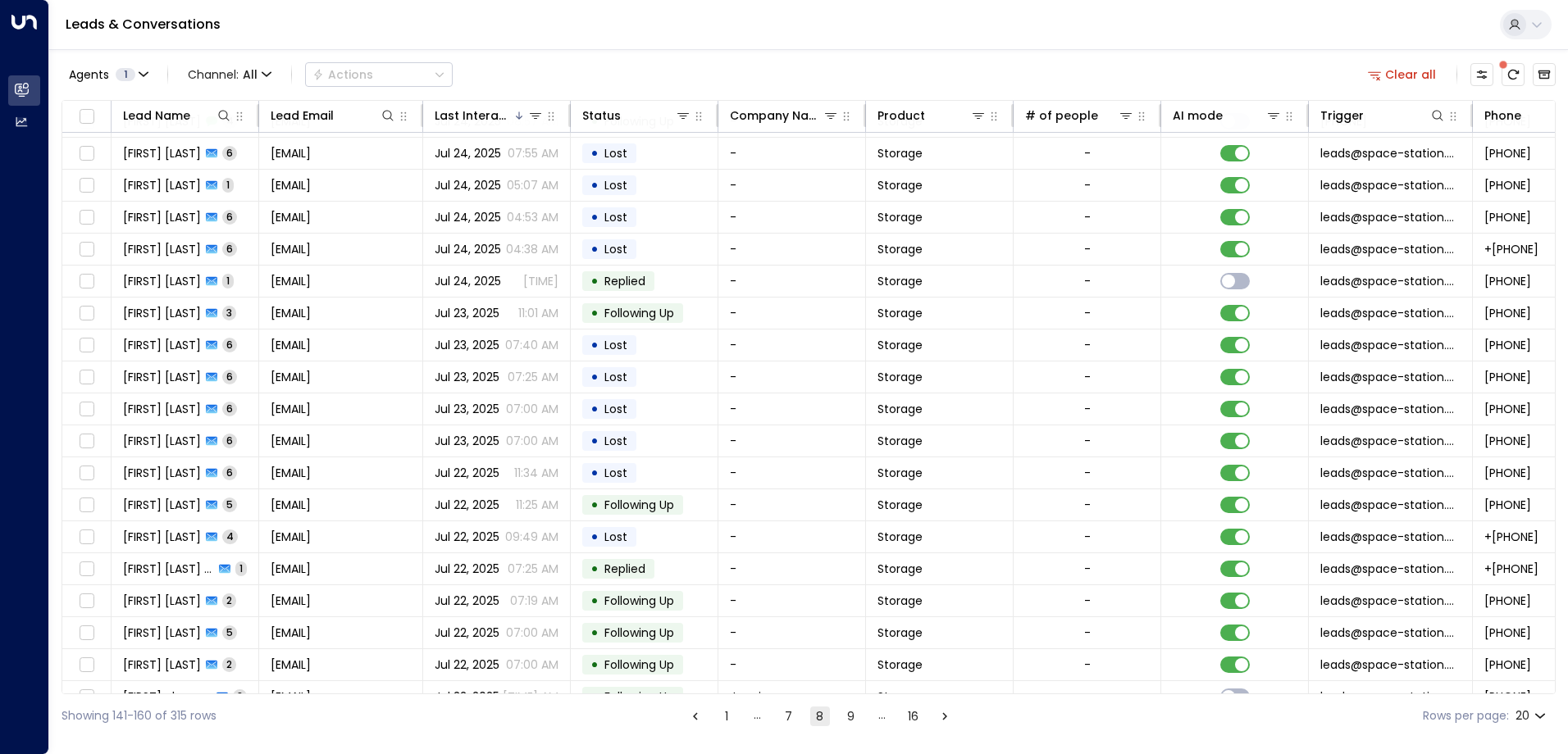 scroll, scrollTop: 84, scrollLeft: 0, axis: vertical 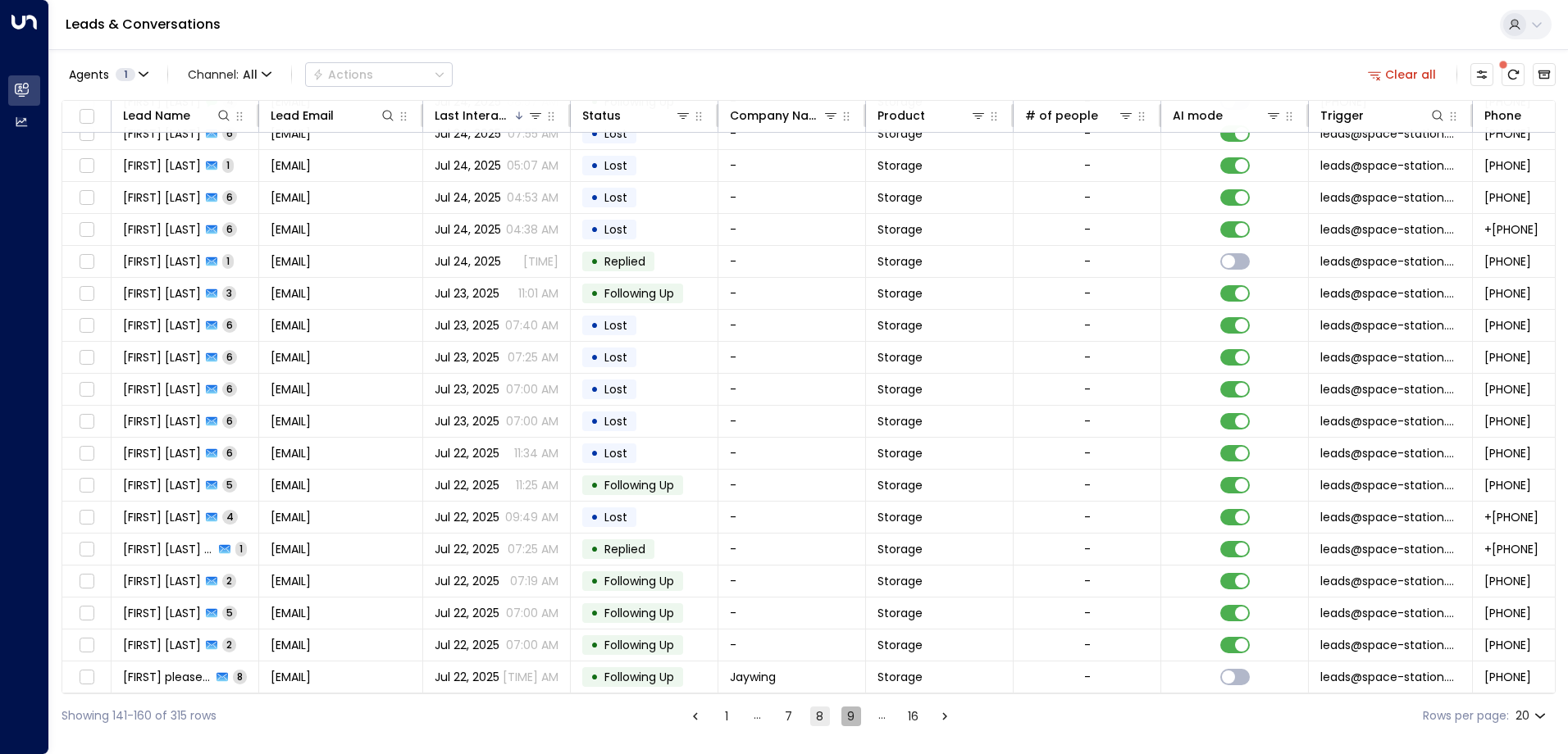 click on "9" at bounding box center [851, 716] 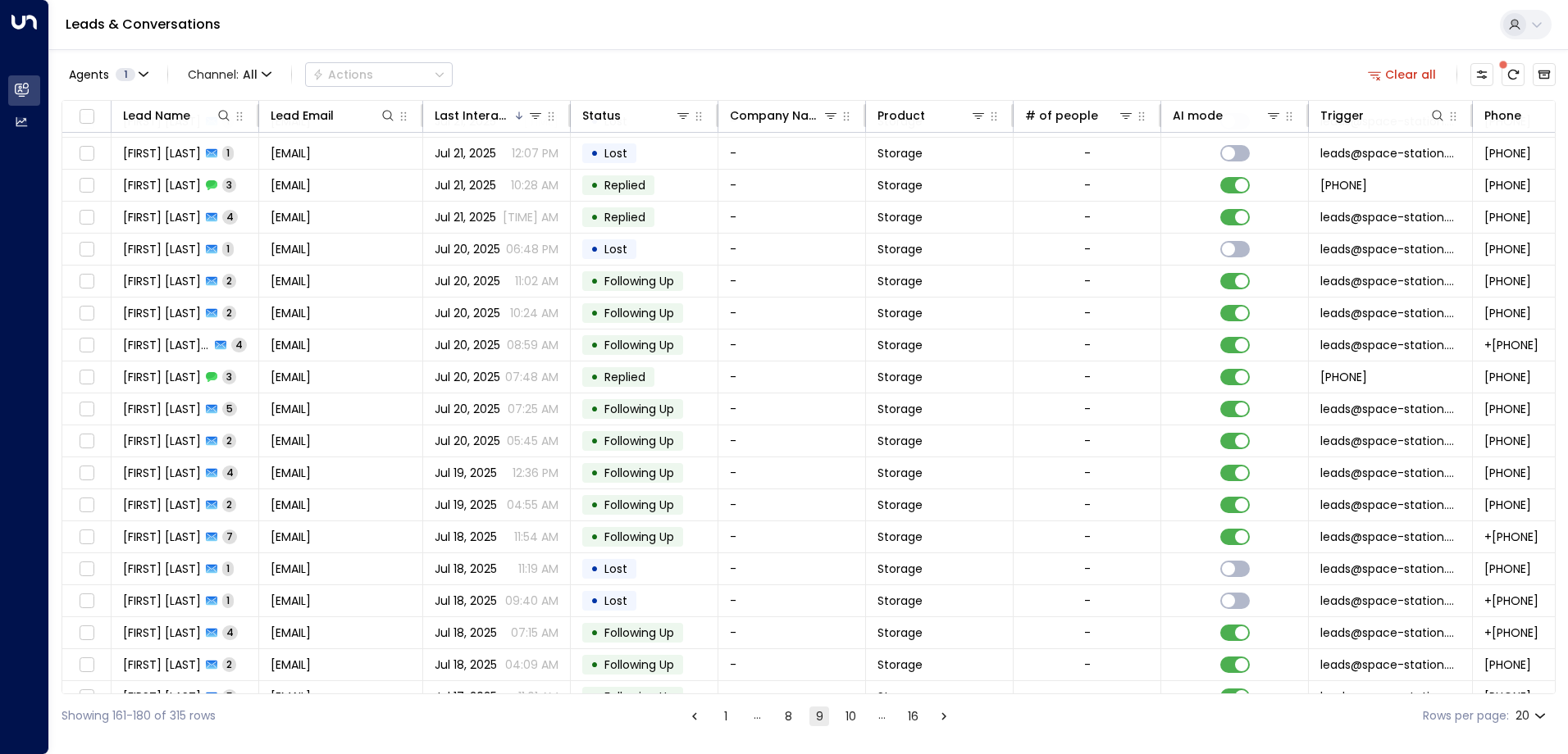 scroll, scrollTop: 84, scrollLeft: 0, axis: vertical 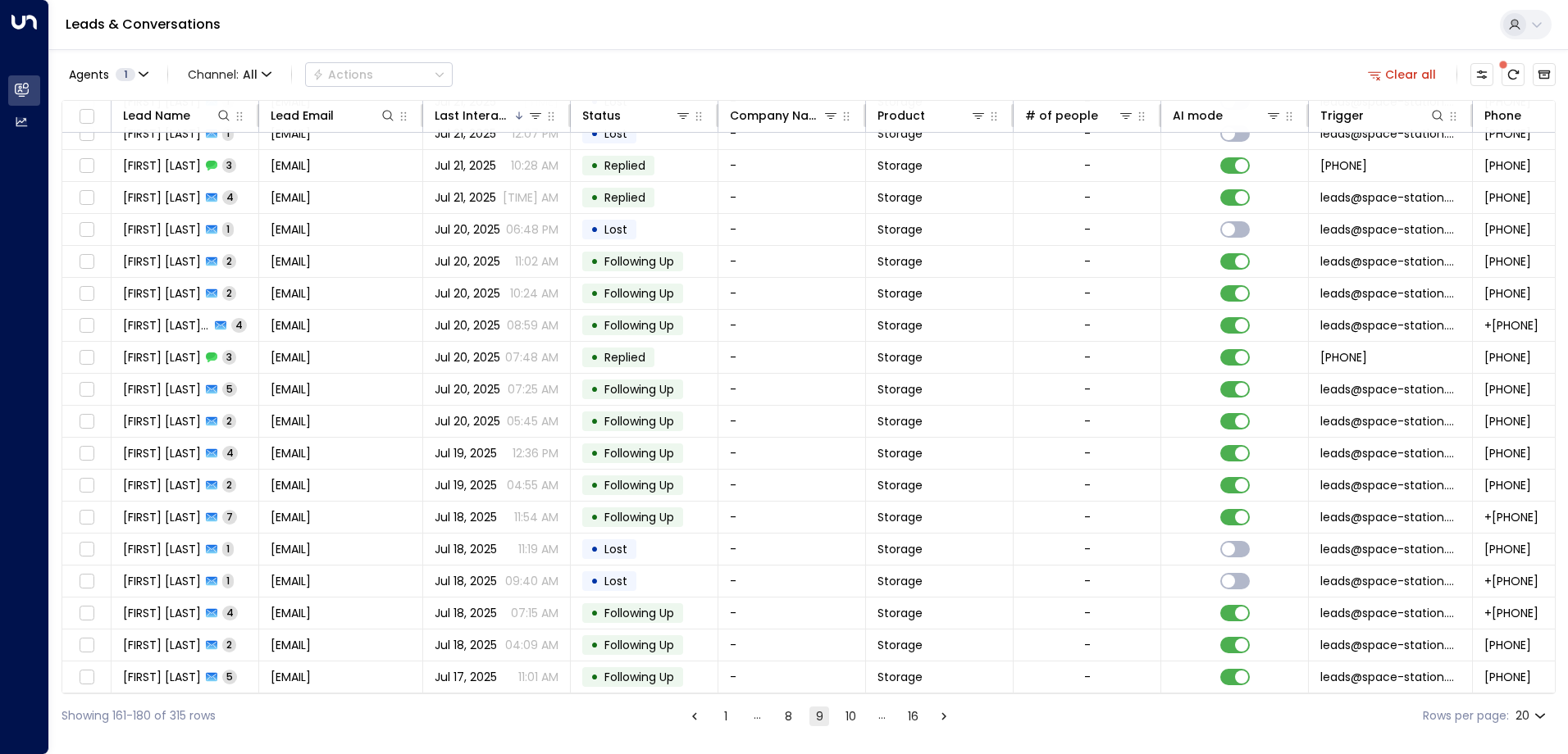 click on "8" at bounding box center [788, 716] 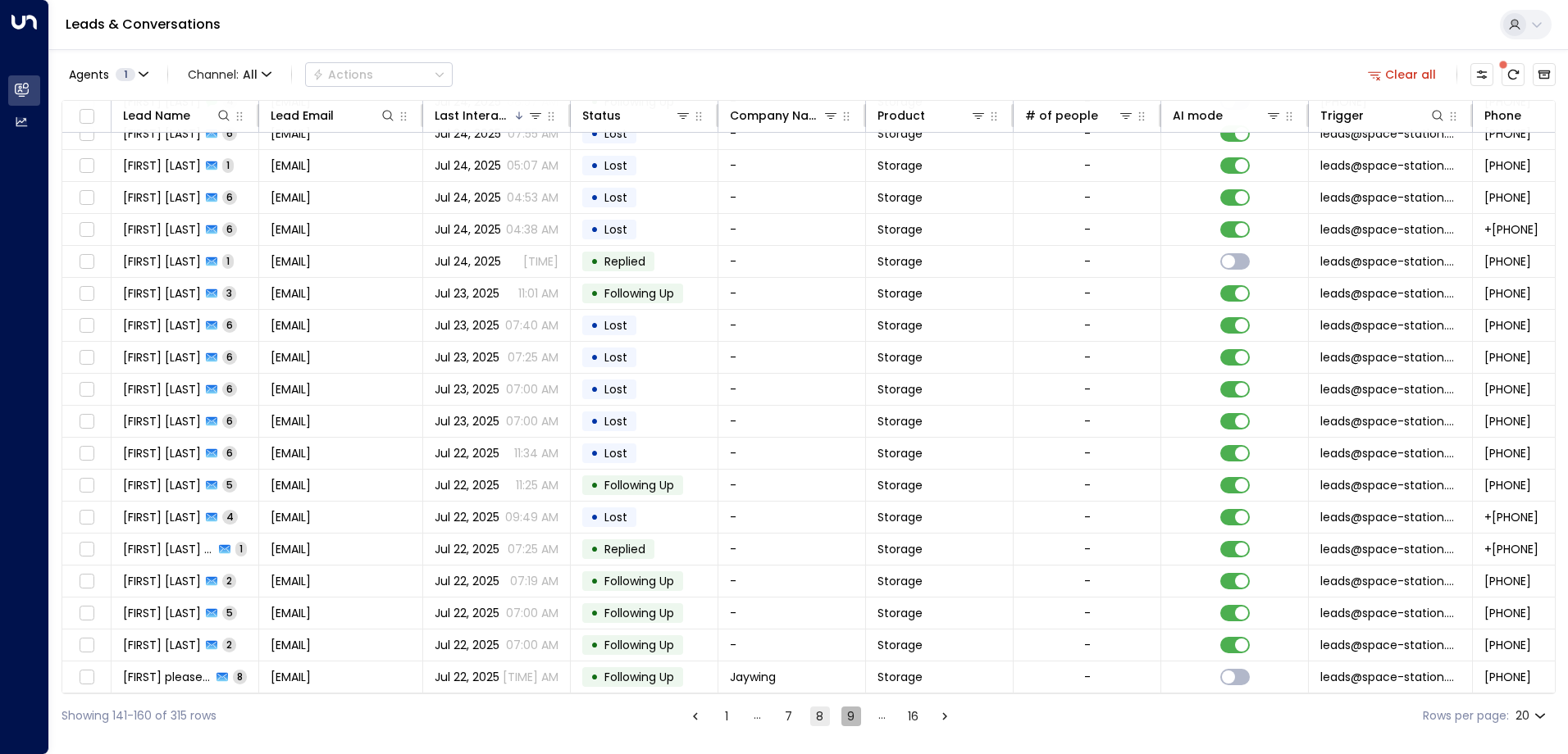 click on "9" at bounding box center (851, 716) 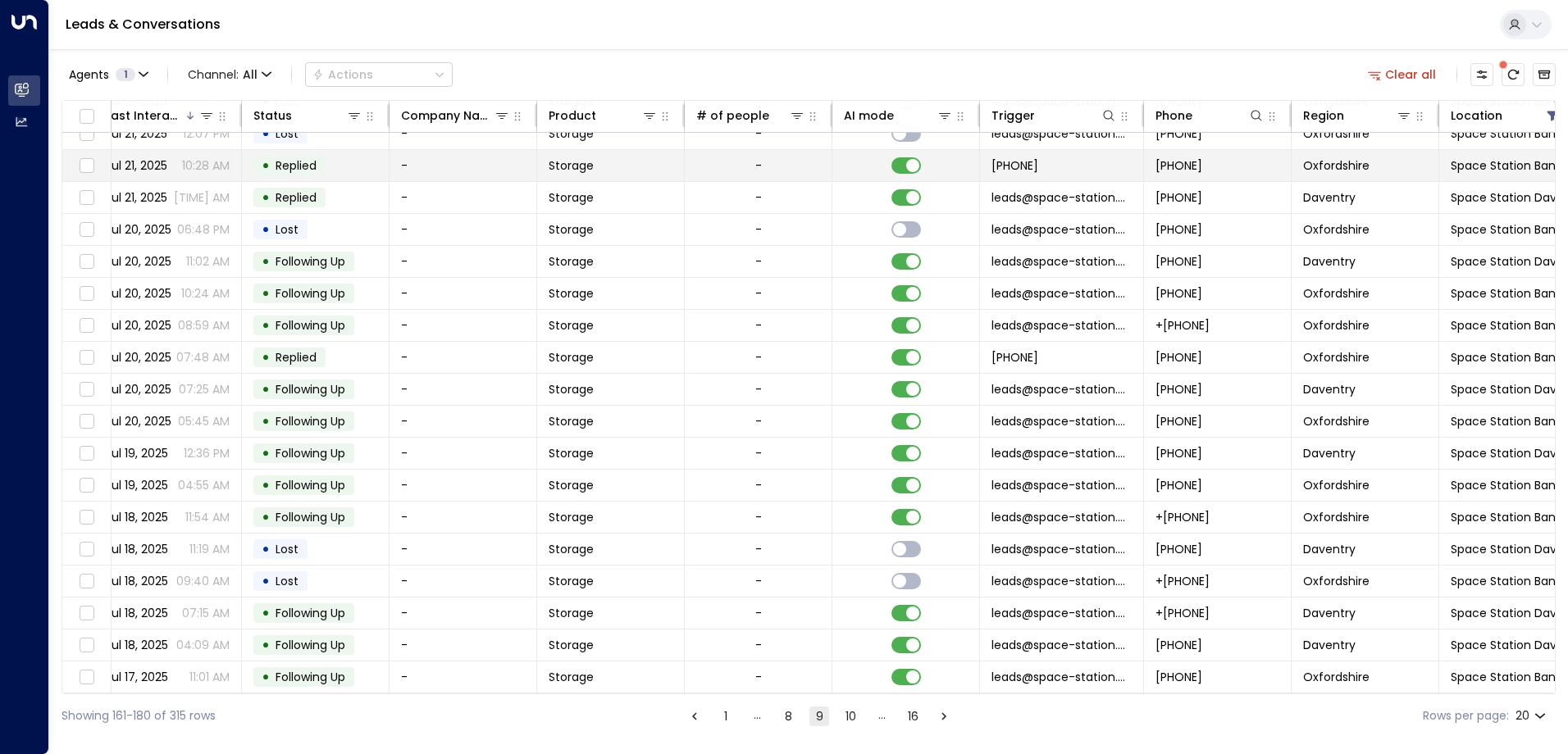 scroll, scrollTop: 84, scrollLeft: 367, axis: both 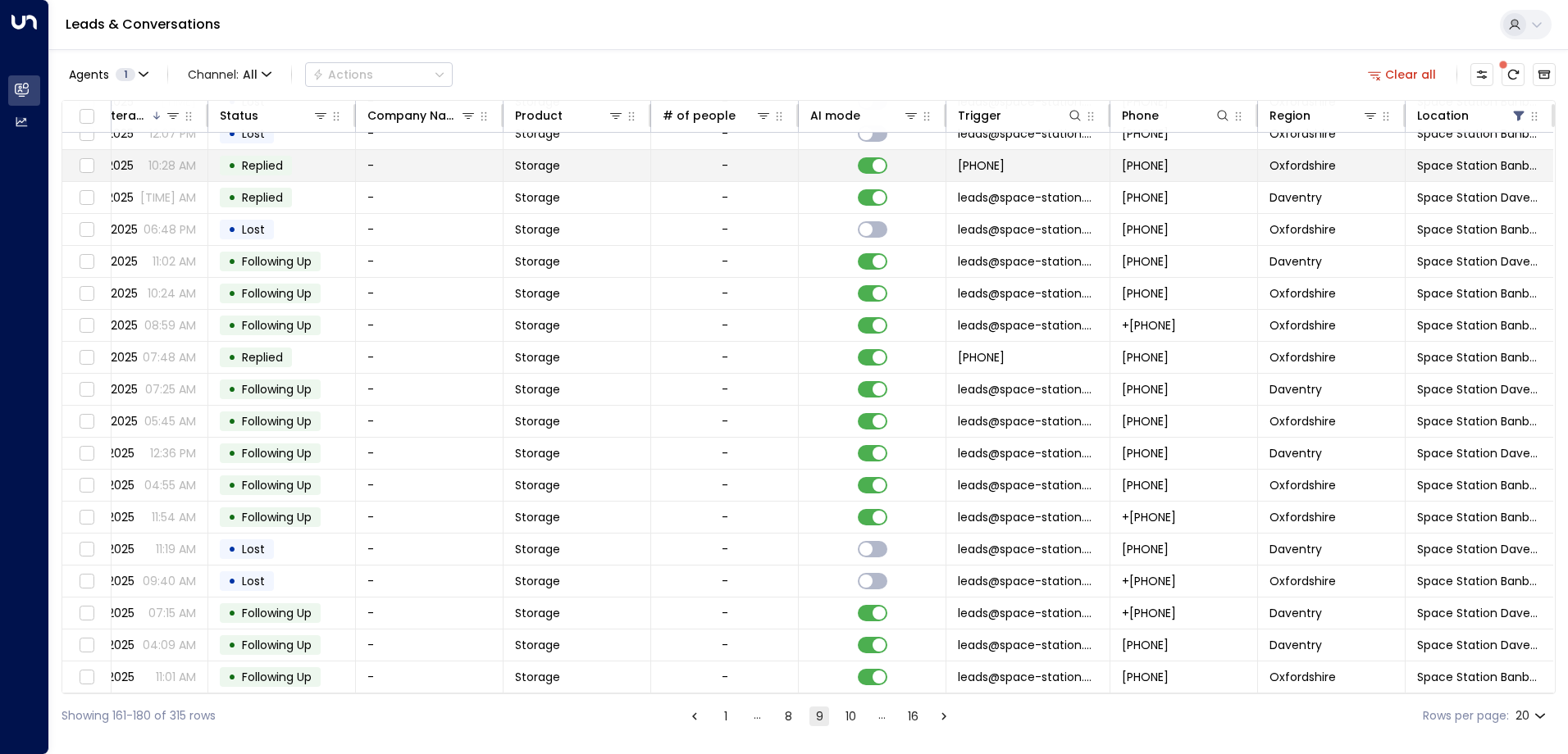 drag, startPoint x: 1555, startPoint y: 266, endPoint x: 1547, endPoint y: 148, distance: 118.2709 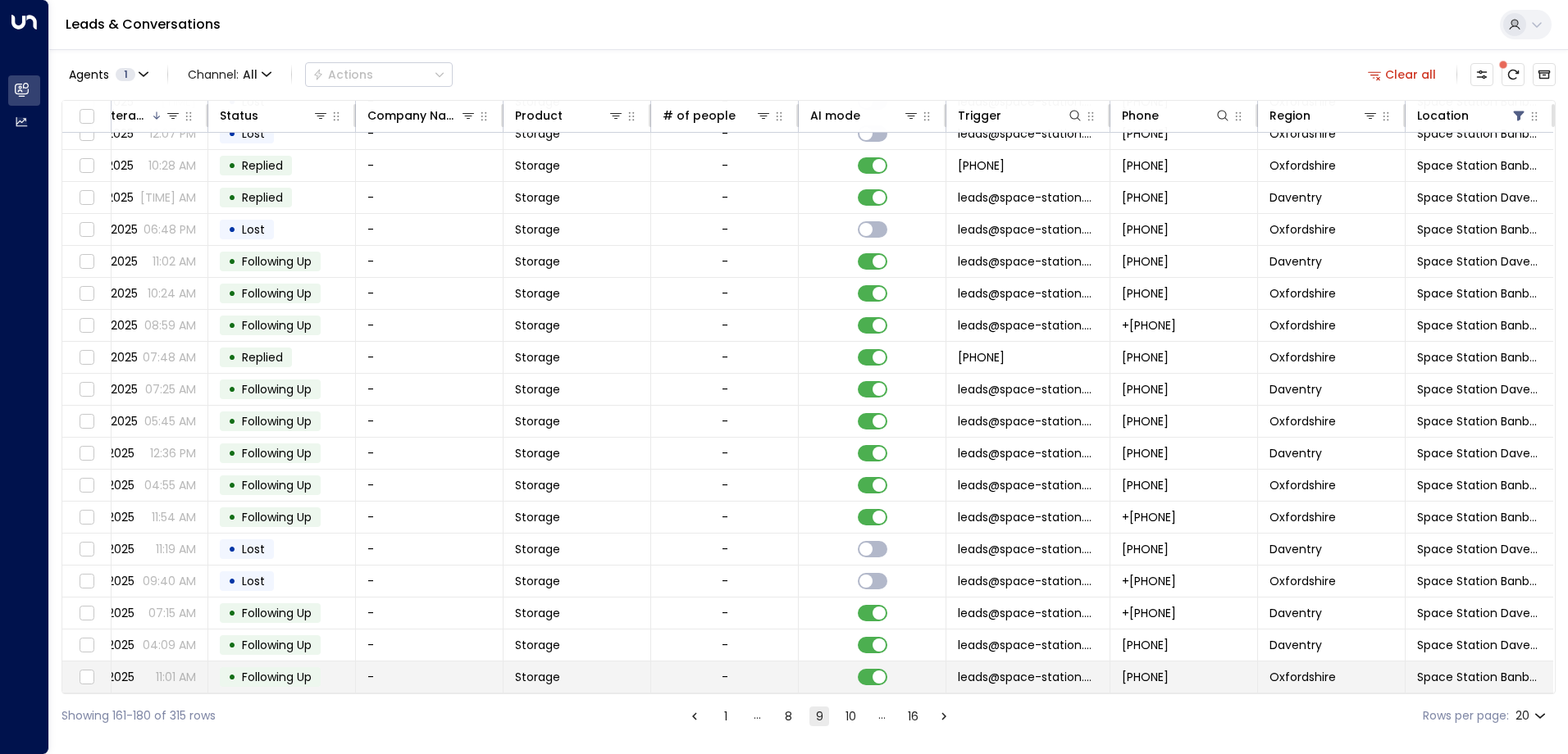 click on "• Following Up" at bounding box center [282, 677] 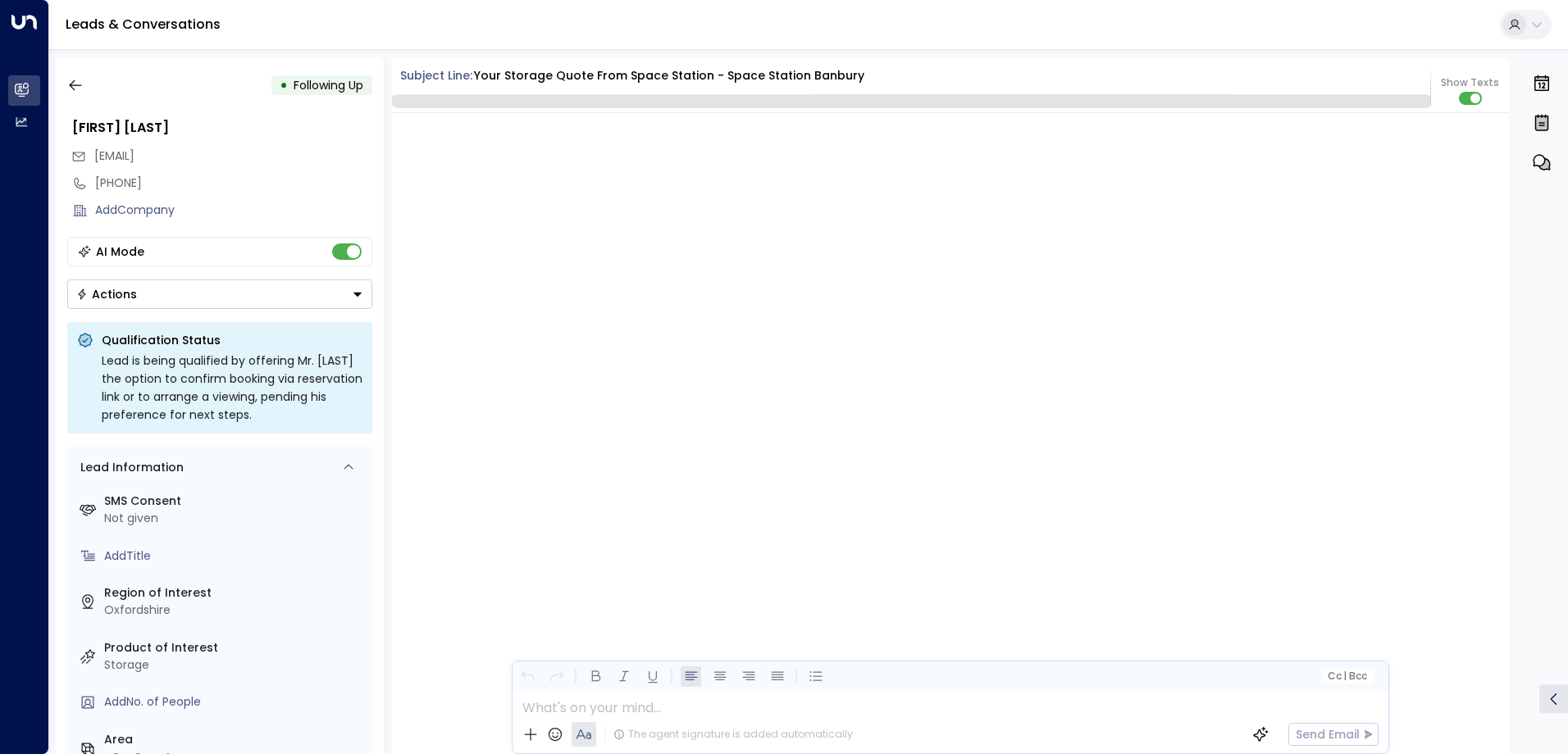 scroll, scrollTop: 5014, scrollLeft: 0, axis: vertical 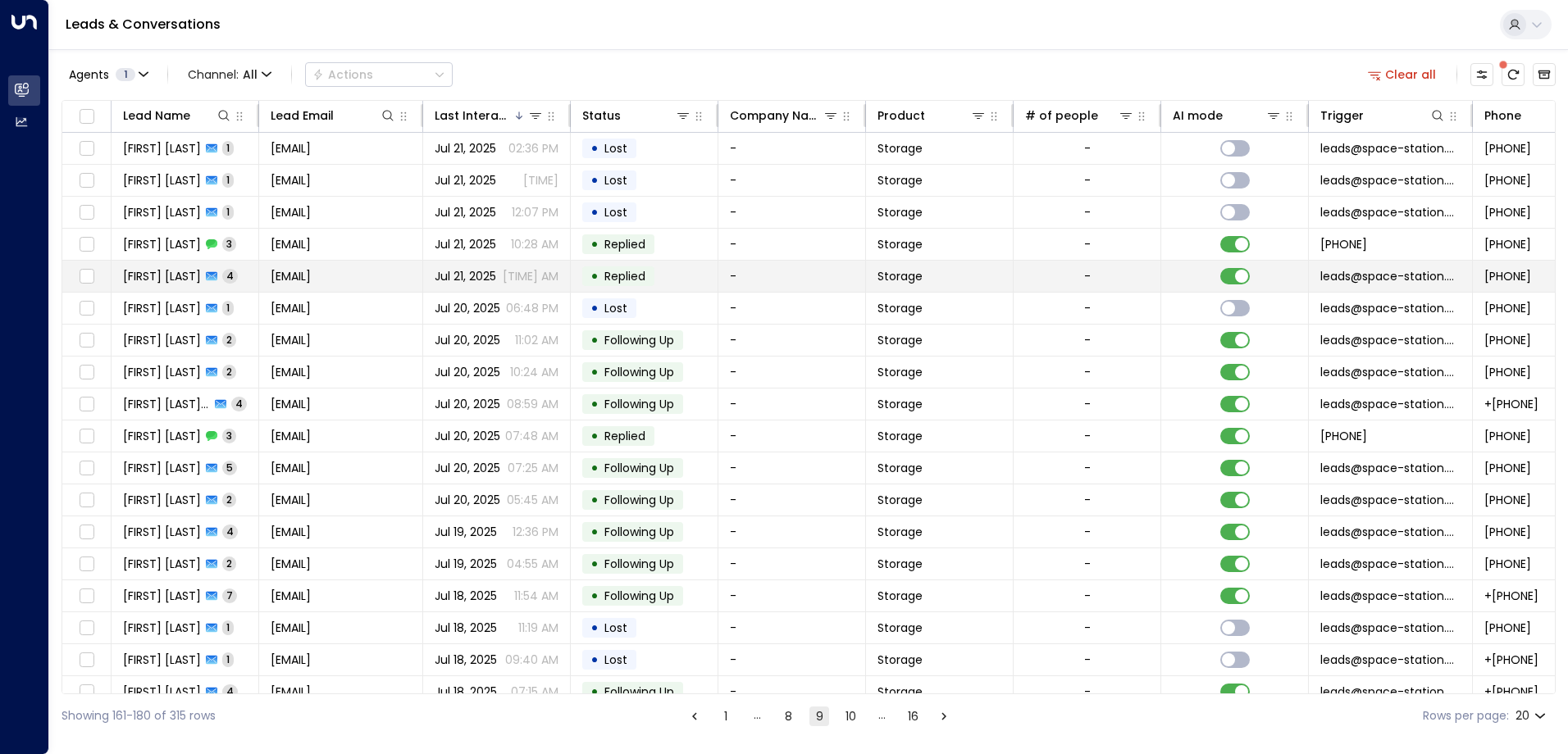 click on "[FIRST] [LAST]" at bounding box center [162, 276] 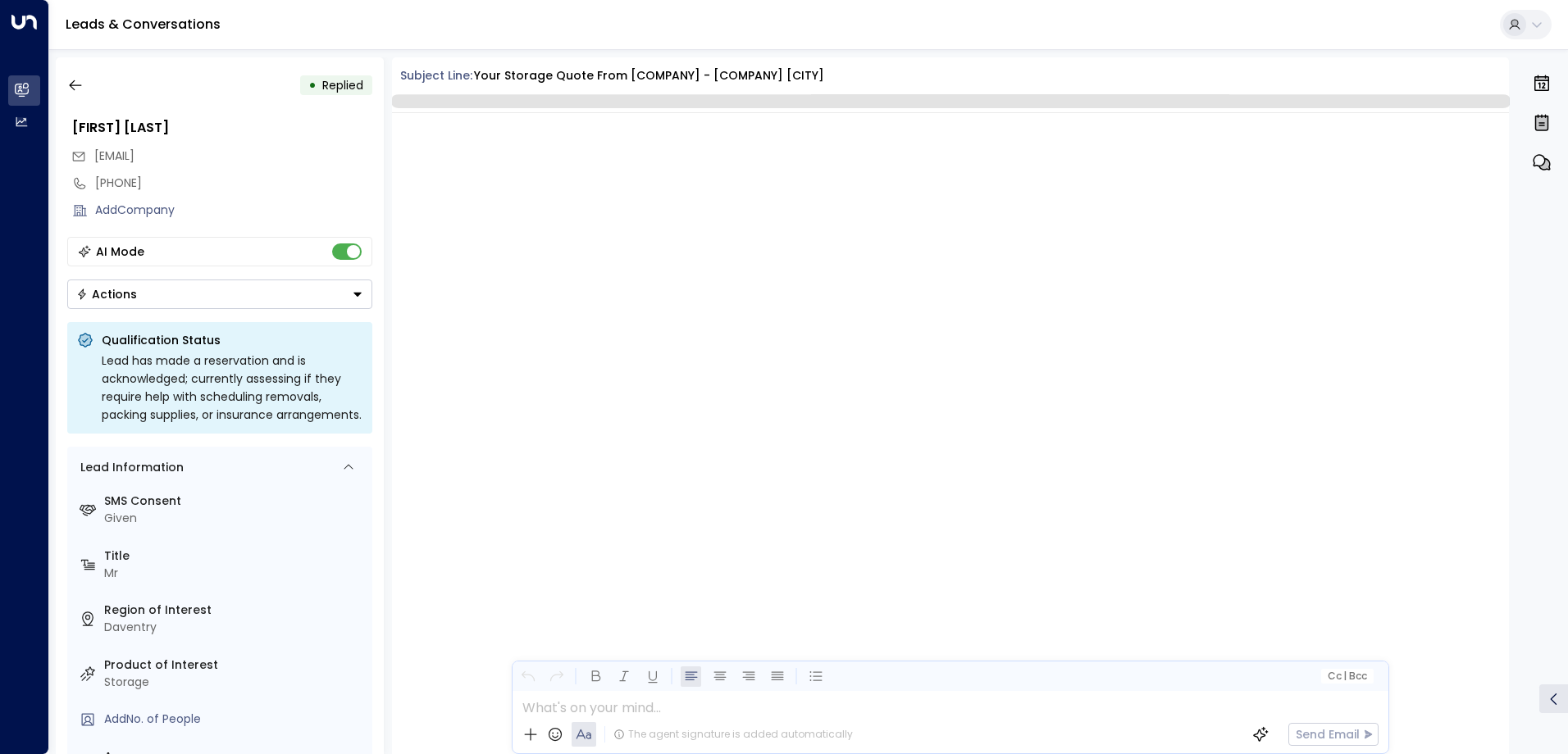 scroll, scrollTop: 1866, scrollLeft: 0, axis: vertical 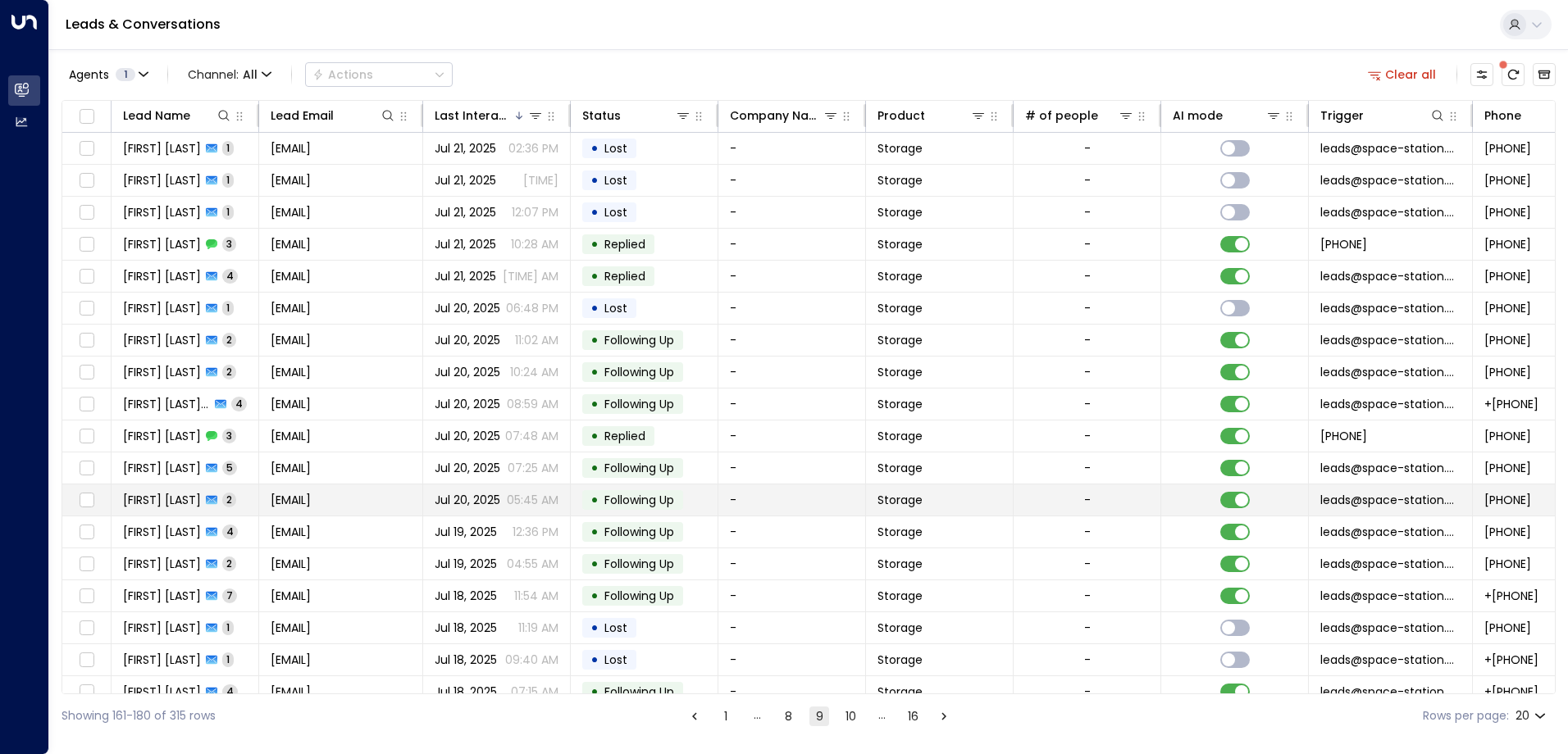 click on "[FIRST] [LAST]" at bounding box center [162, 500] 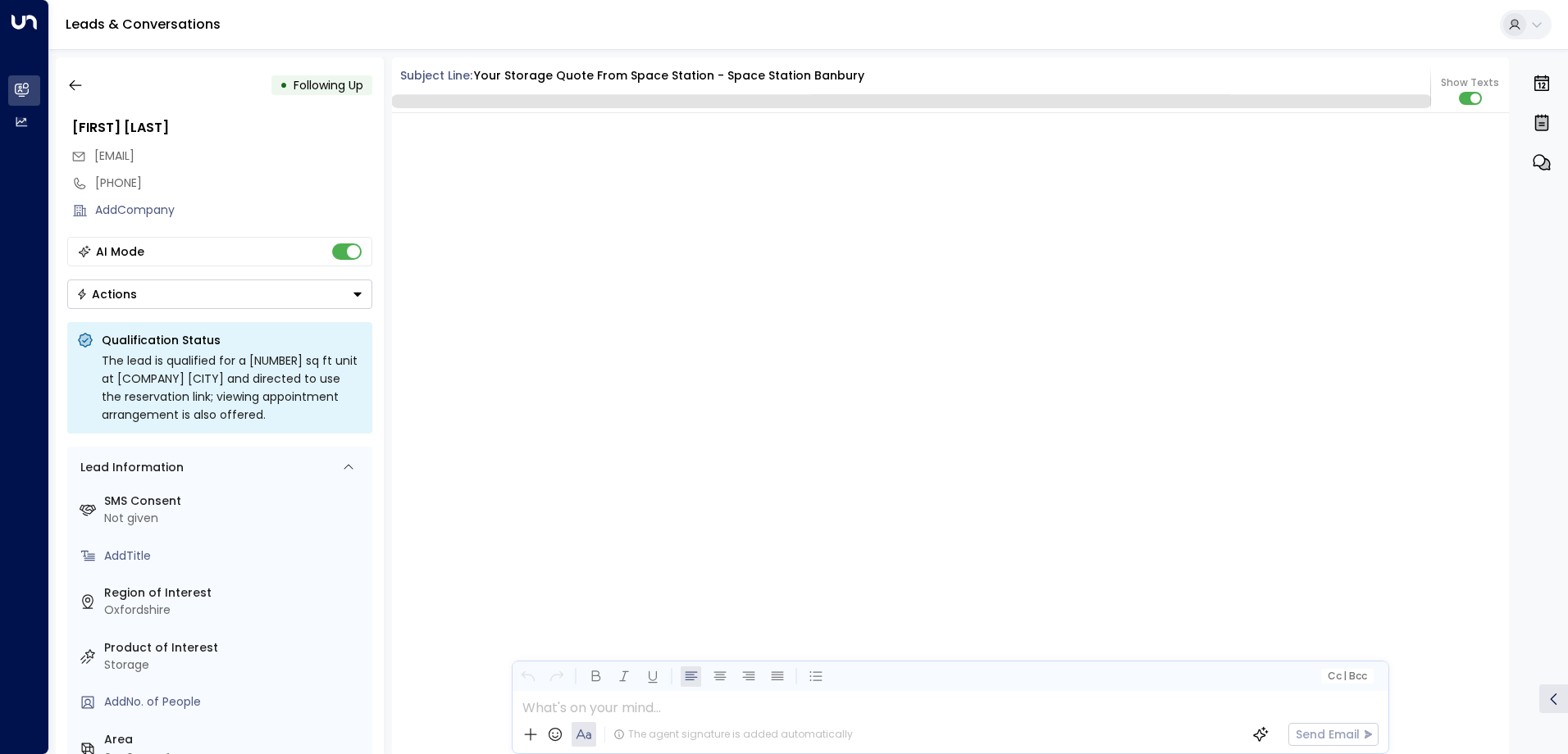 scroll, scrollTop: 1675, scrollLeft: 0, axis: vertical 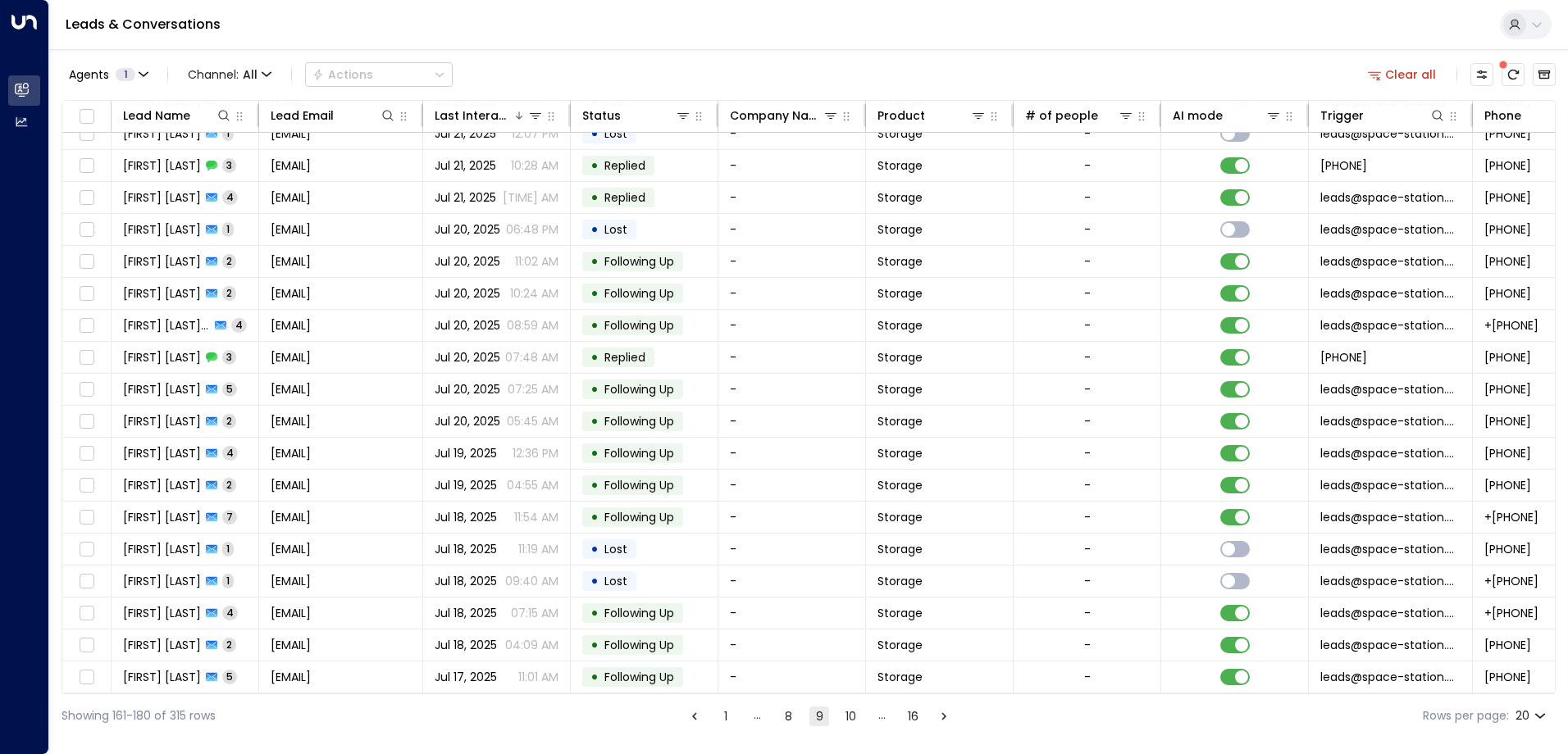 click on "10" at bounding box center (850, 716) 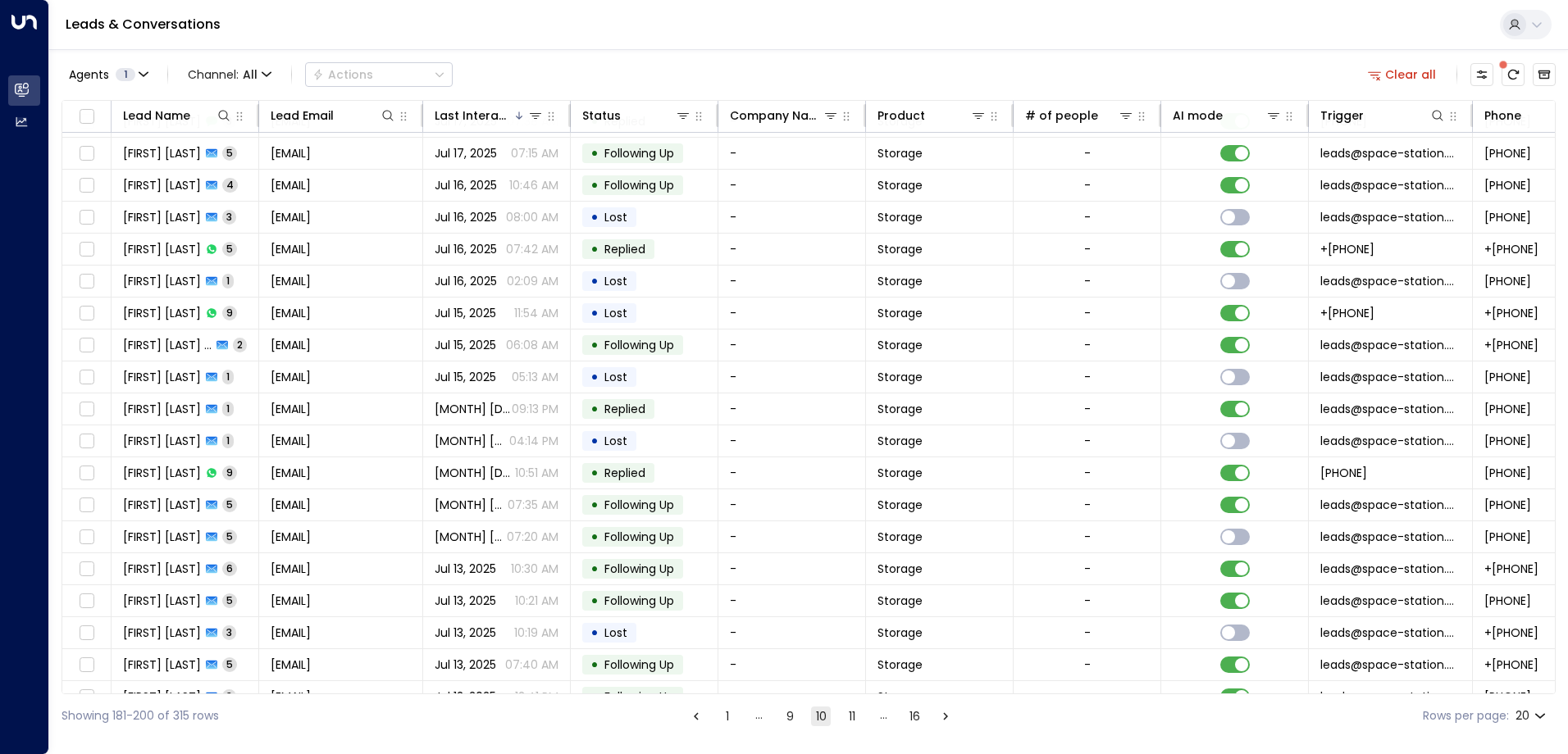 scroll, scrollTop: 82, scrollLeft: 0, axis: vertical 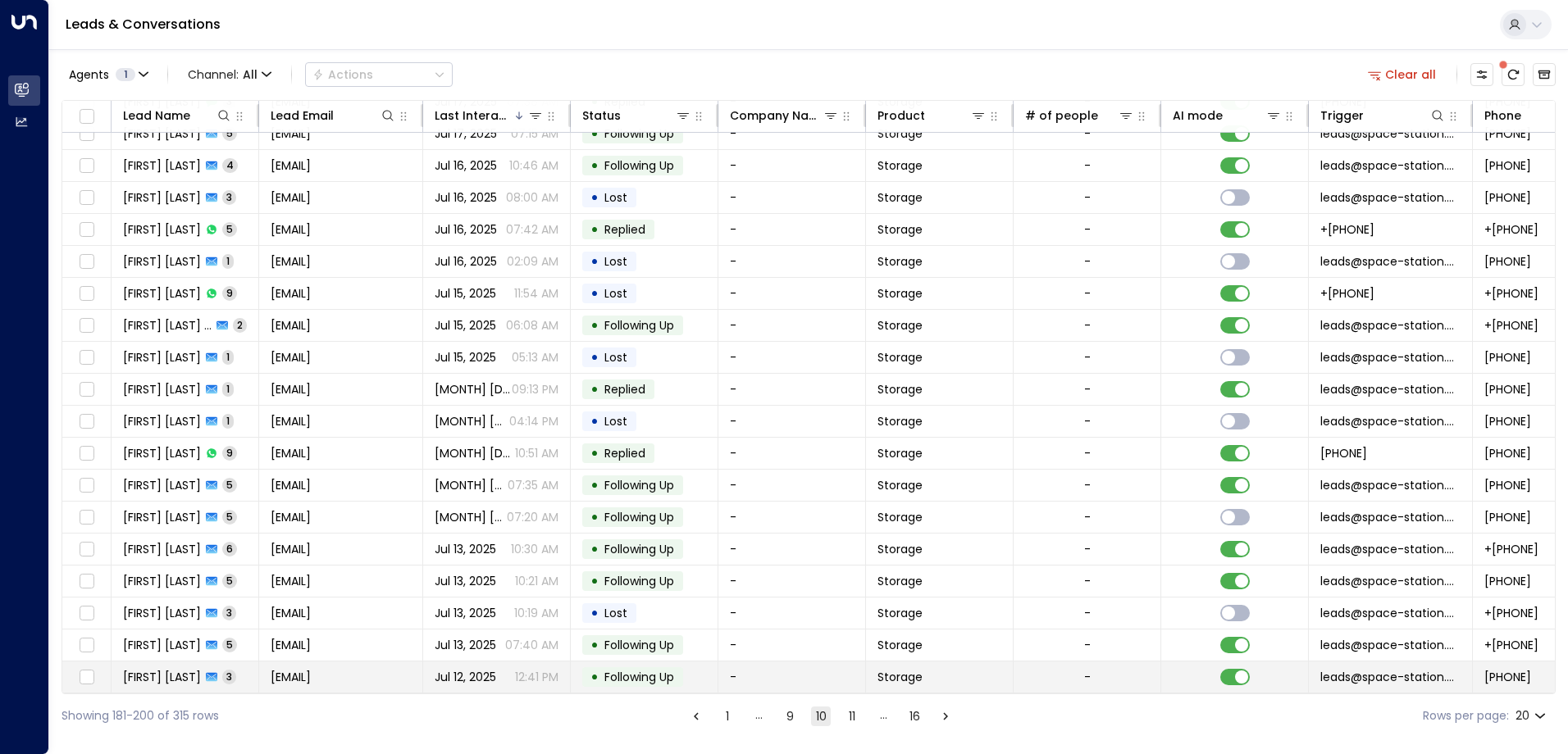 click on "[FIRST] [LAST]" at bounding box center [162, 677] 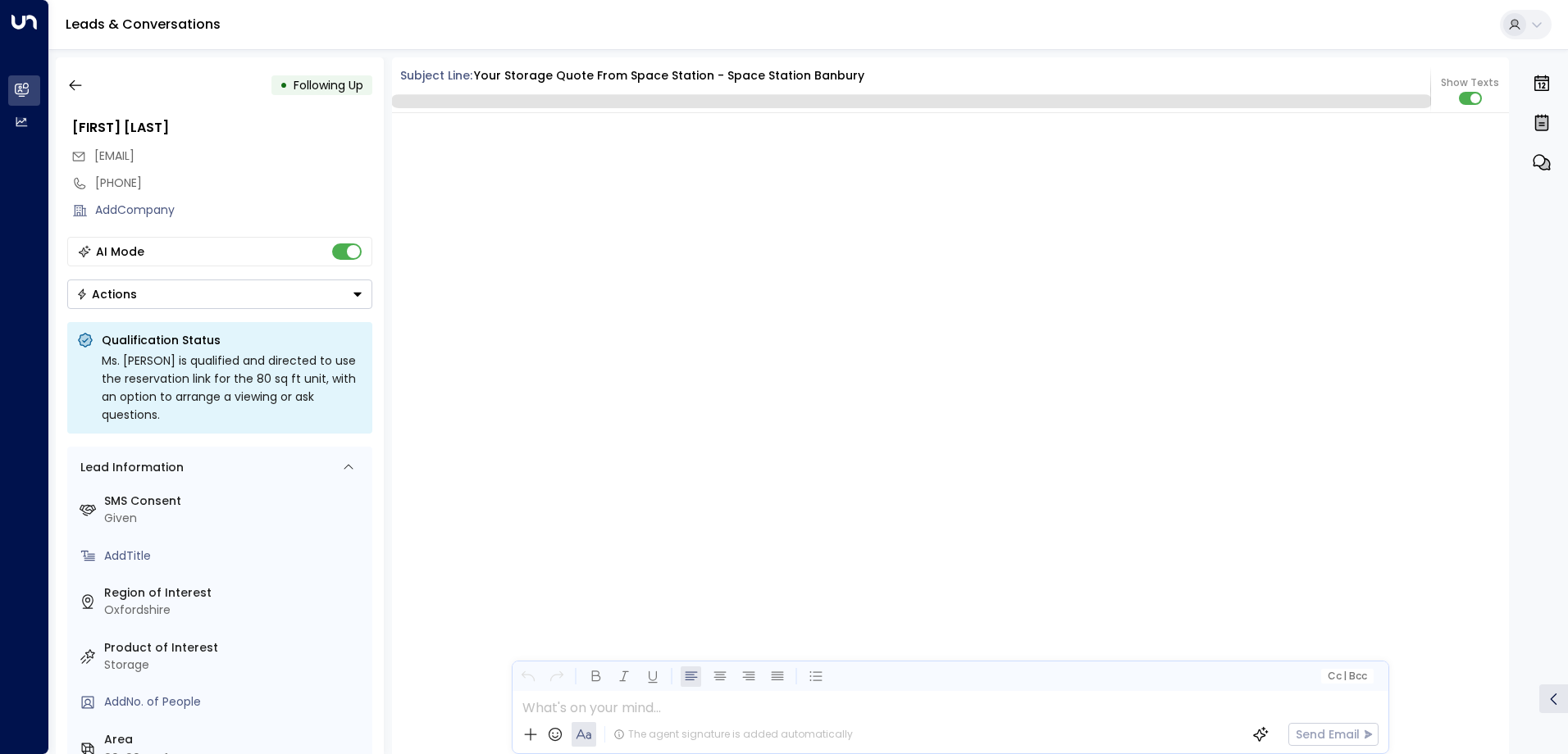 scroll, scrollTop: 1436, scrollLeft: 0, axis: vertical 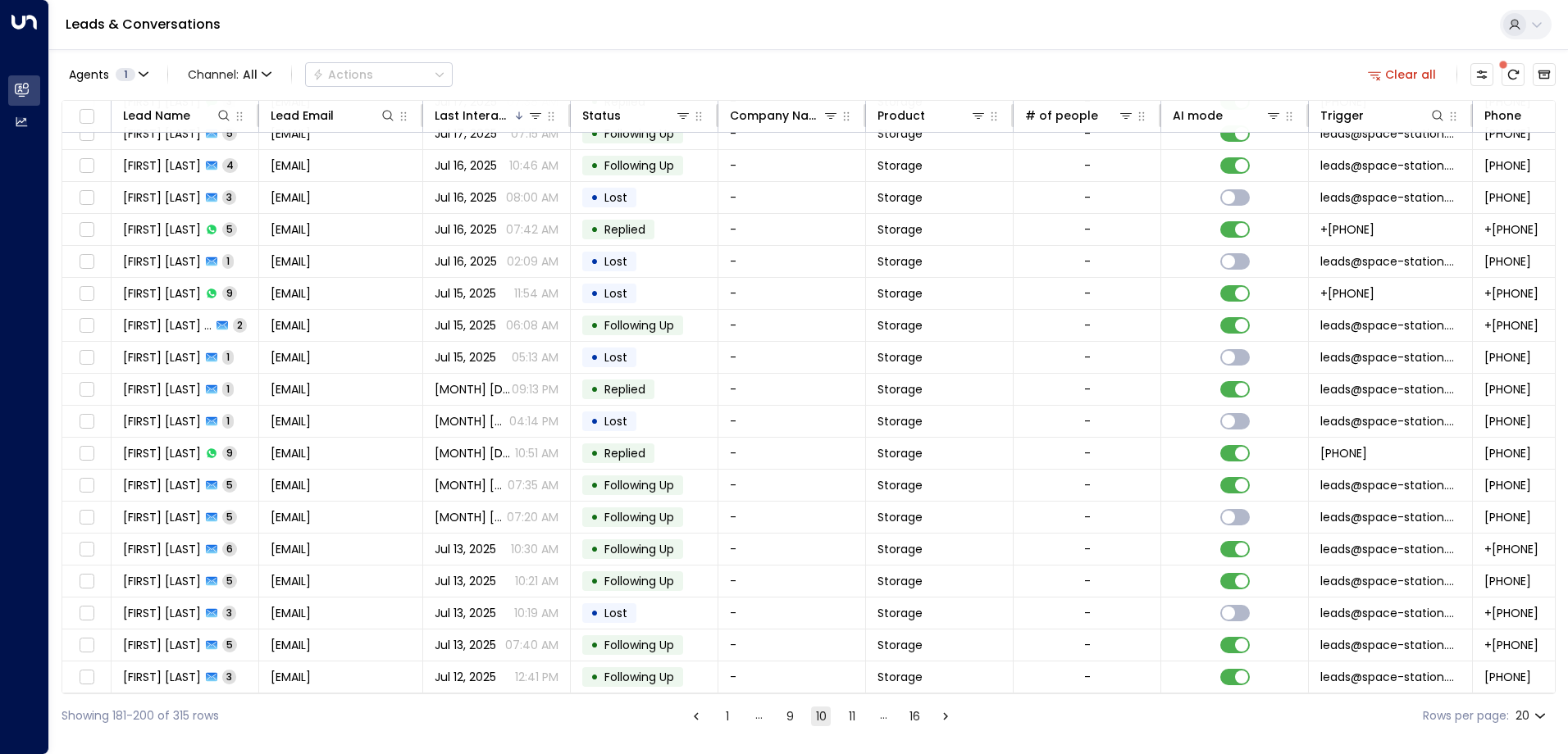 click on "11" at bounding box center (852, 716) 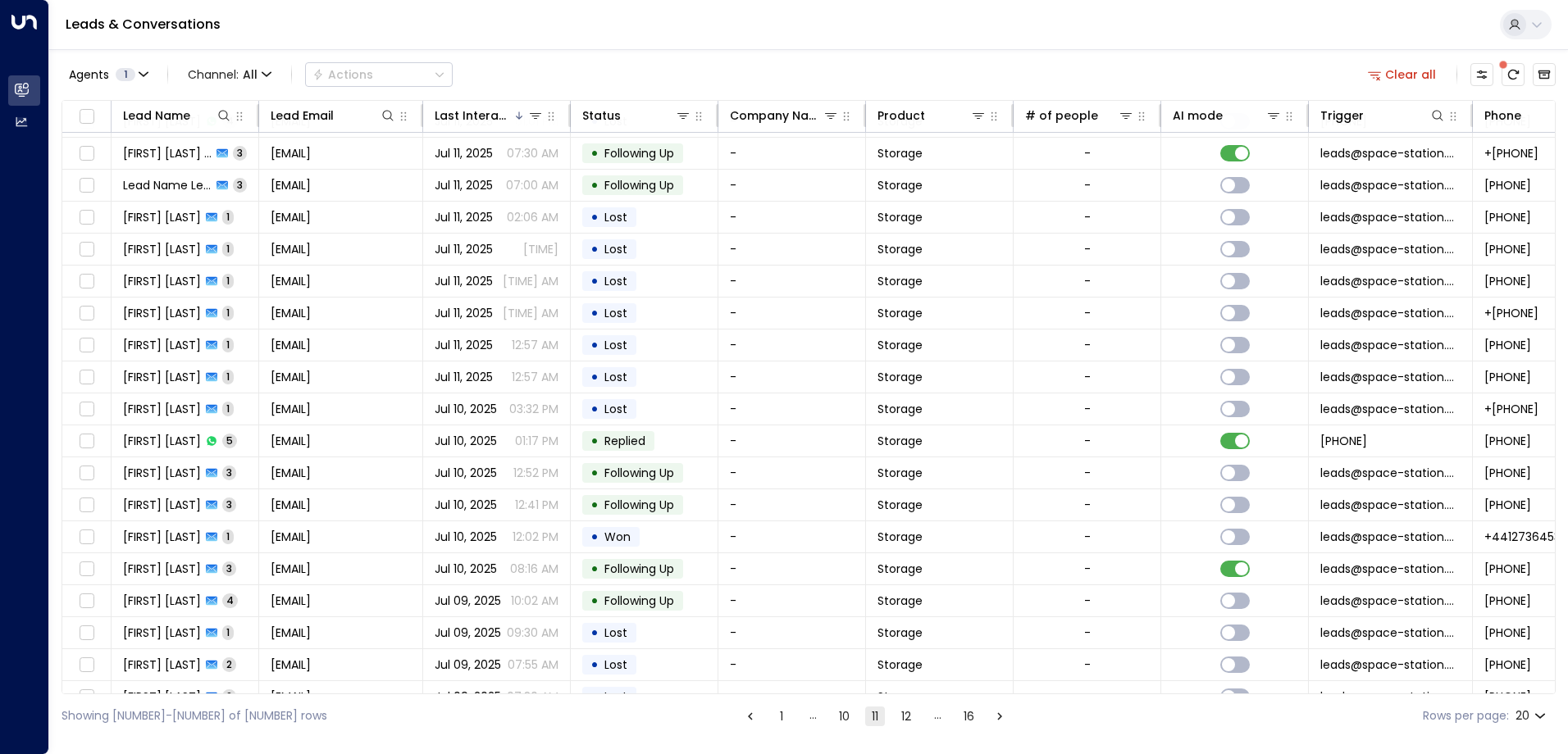 scroll, scrollTop: 84, scrollLeft: 0, axis: vertical 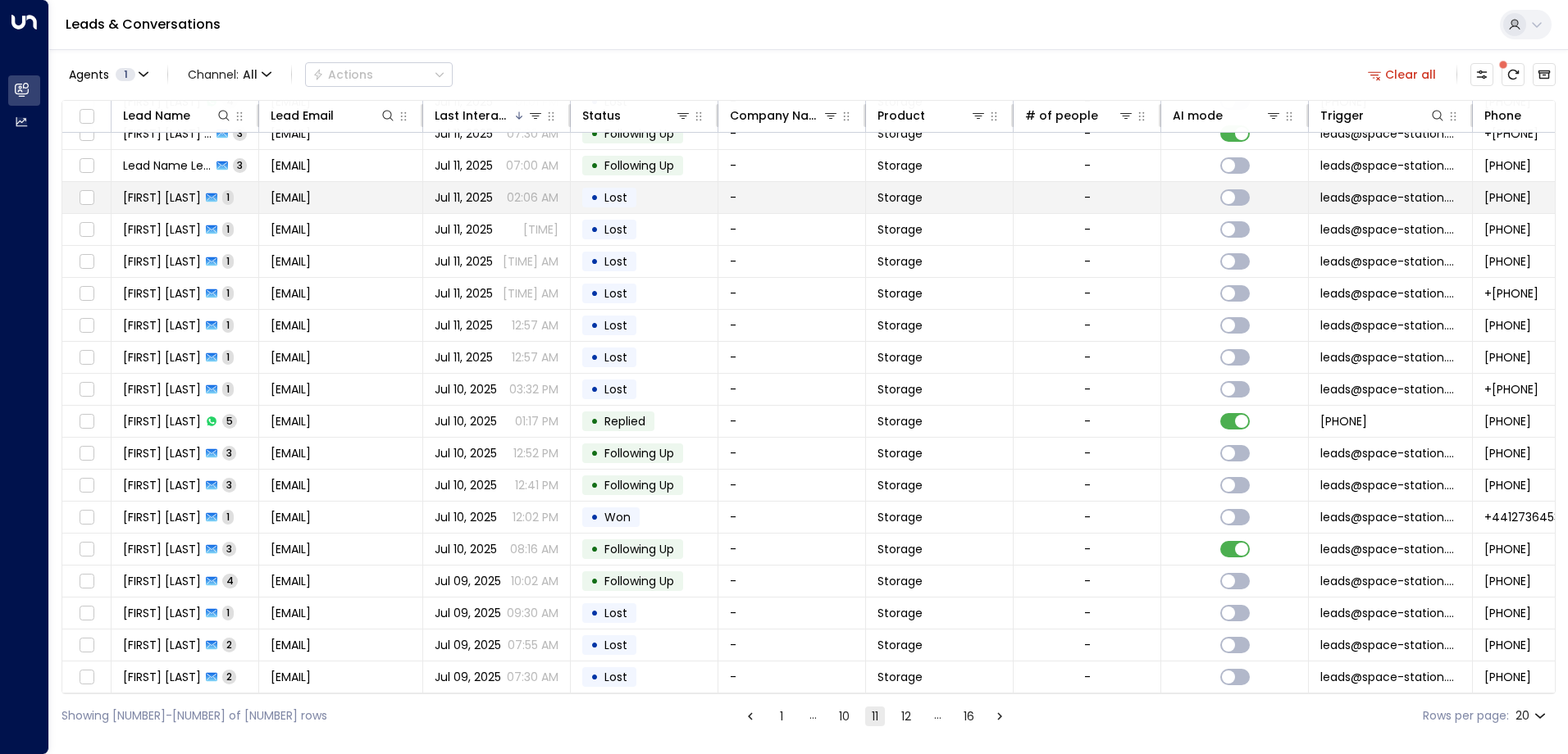 click on "[PHONE]" at bounding box center (1507, 198) 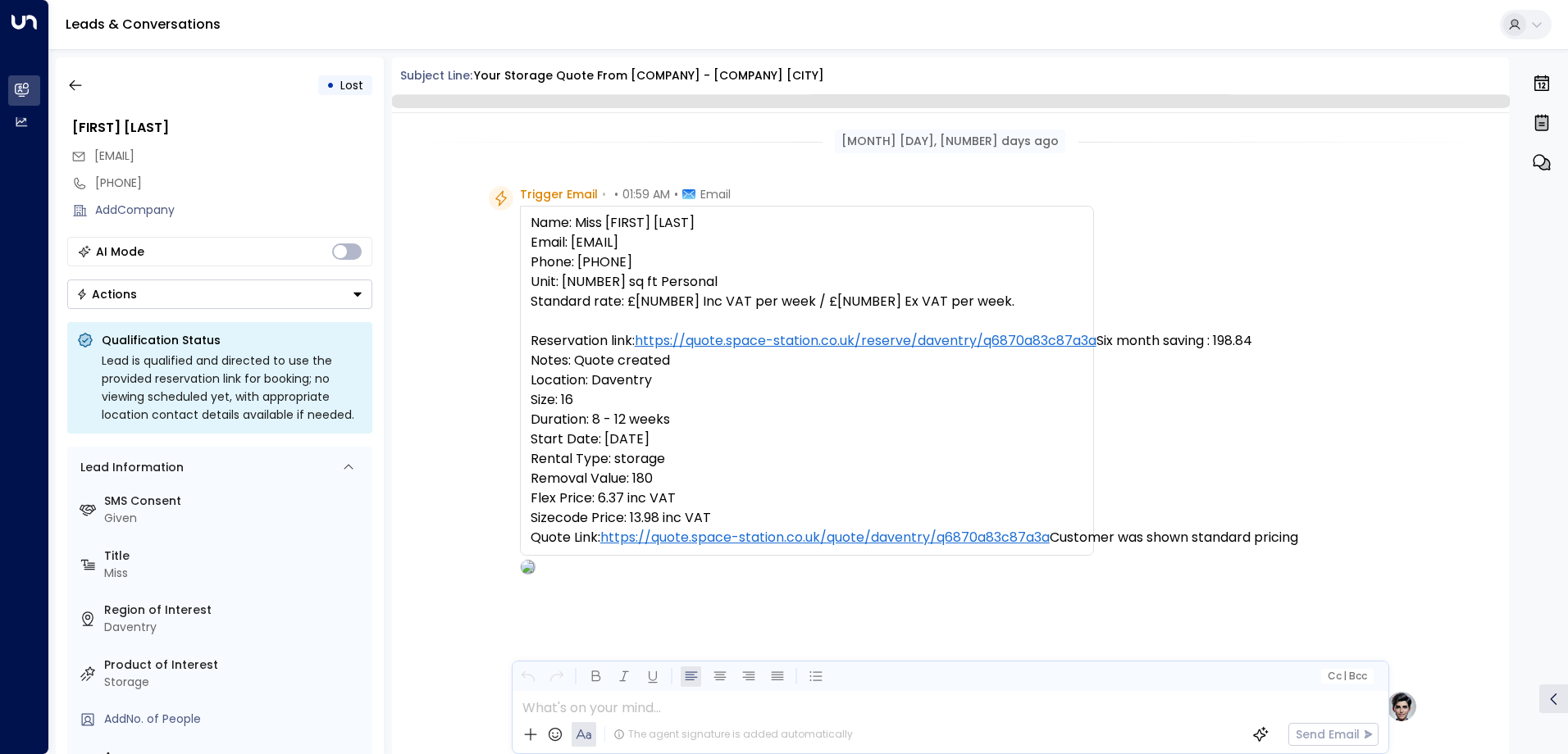 scroll, scrollTop: 621, scrollLeft: 0, axis: vertical 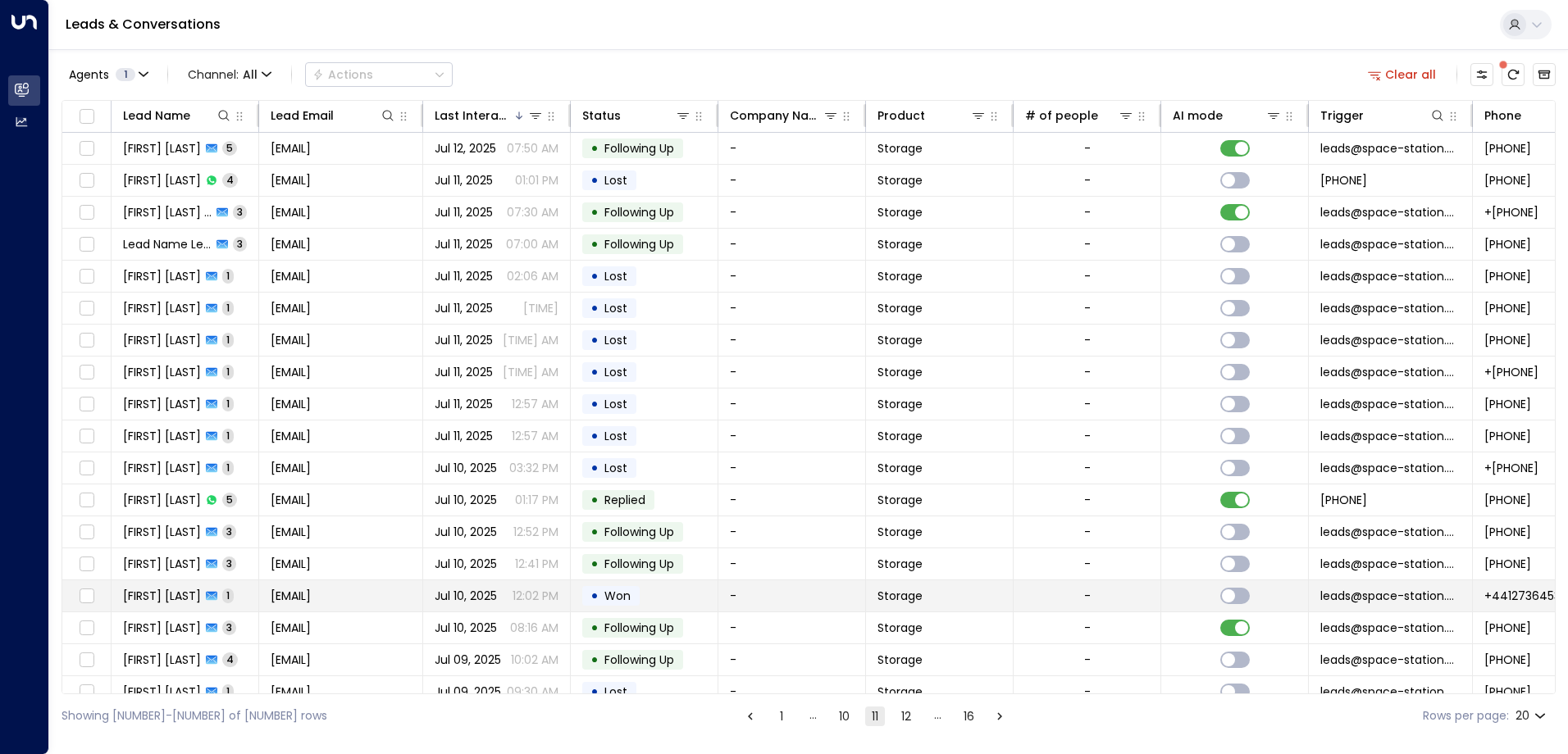 click on "[FIRST] [LAST]" at bounding box center (162, 596) 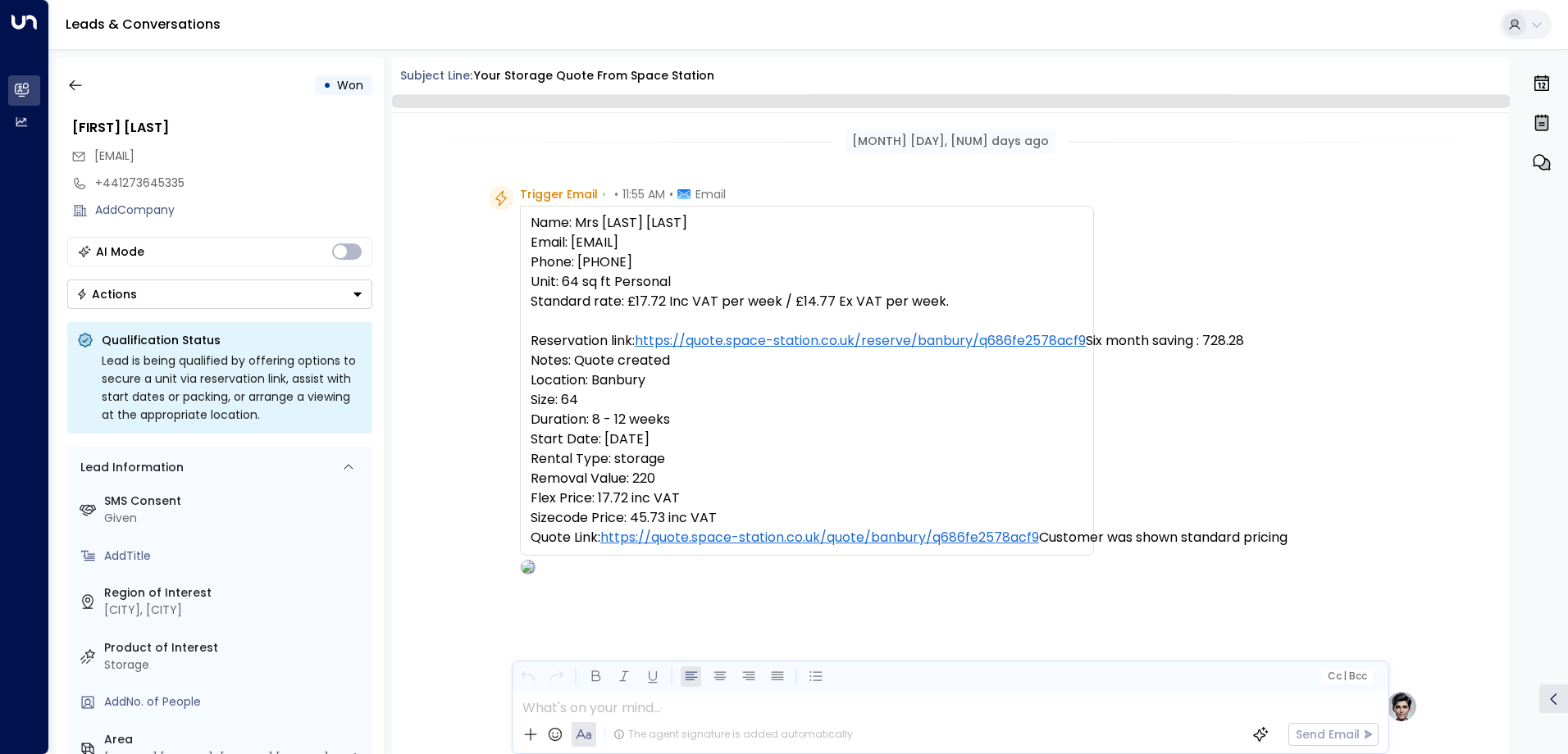 scroll, scrollTop: 585, scrollLeft: 0, axis: vertical 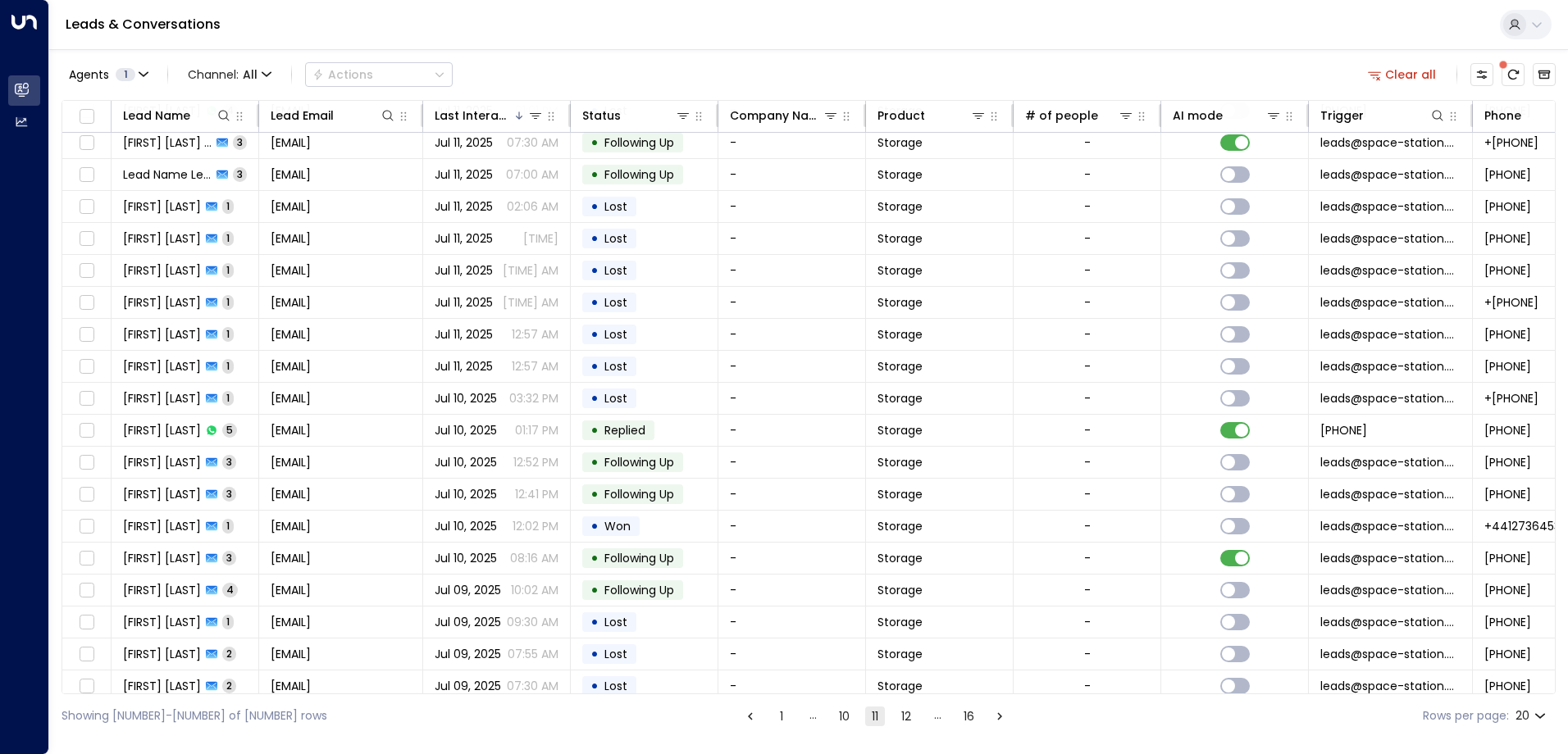 click on "Agents   1 Channel: All   Actions Clear all Lead Name Lead Email Last Interacted Status Company Name Product # of people AI mode Trigger Phone Region Location [PERSON] 5 [EMAIL] [DATE] • Following Up - Storage - [EMAIL] [PHONE] Daventry Space Station Daventry [PERSON] 4 [EMAIL] [DATE] • Lost - Storage - [PHONE] [PHONE] Daventry Space Station Daventry [PERSON] TEST 3 [EMAIL] [DATE] • Following Up - Storage - [EMAIL] [PHONE] Oxfordshire Space Station Banbury [PERSON] 3 [EMAIL] [DATE] • Following Up - Storage - [EMAIL] [PHONE] Daventry Space Station Daventry [PERSON] 1 [EMAIL] [DATE] • Lost - Storage - [EMAIL] [PHONE] Daventry Space Station Daventry [PERSON] 1 [EMAIL] [DATE] •" at bounding box center (809, 393) 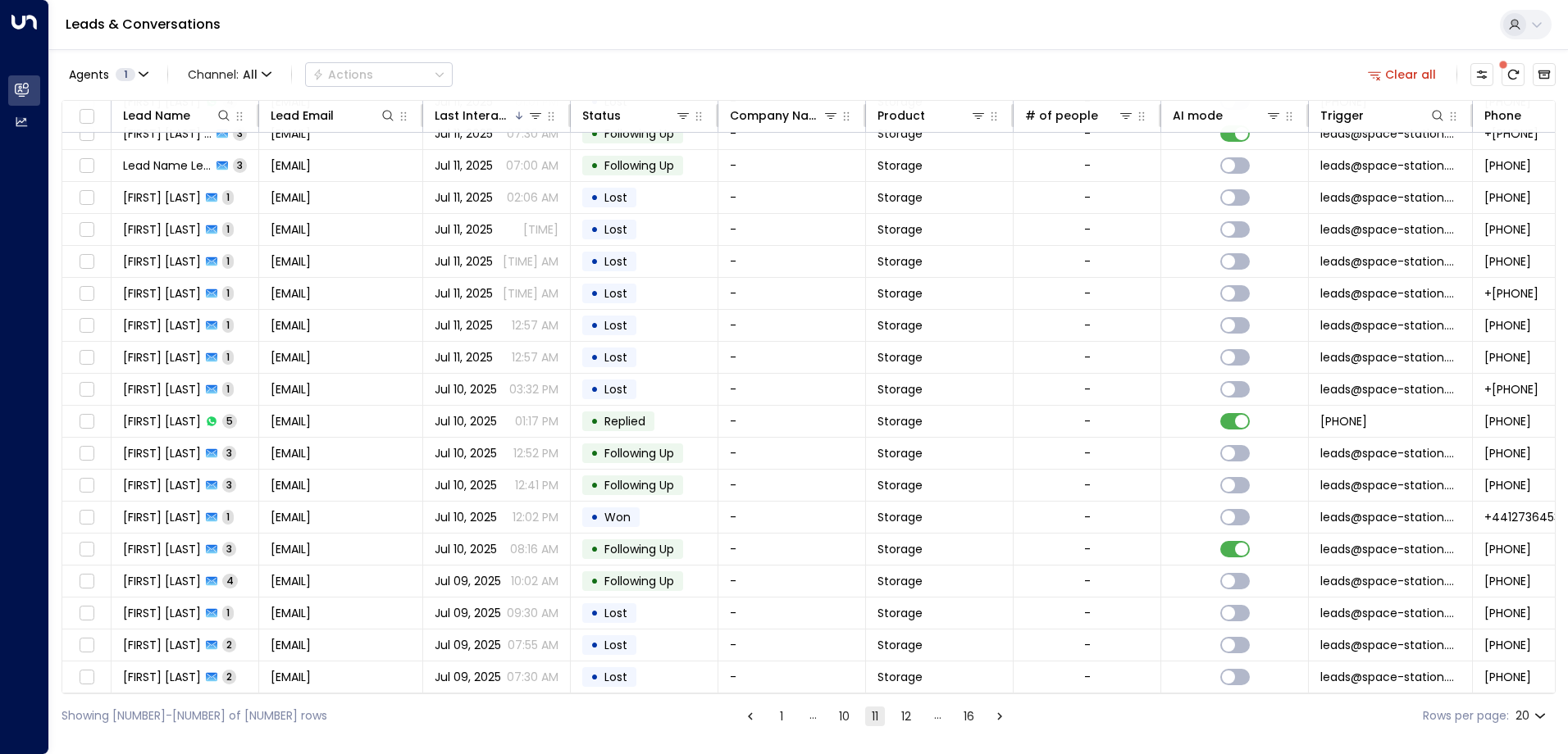 click on "12" at bounding box center (906, 716) 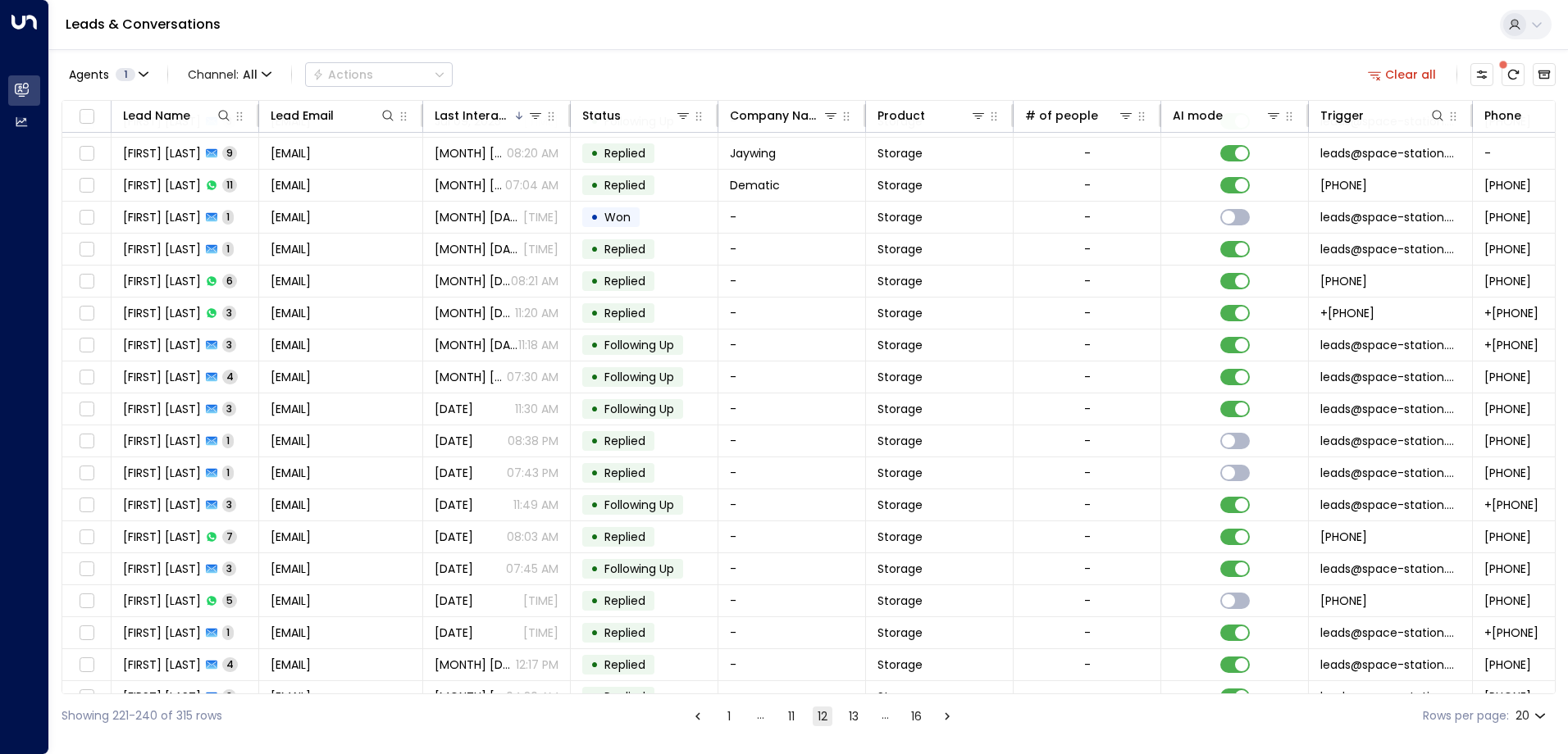 scroll, scrollTop: 84, scrollLeft: 0, axis: vertical 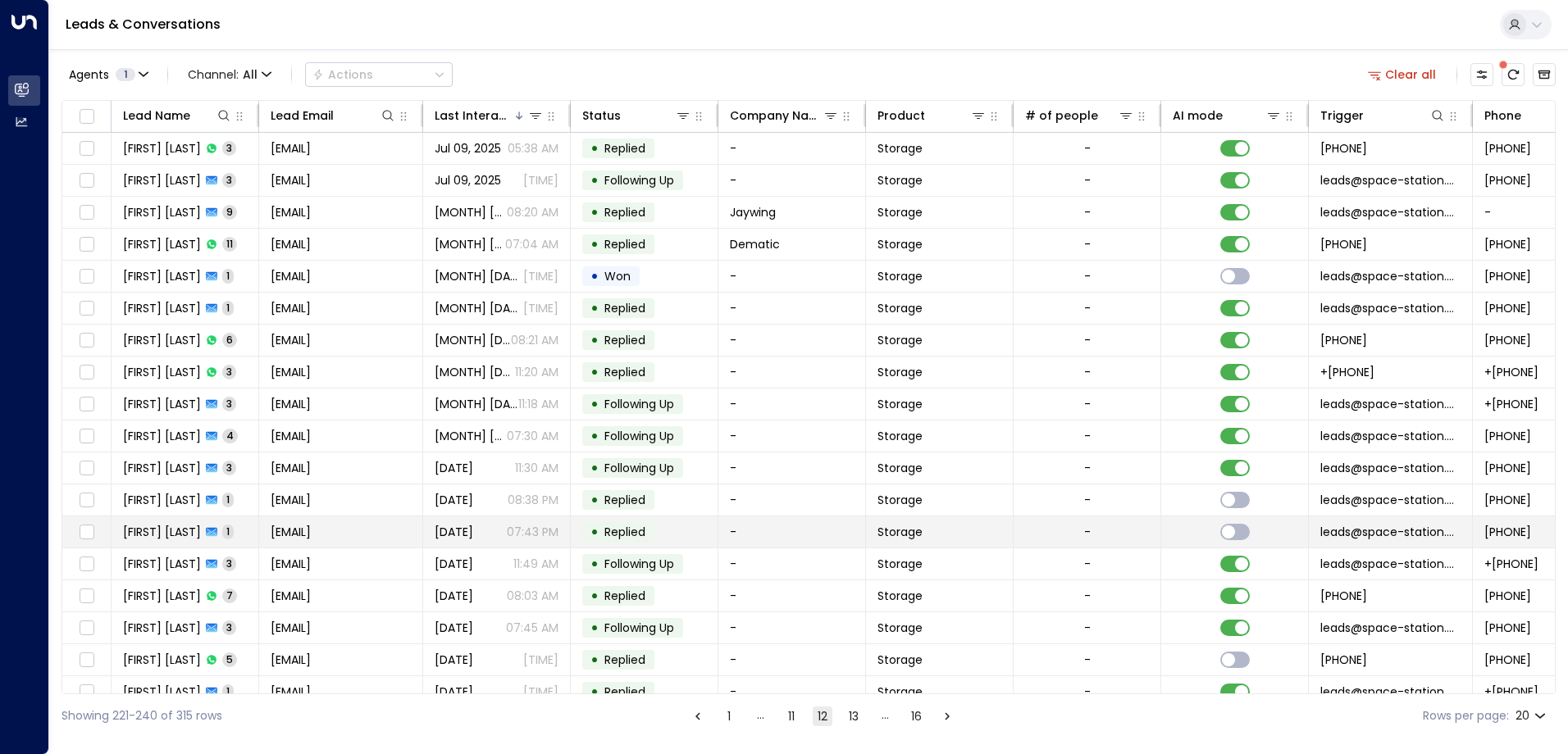 click on "[FIRST] [LAST]" at bounding box center [162, 532] 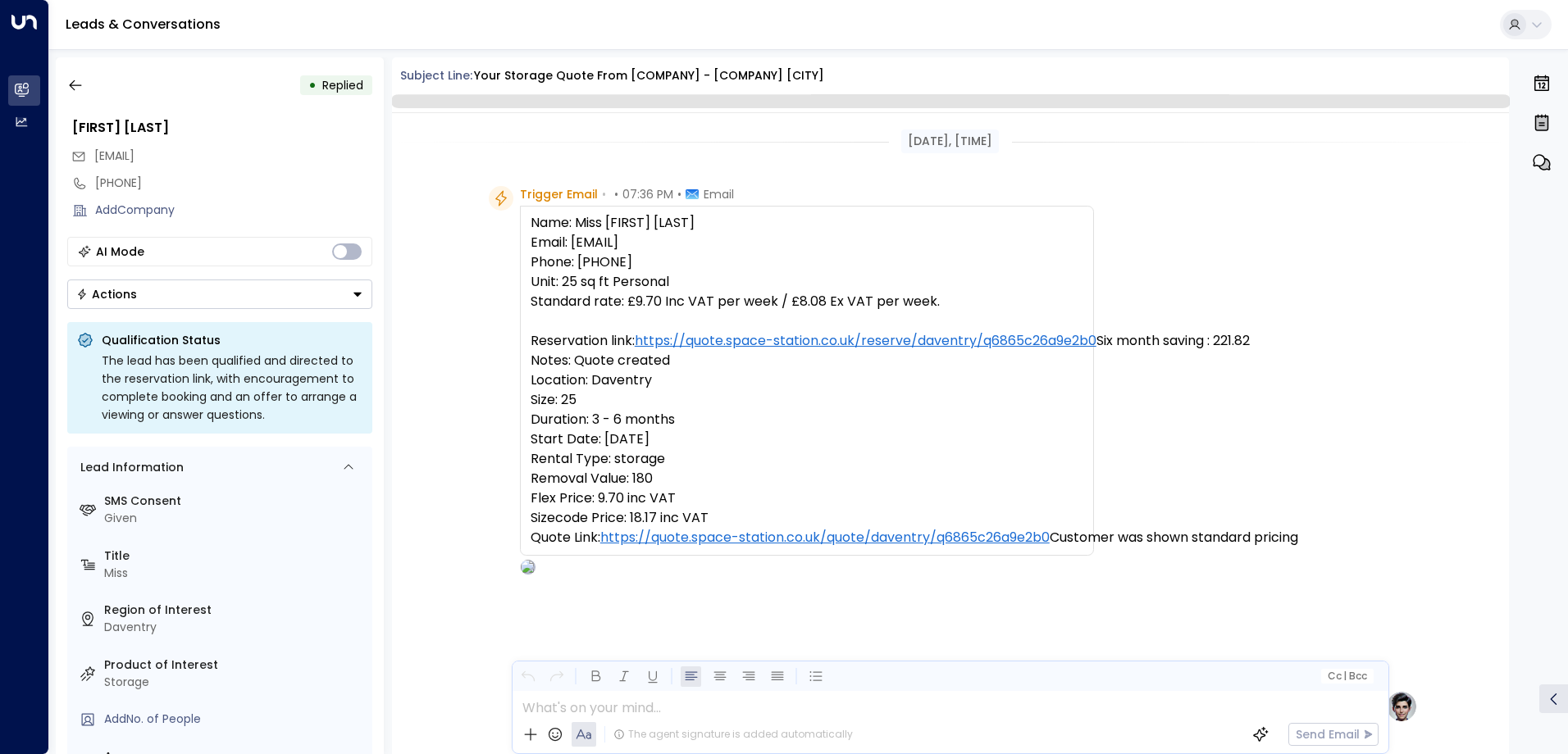 scroll, scrollTop: 605, scrollLeft: 0, axis: vertical 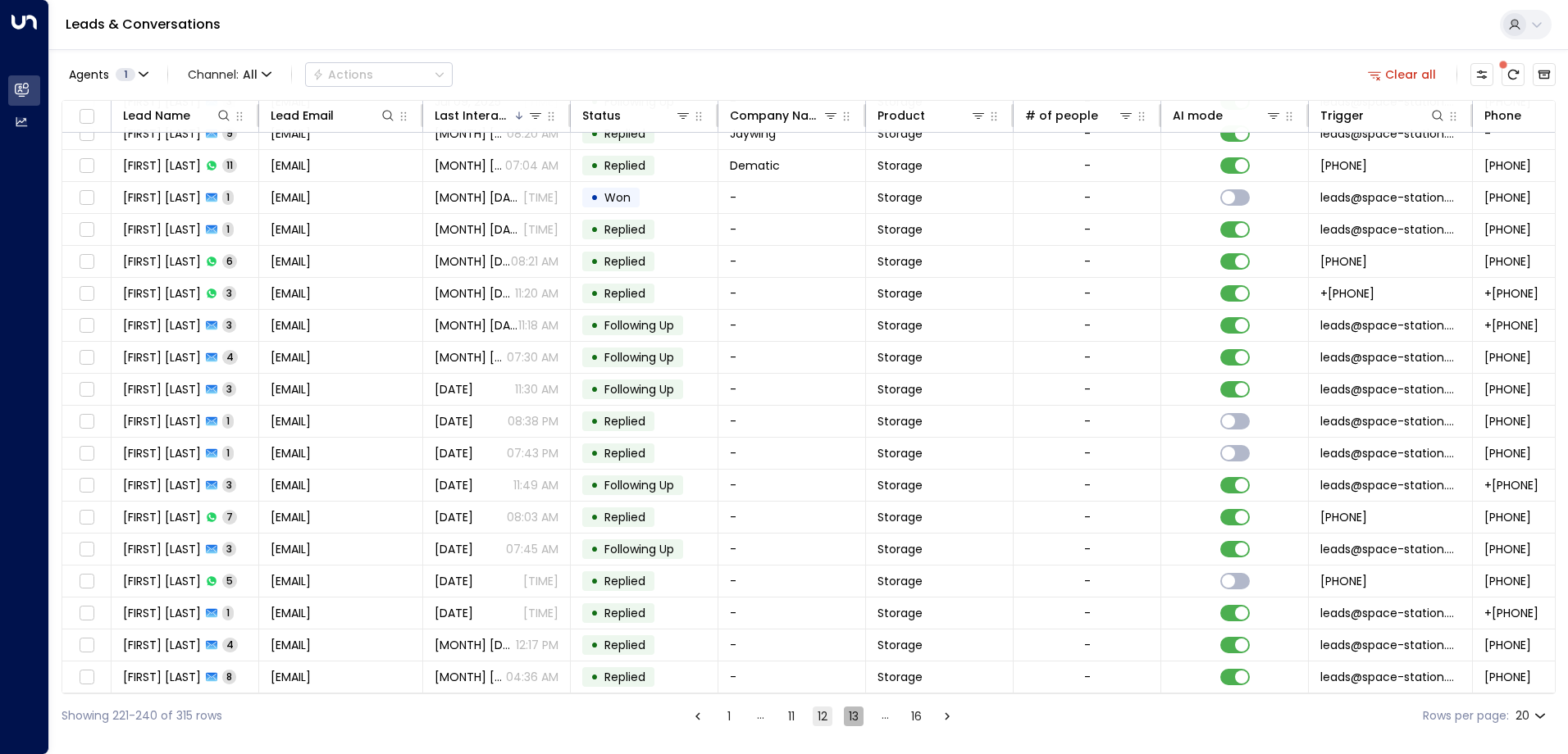 click on "13" at bounding box center [854, 716] 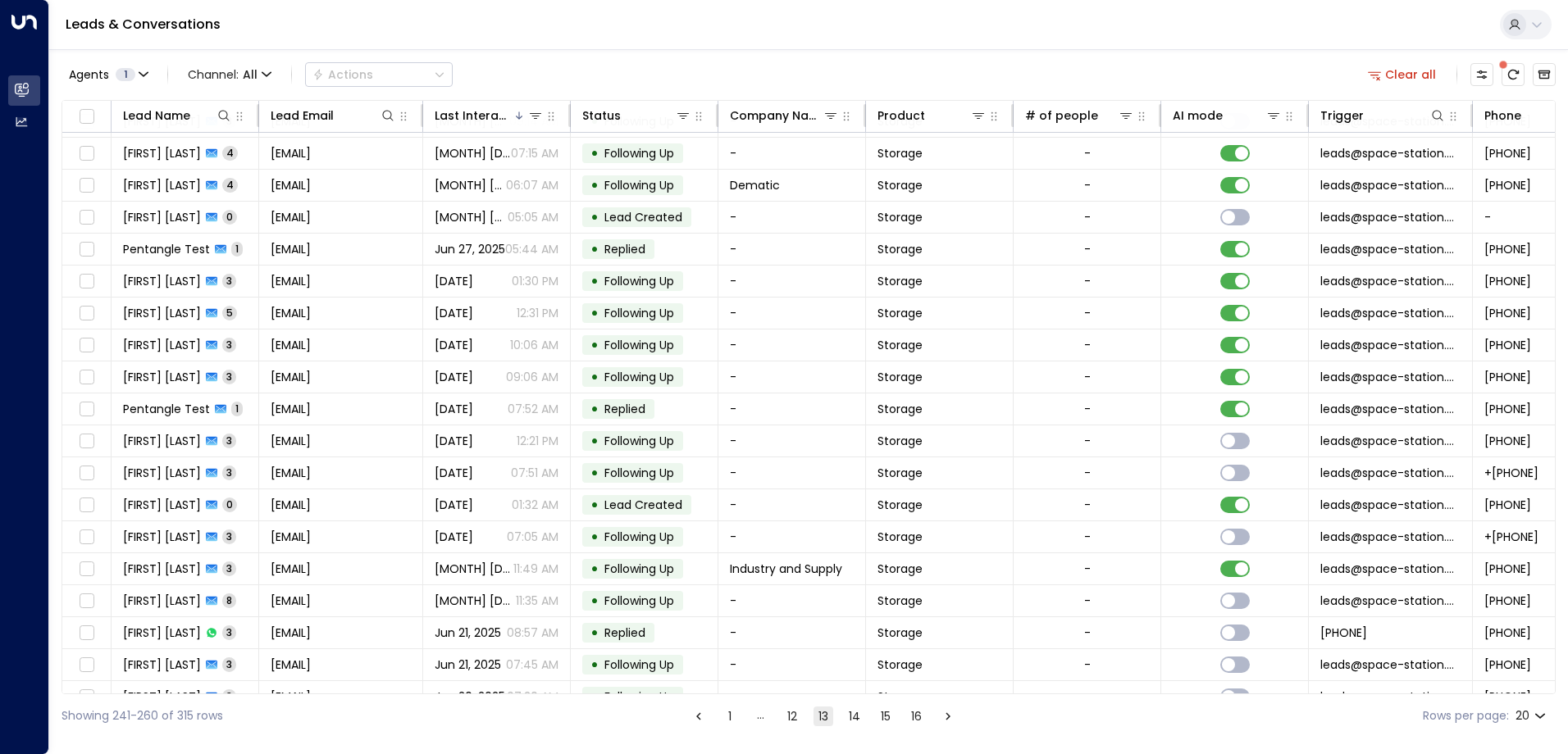 scroll, scrollTop: 84, scrollLeft: 0, axis: vertical 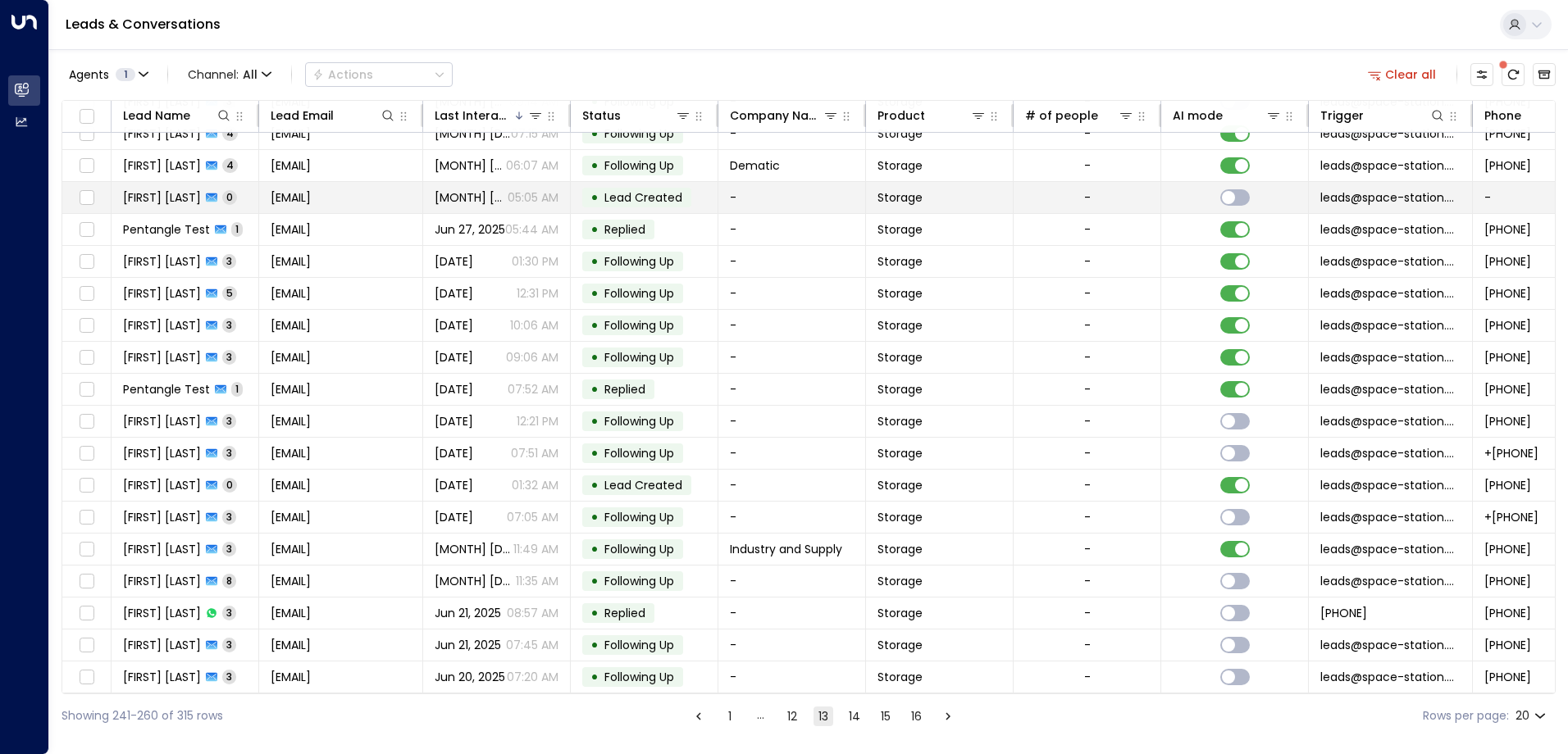 click on "-" at bounding box center [1547, 198] 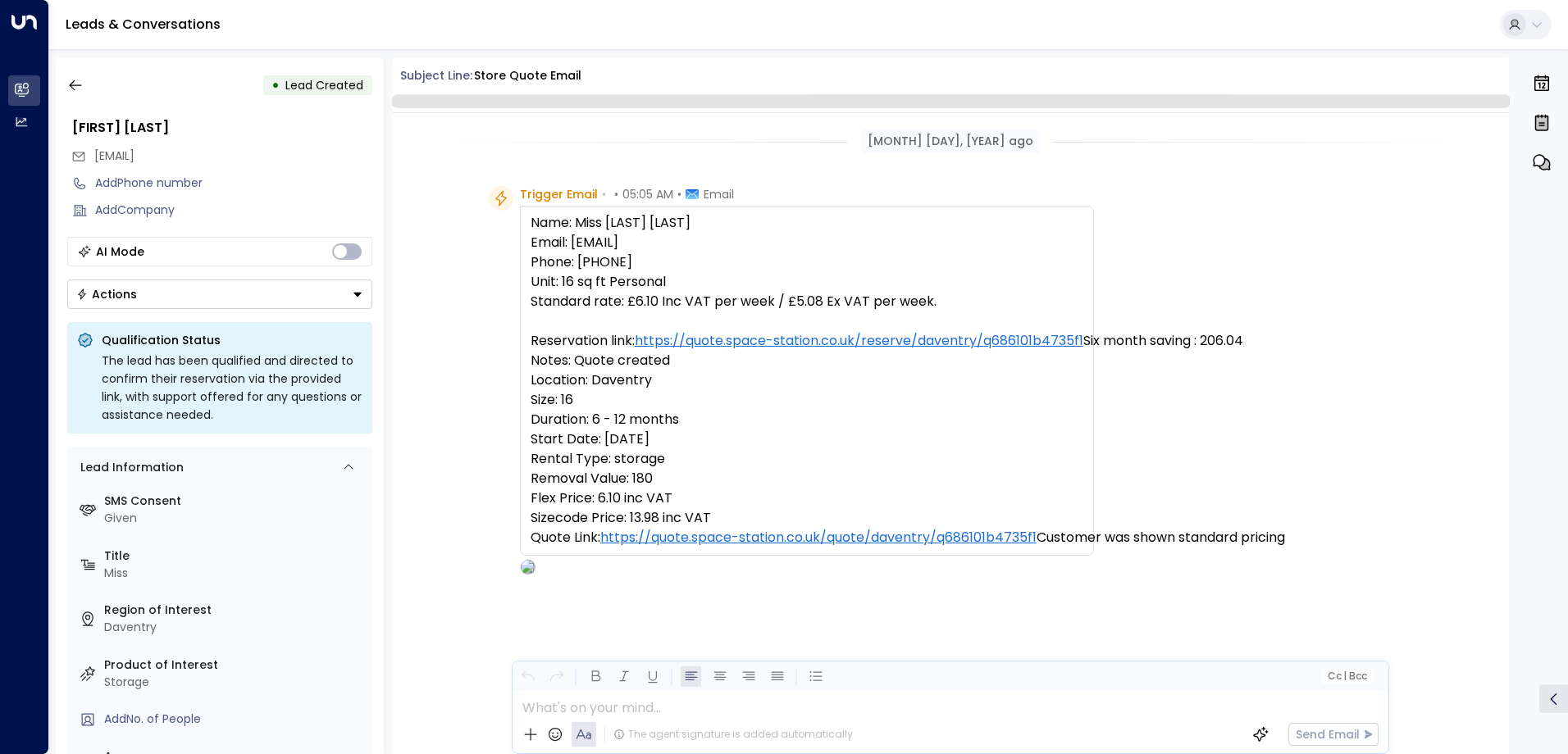 scroll, scrollTop: 84, scrollLeft: 0, axis: vertical 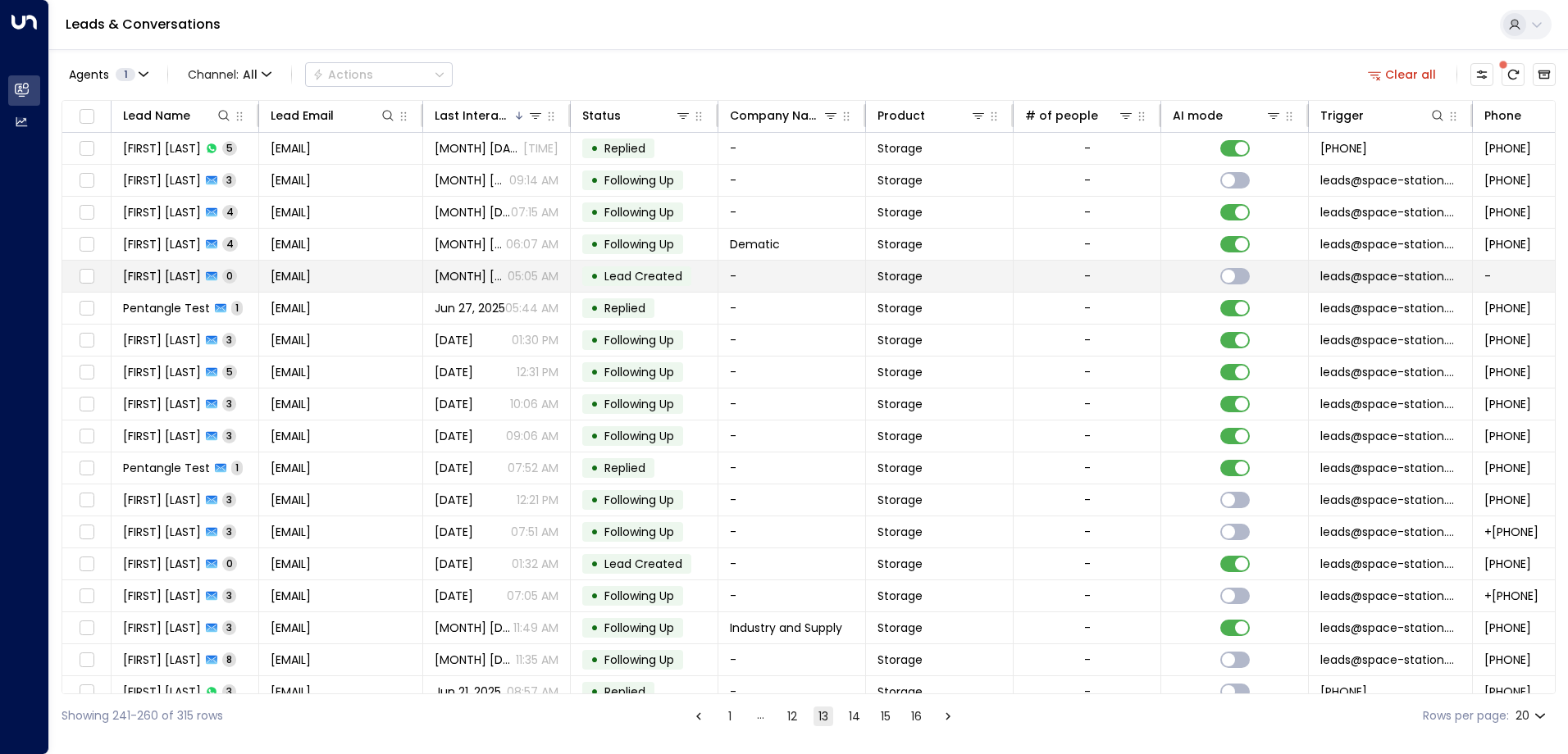 click on "[FIRST] [LAST]" at bounding box center [162, 276] 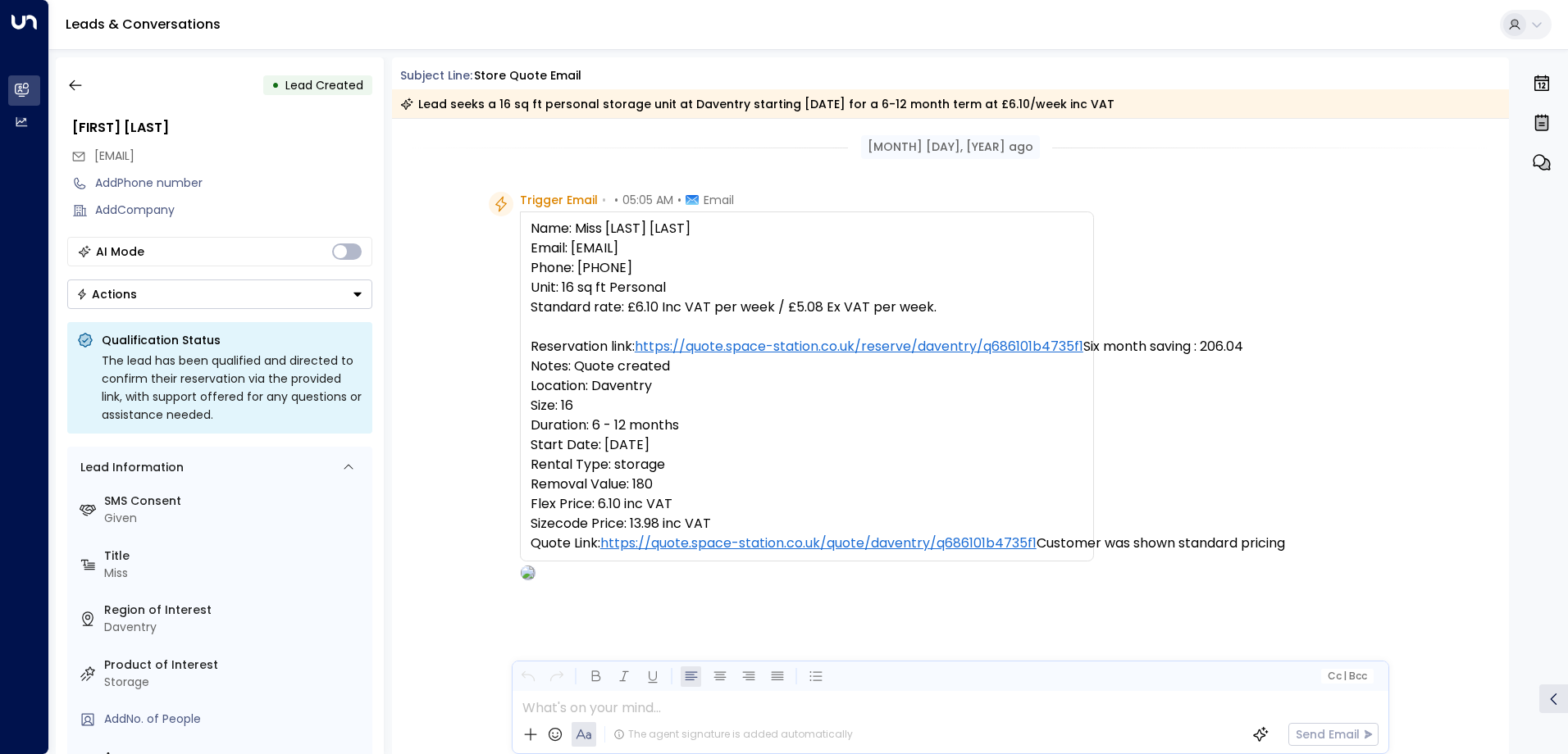 scroll, scrollTop: 89, scrollLeft: 0, axis: vertical 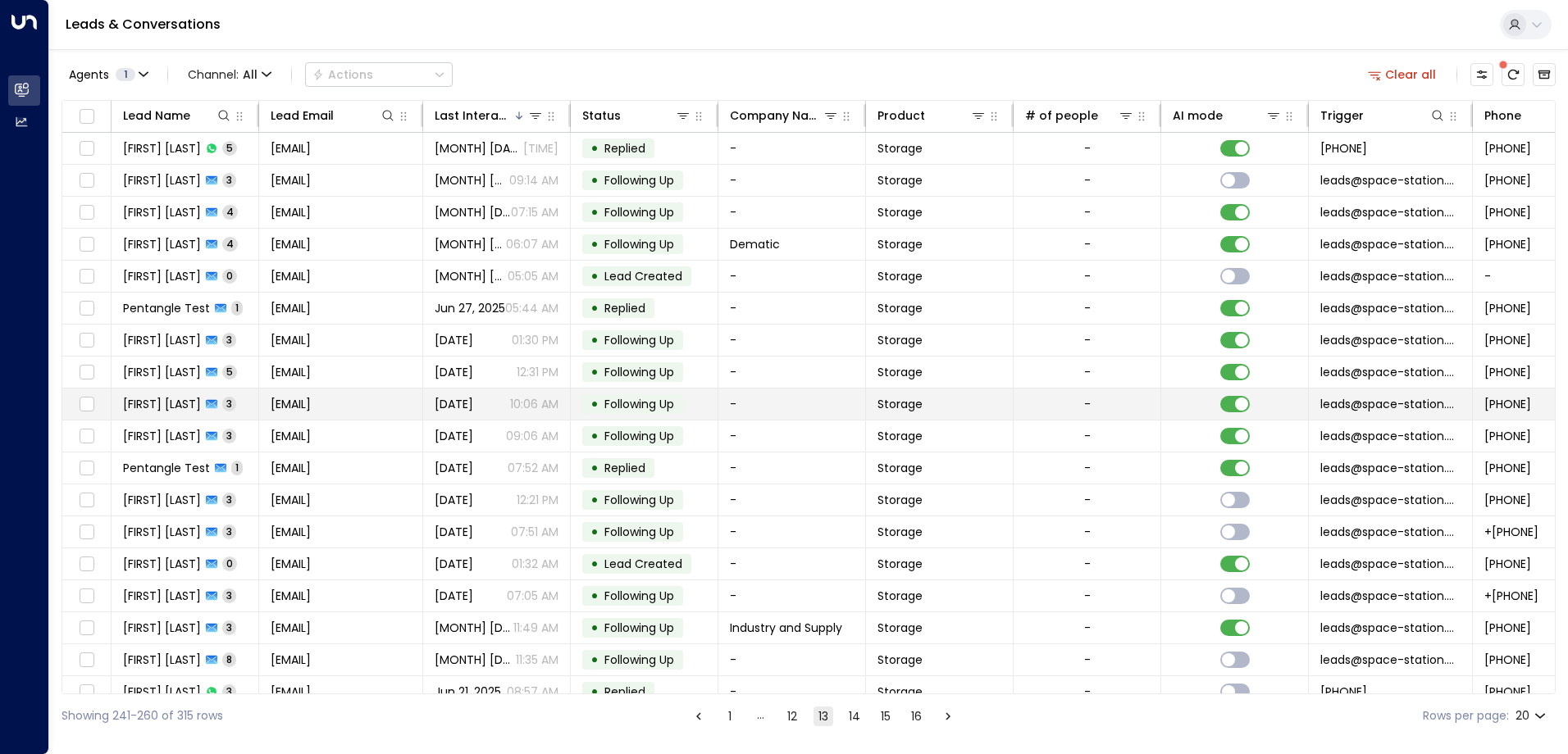 click on "[FIRST] [LAST]" at bounding box center [162, 404] 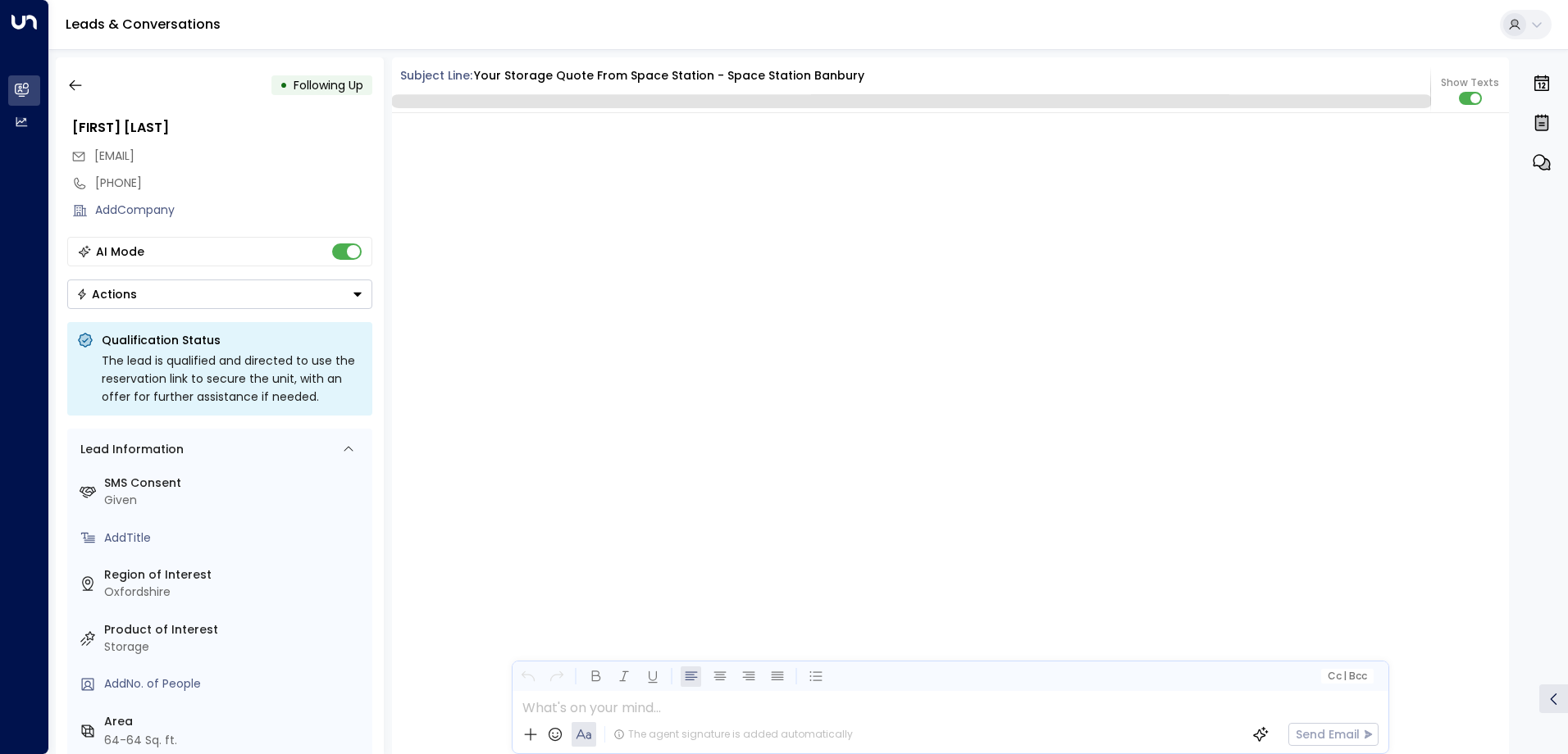 scroll, scrollTop: 1765, scrollLeft: 0, axis: vertical 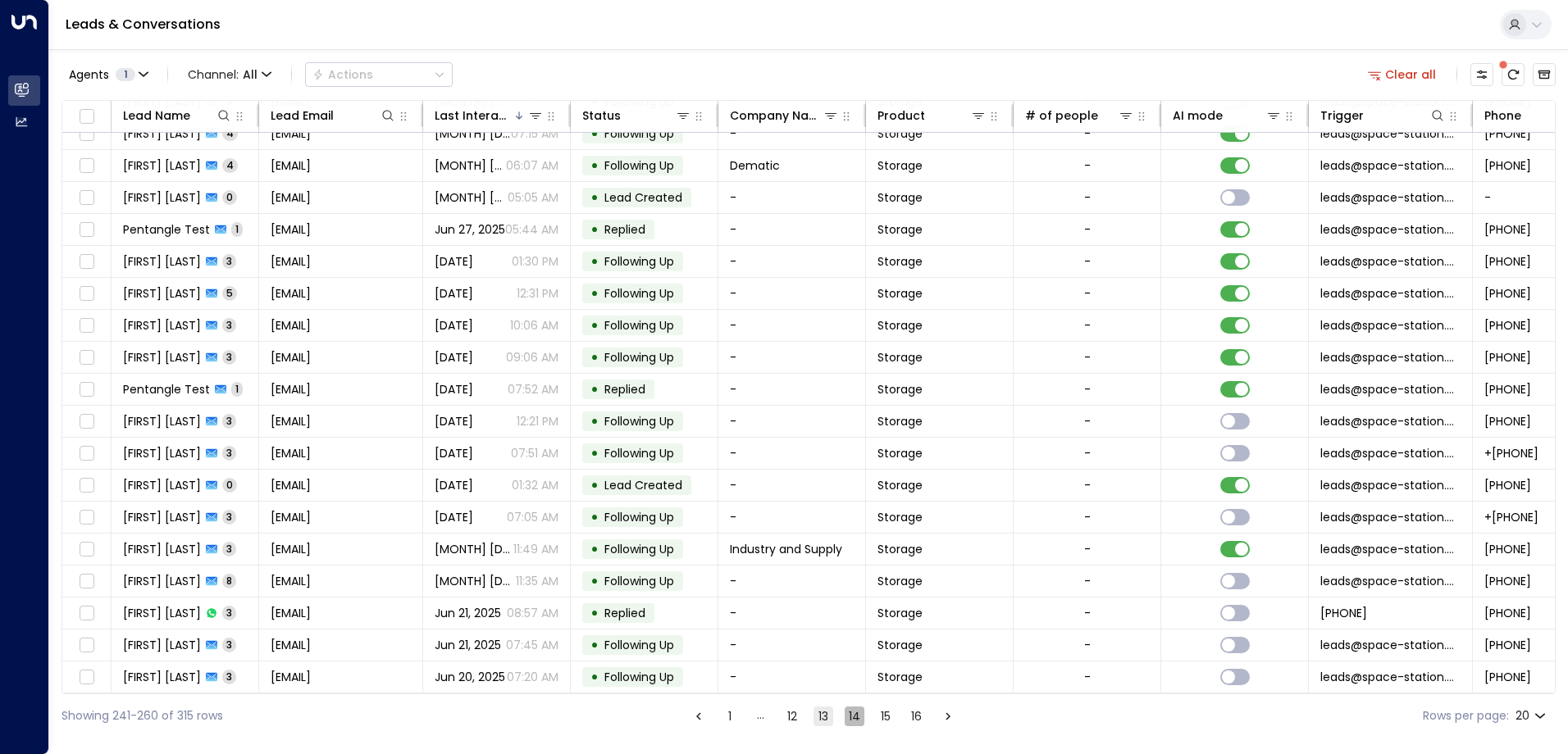 click on "14" at bounding box center (855, 716) 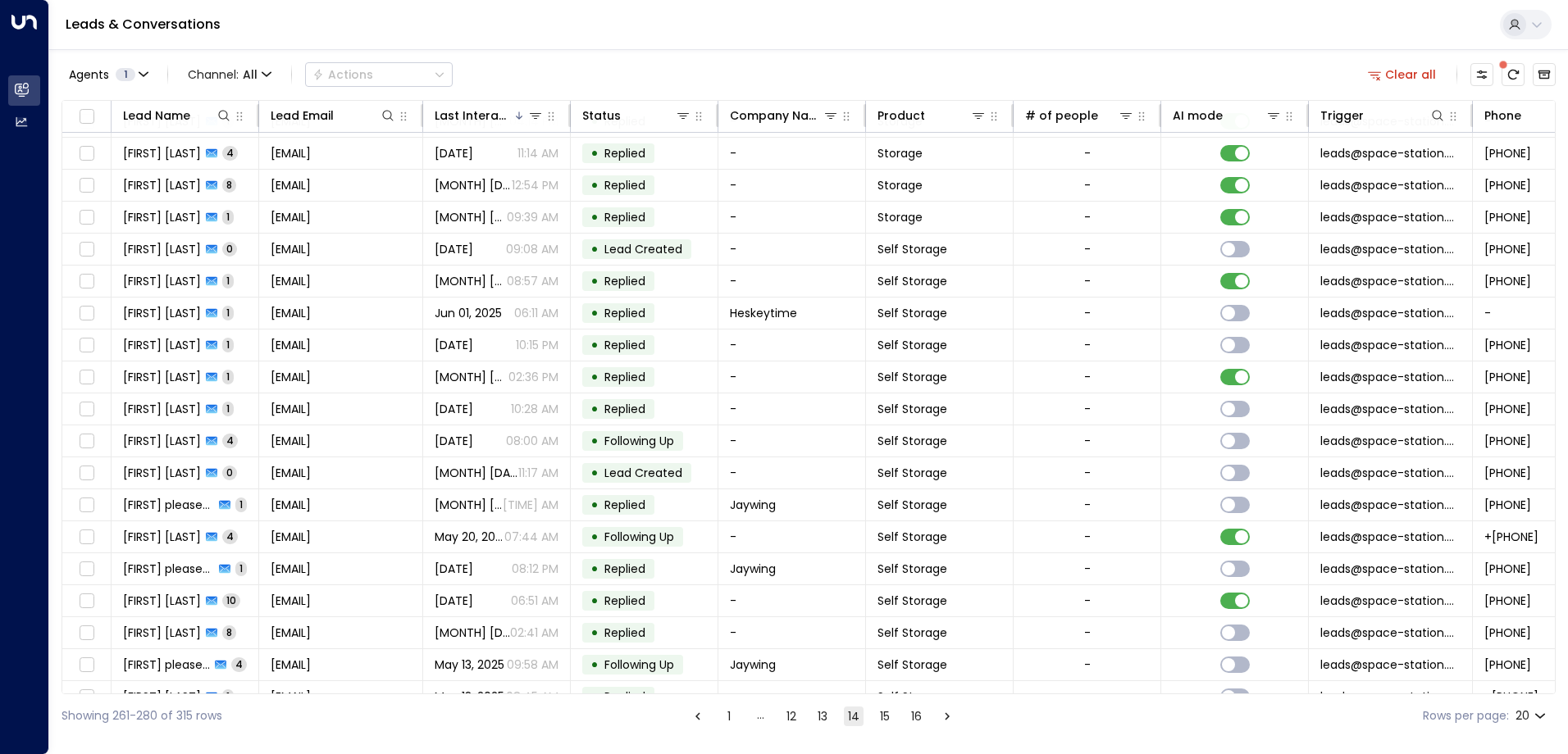 scroll, scrollTop: 84, scrollLeft: 0, axis: vertical 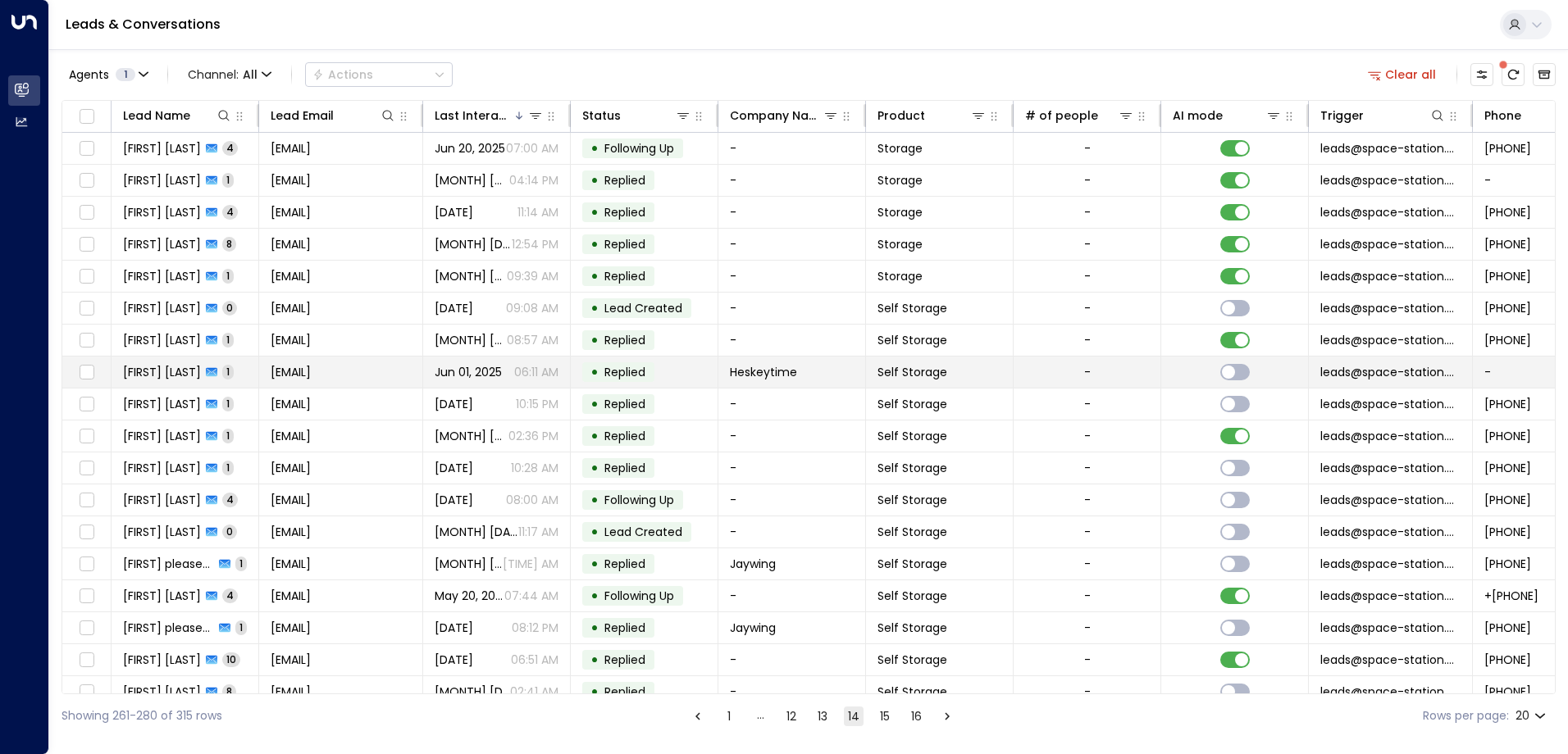 click on "[FIRST] [LAST]" at bounding box center (162, 372) 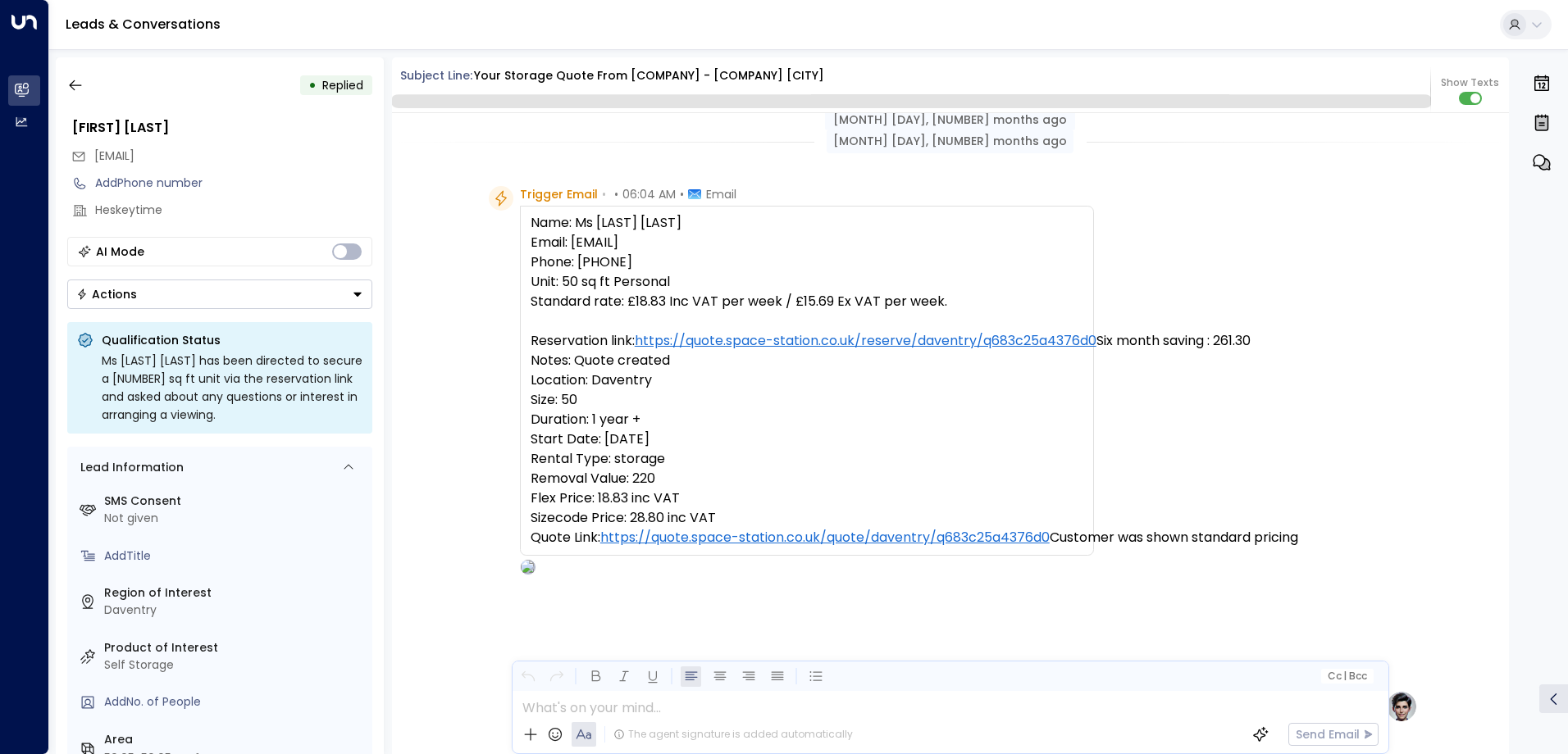 scroll, scrollTop: 905, scrollLeft: 0, axis: vertical 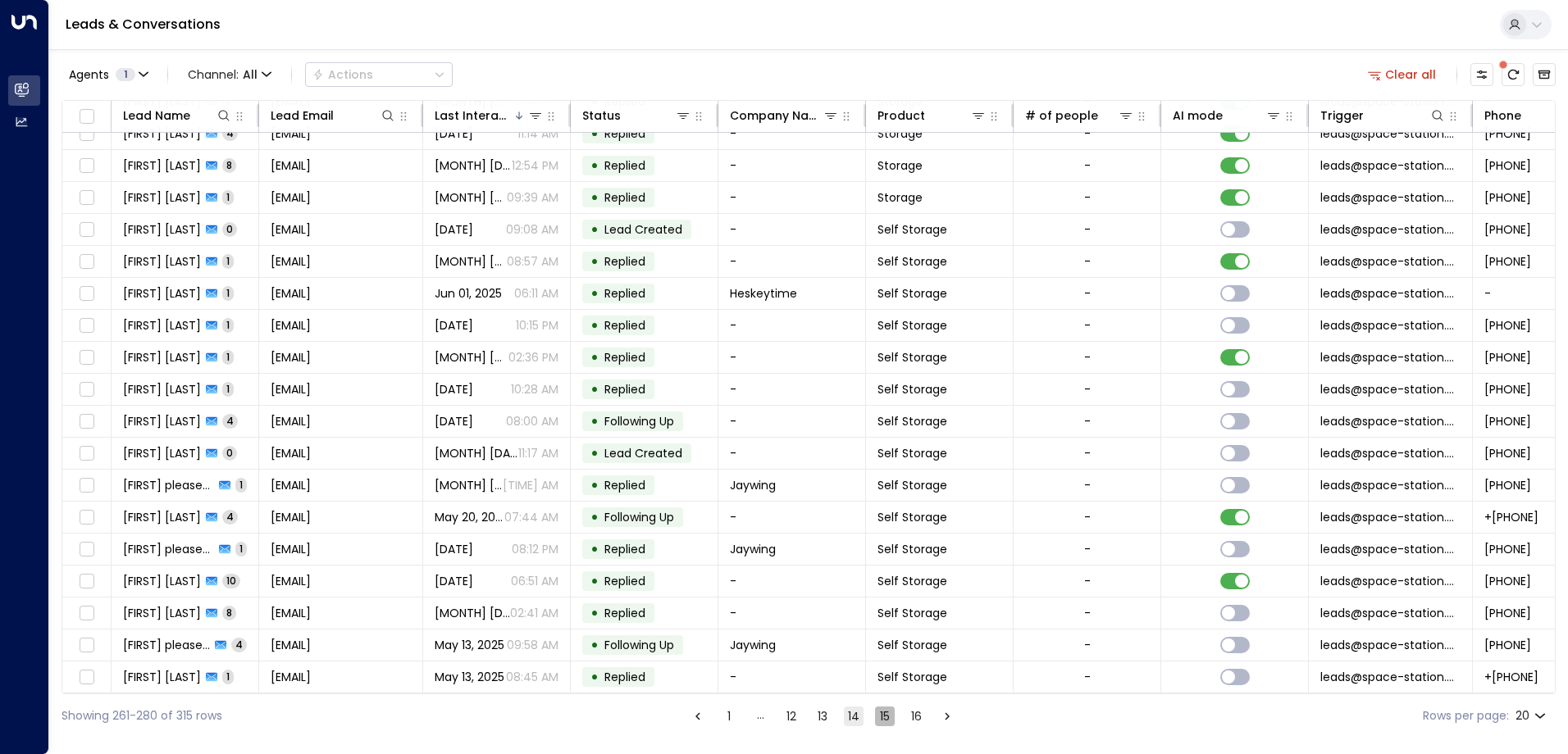click on "15" at bounding box center (885, 716) 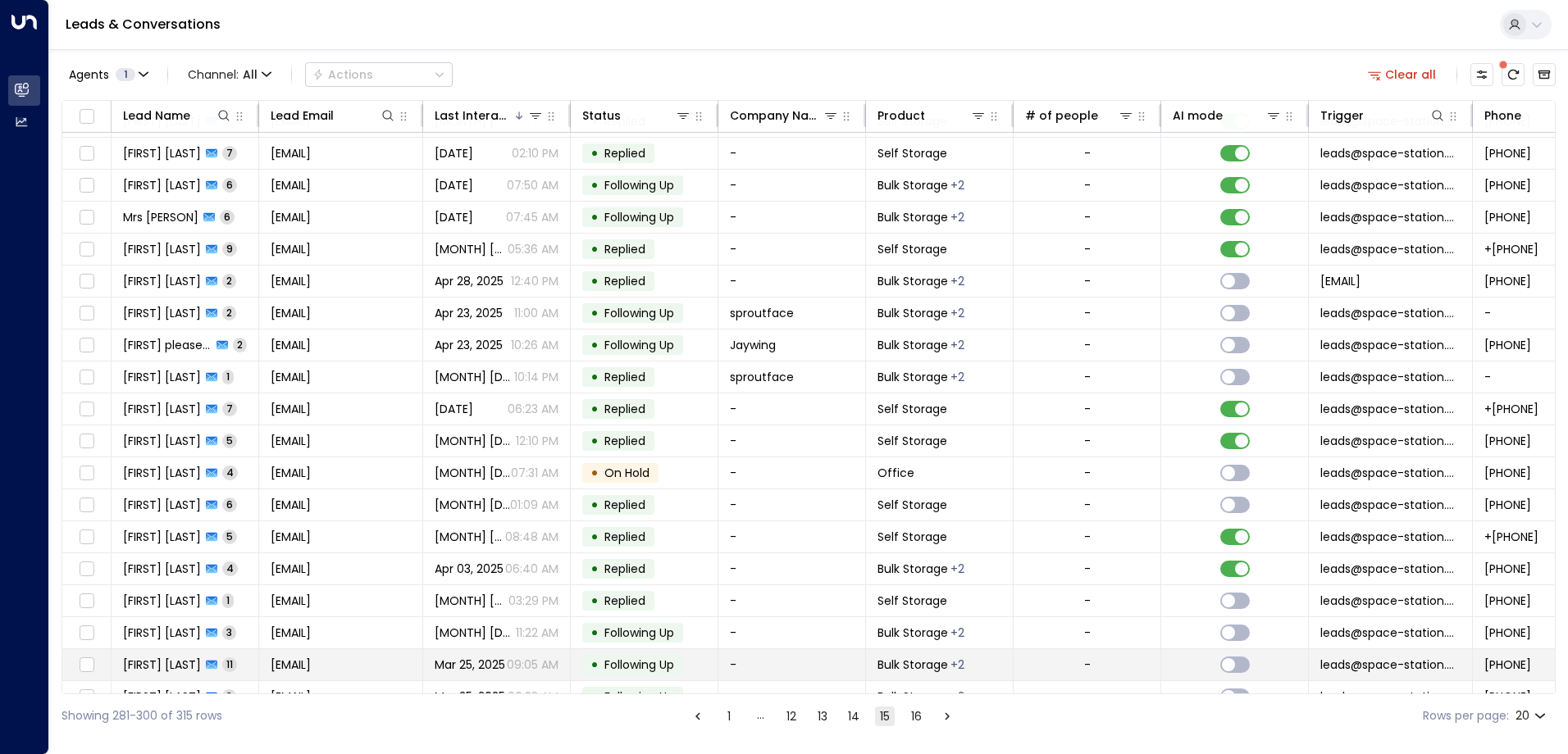 scroll, scrollTop: 80, scrollLeft: 0, axis: vertical 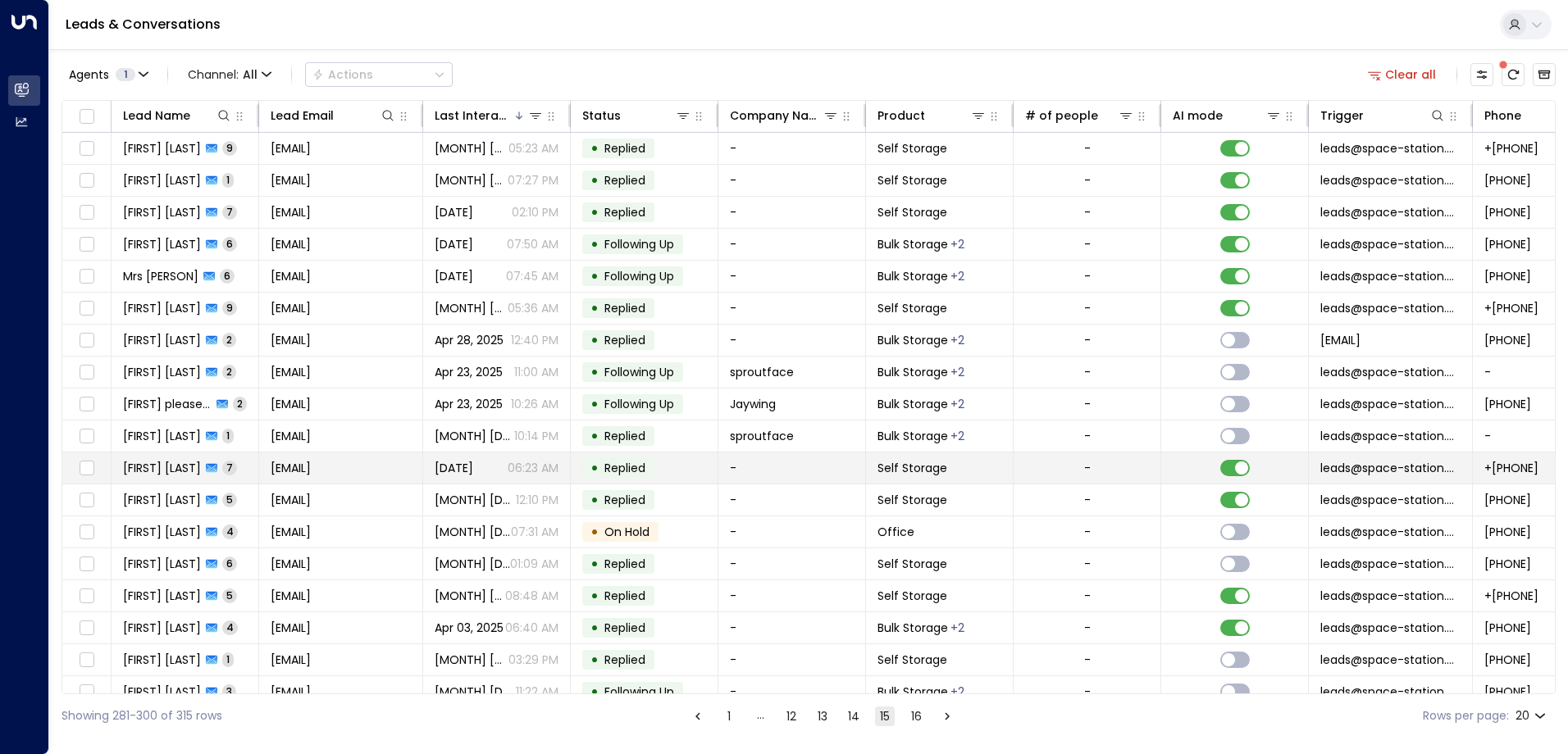 click on "[FIRST] [LAST]" at bounding box center [162, 468] 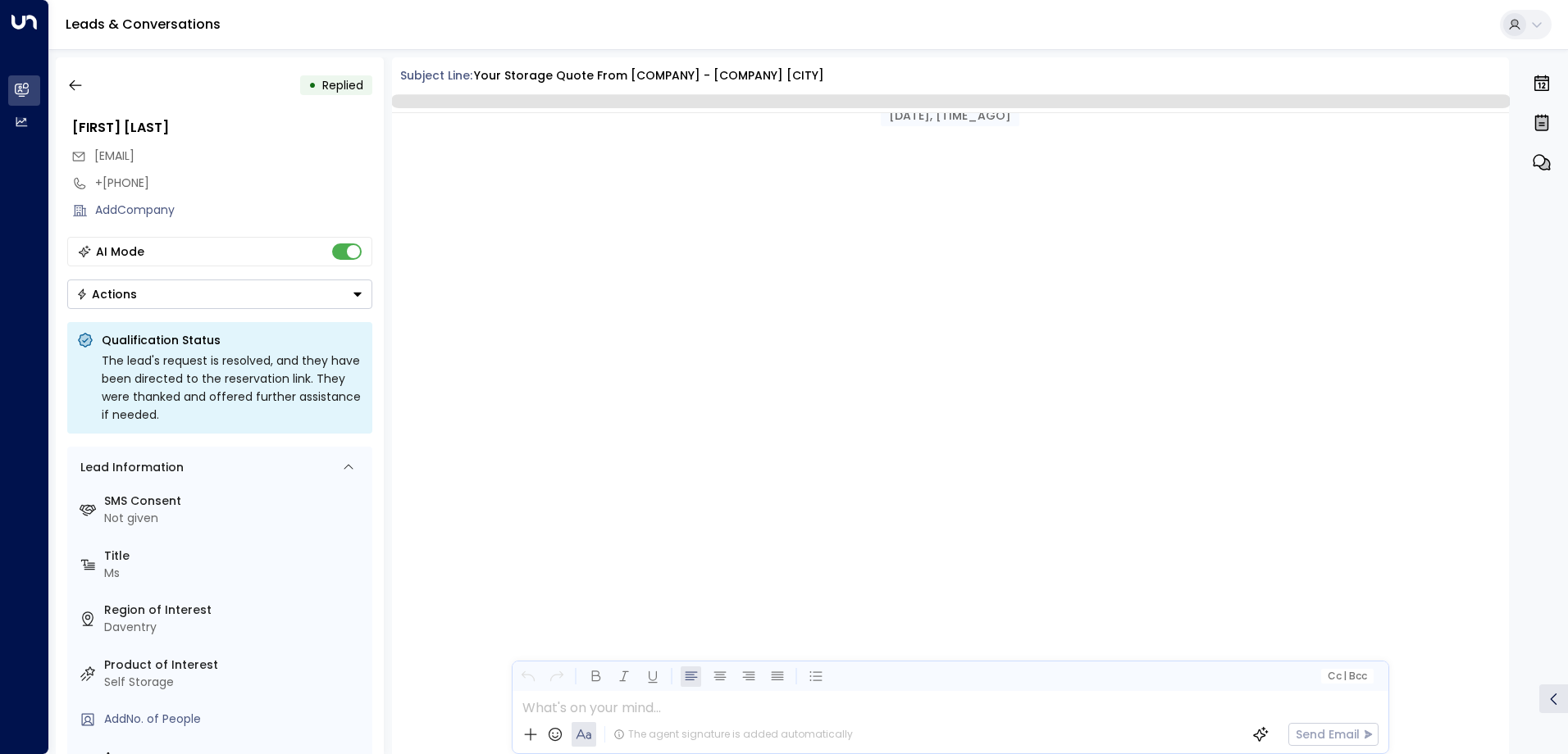 scroll, scrollTop: 3352, scrollLeft: 0, axis: vertical 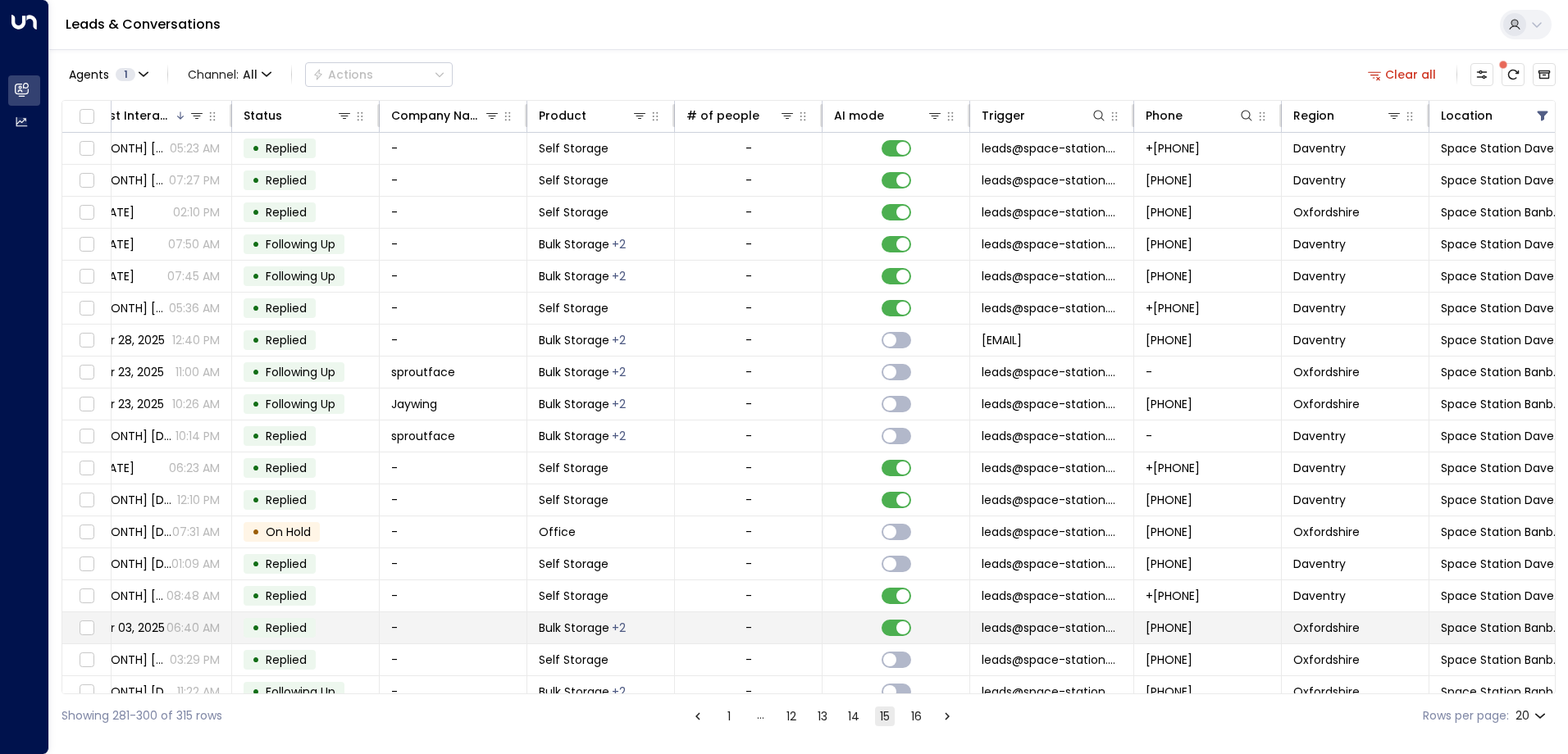 drag, startPoint x: 1549, startPoint y: 470, endPoint x: 1522, endPoint y: 639, distance: 171.14321 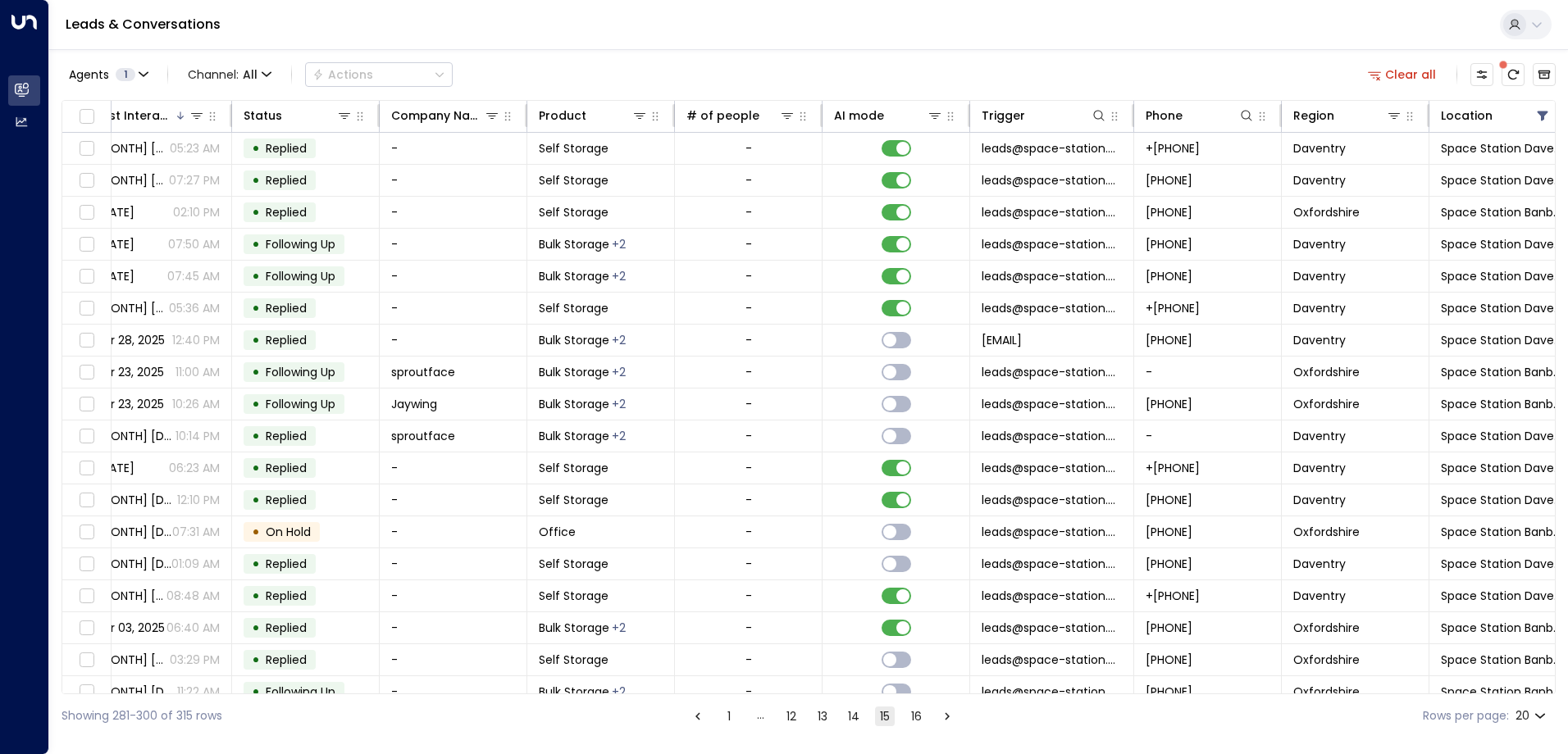 drag, startPoint x: 1522, startPoint y: 639, endPoint x: 1555, endPoint y: 643, distance: 33.2415 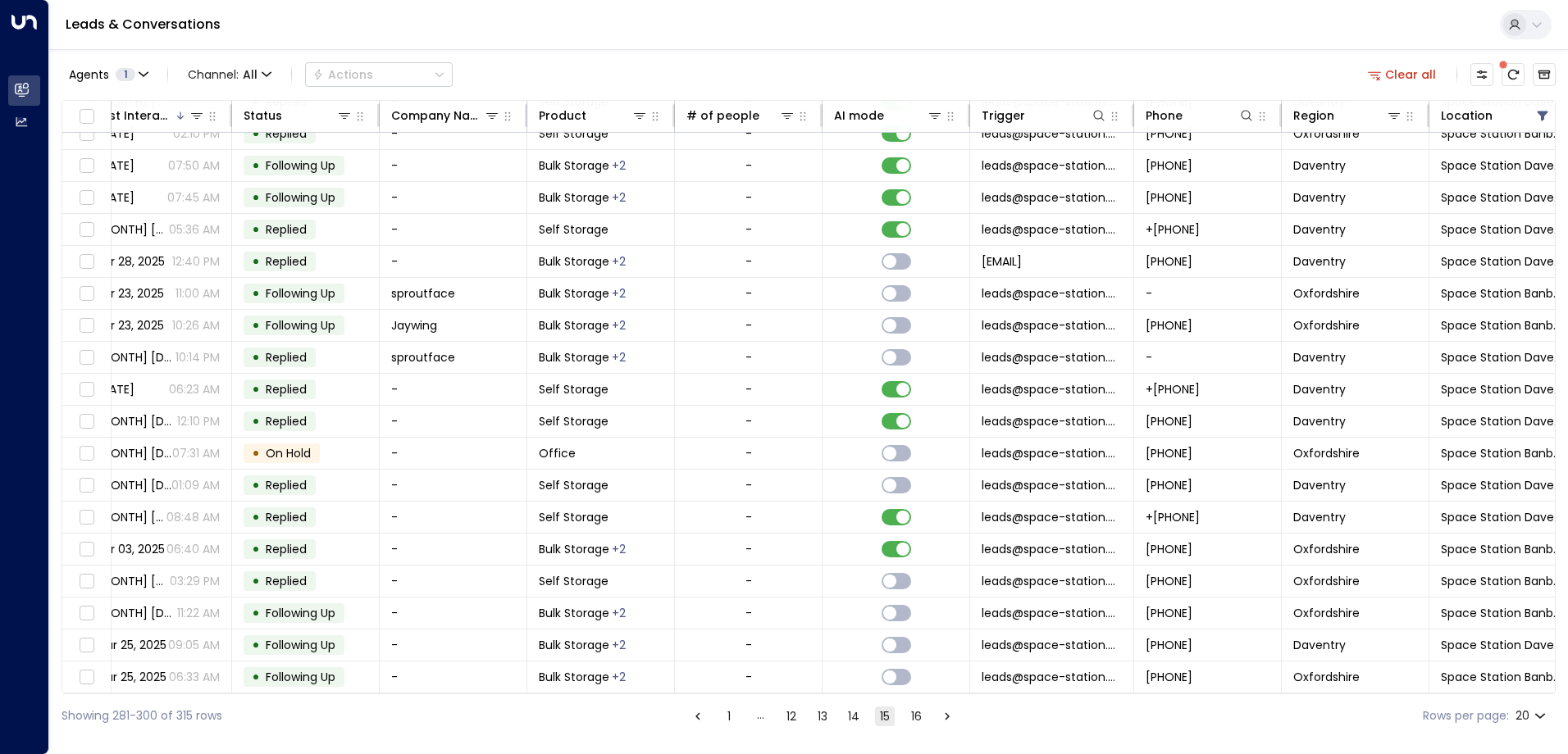 scroll, scrollTop: 84, scrollLeft: 0, axis: vertical 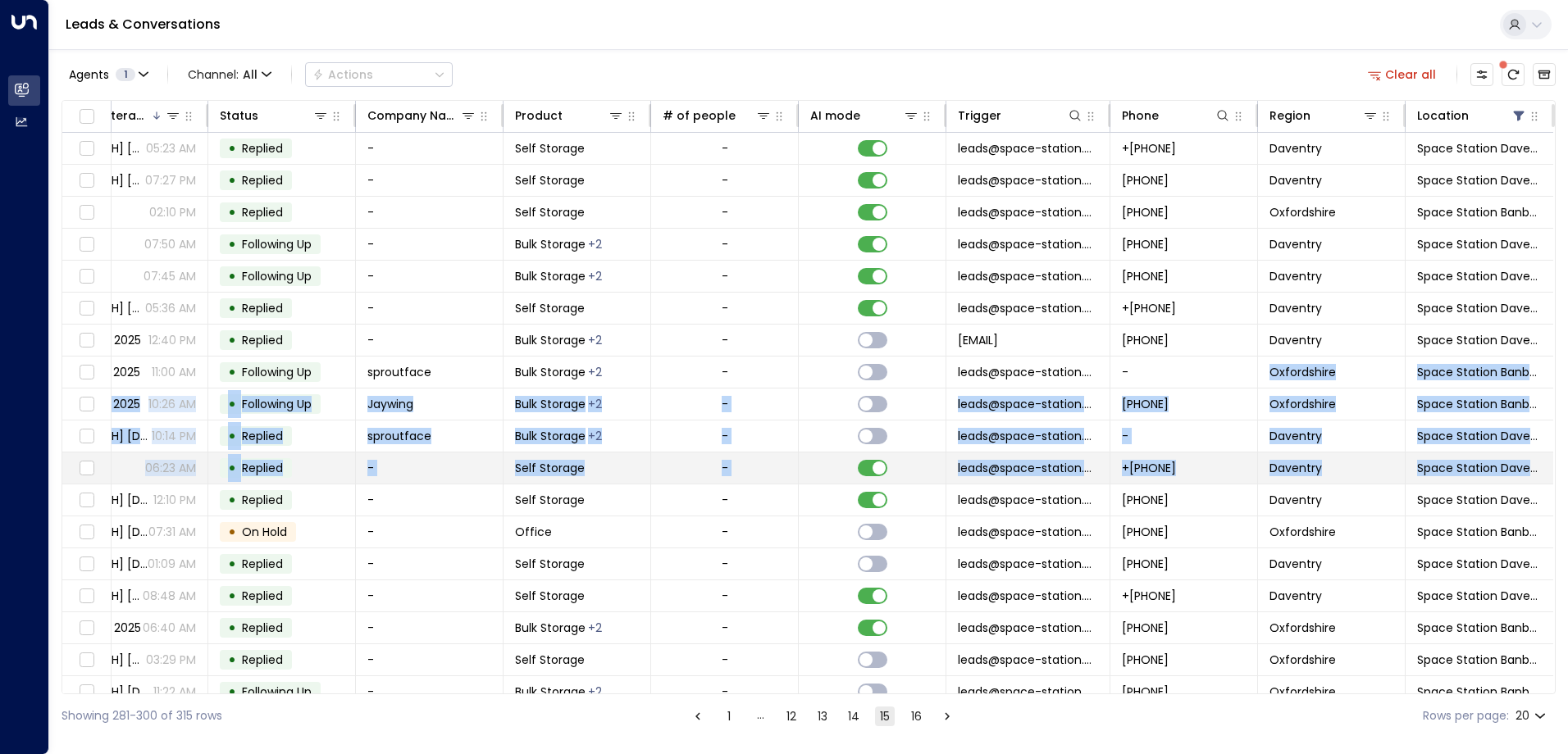 drag, startPoint x: 1555, startPoint y: 372, endPoint x: 1547, endPoint y: 465, distance: 93.34345 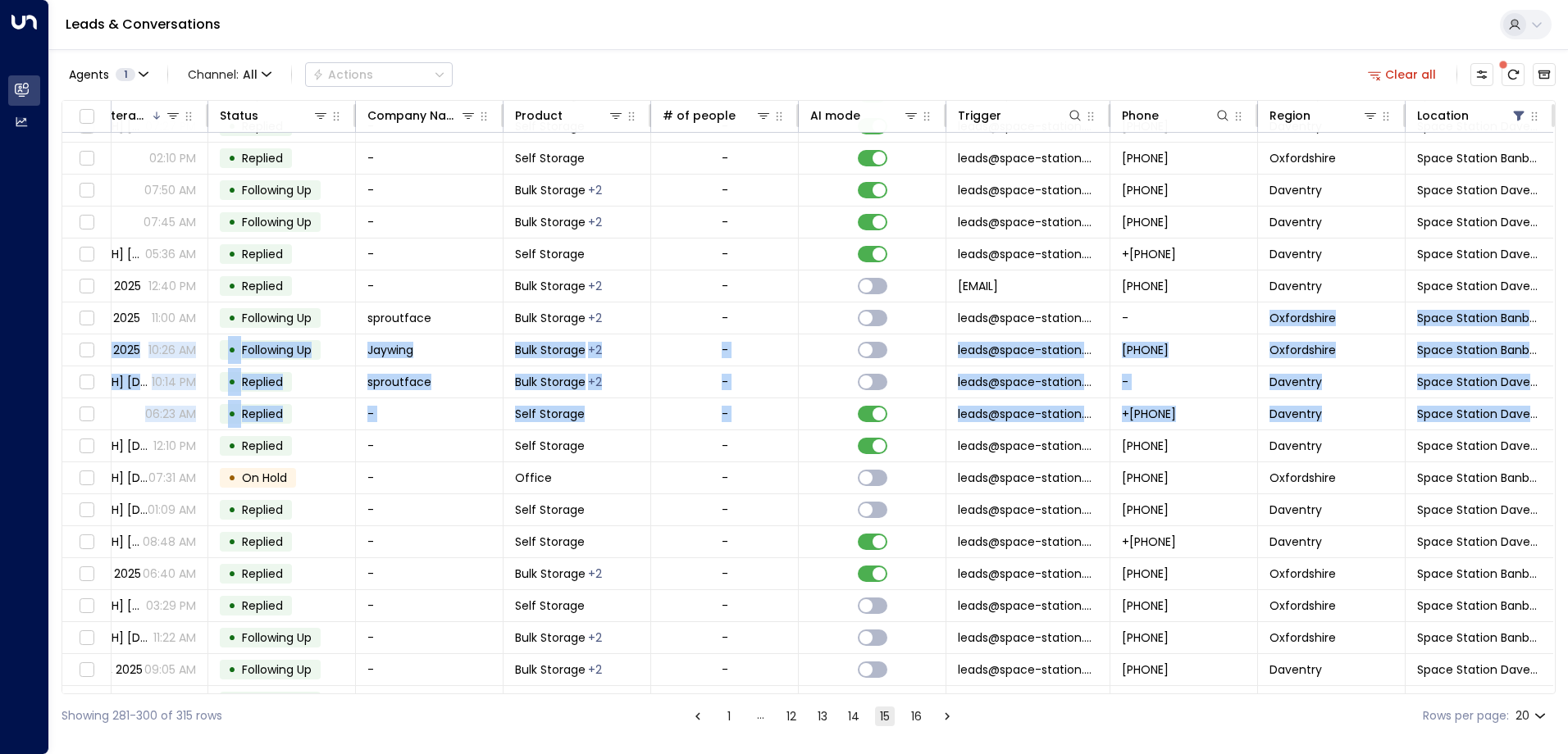 scroll, scrollTop: 84, scrollLeft: 367, axis: both 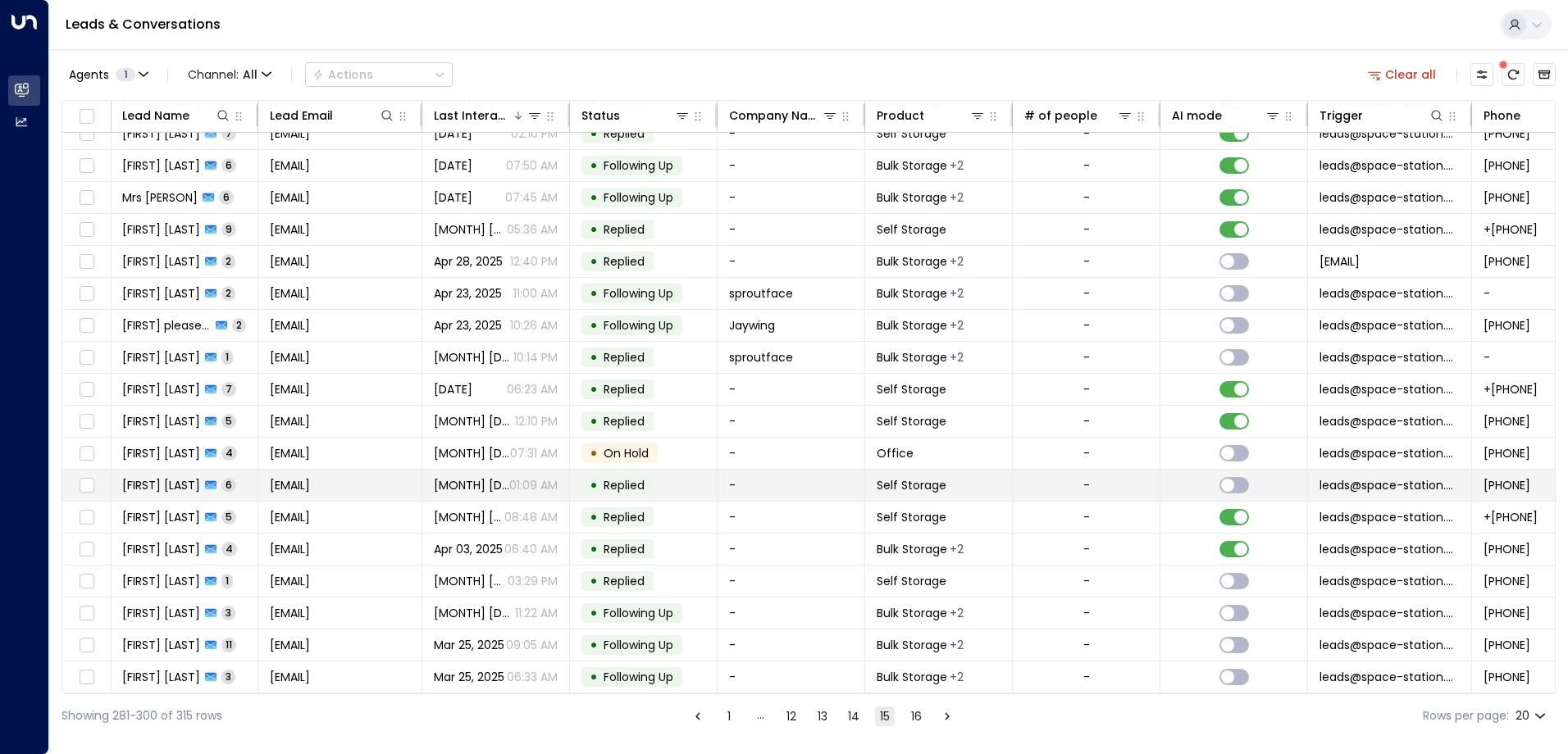 click on "[FIRST] [LAST]" at bounding box center [161, 485] 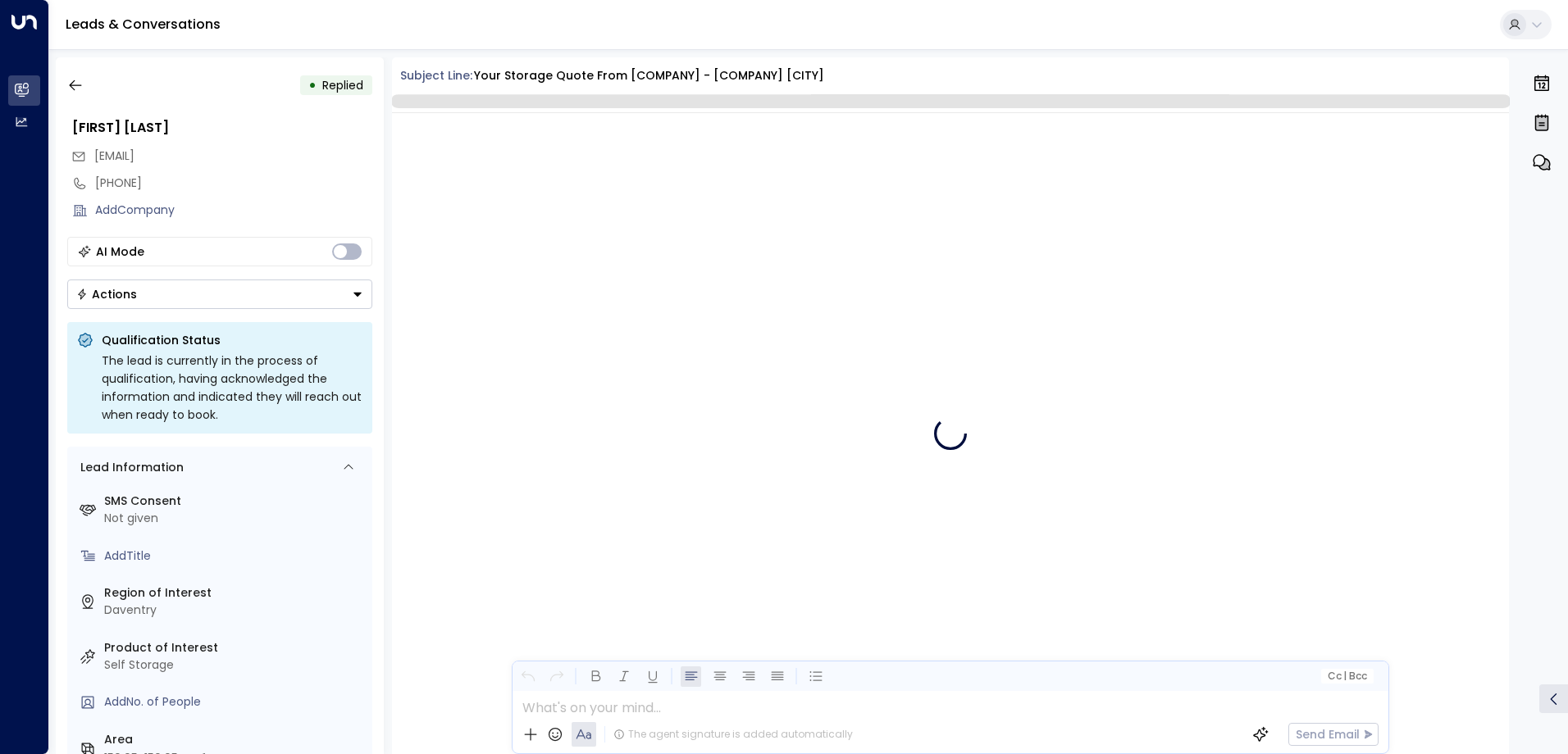 scroll, scrollTop: 2223, scrollLeft: 0, axis: vertical 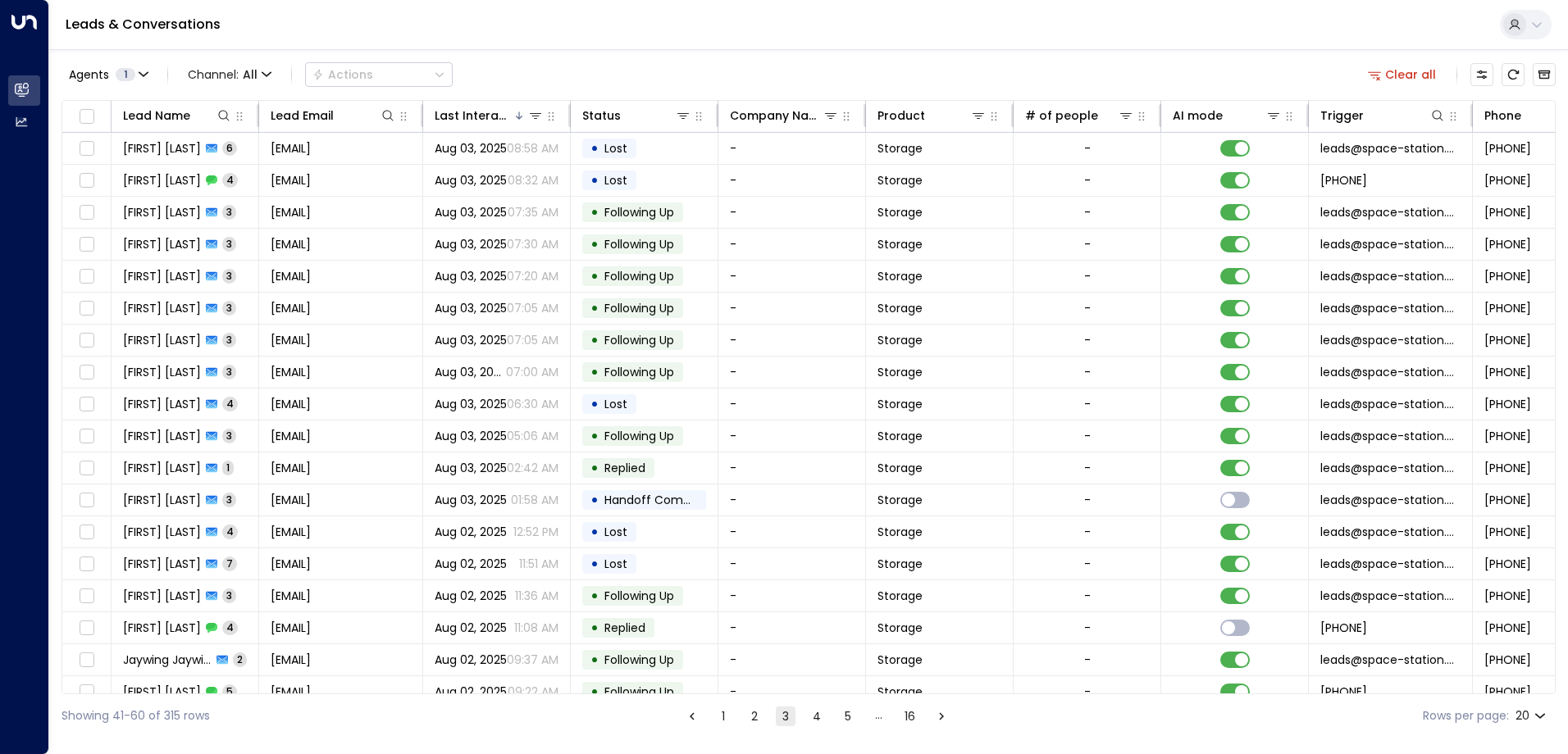 click 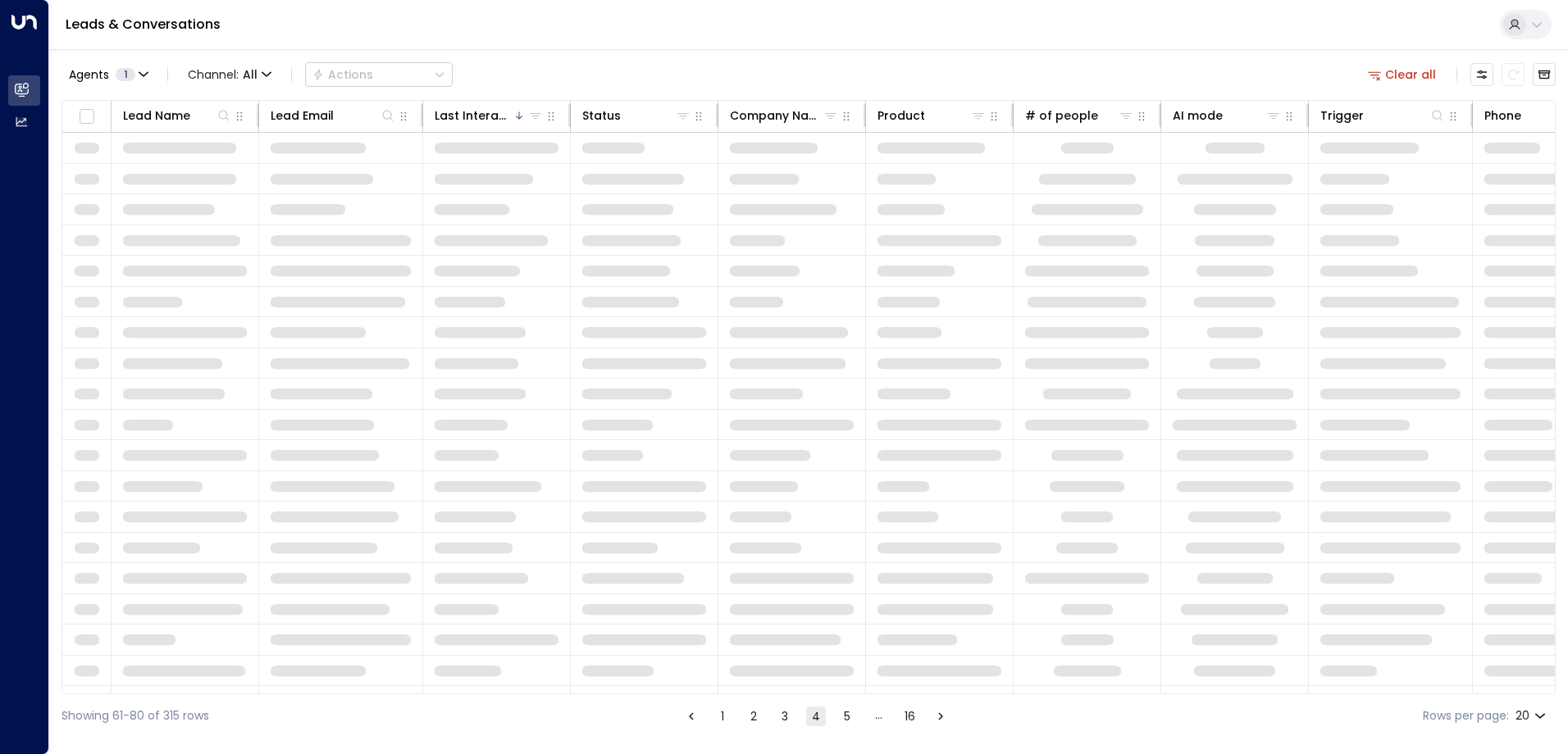 click 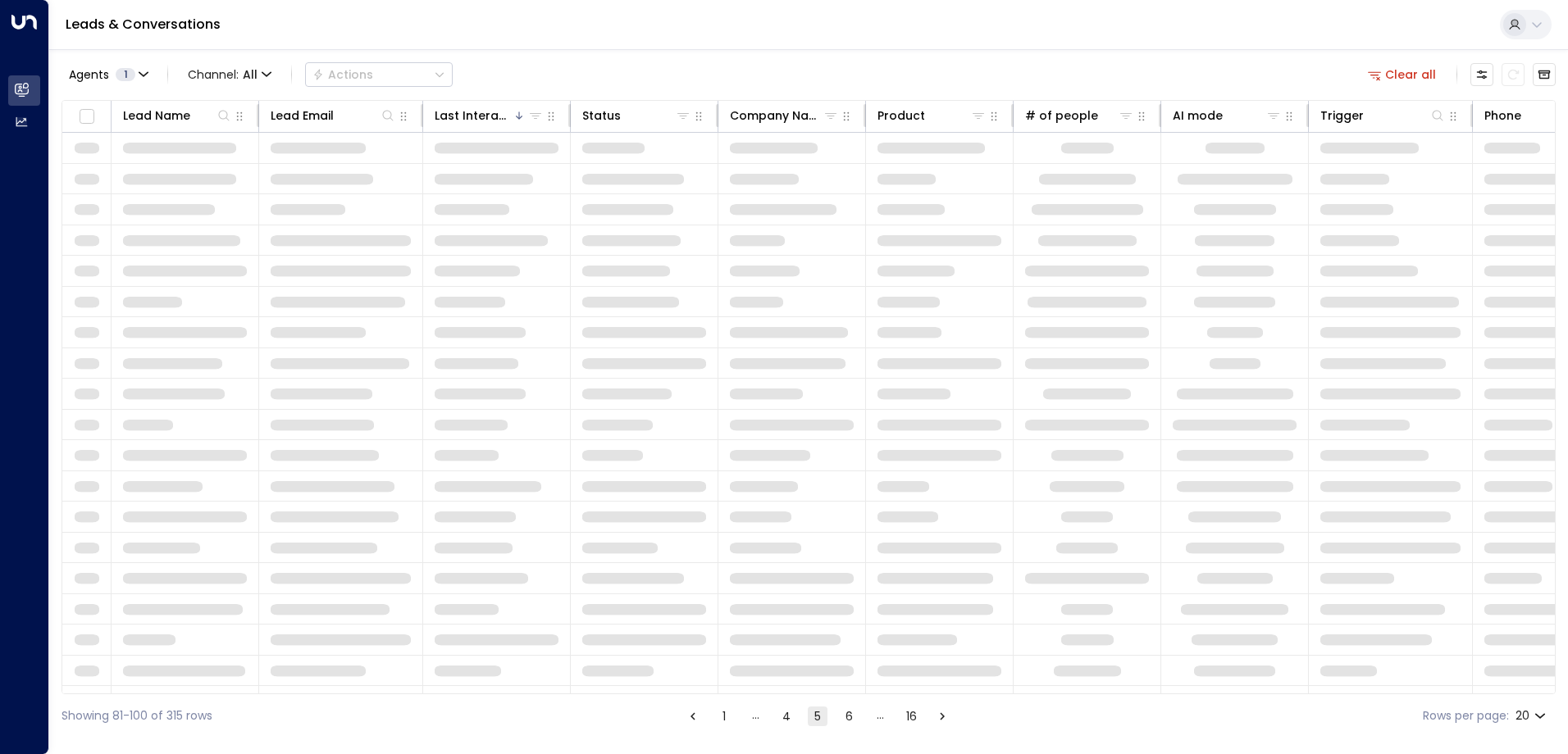 click 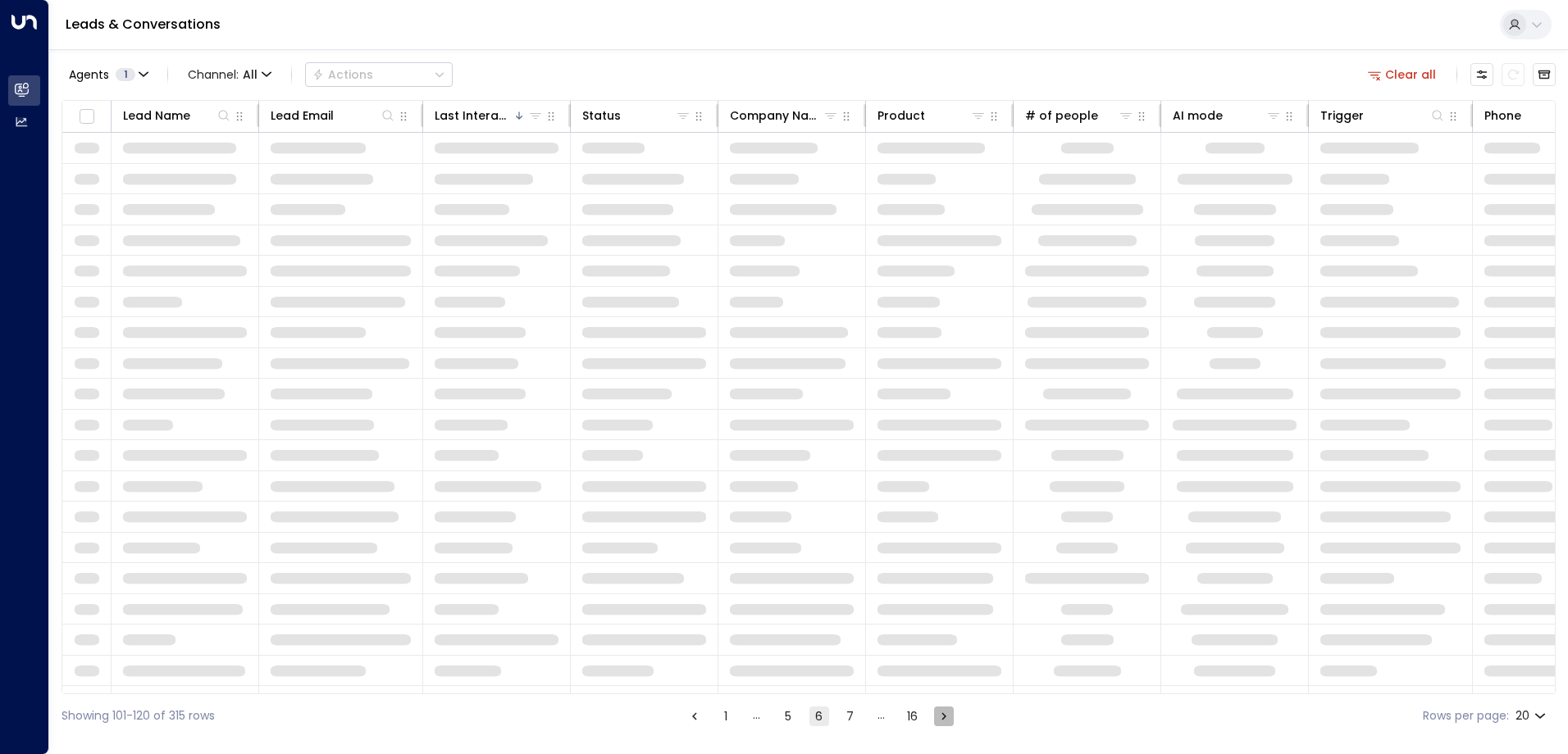 click at bounding box center [944, 716] 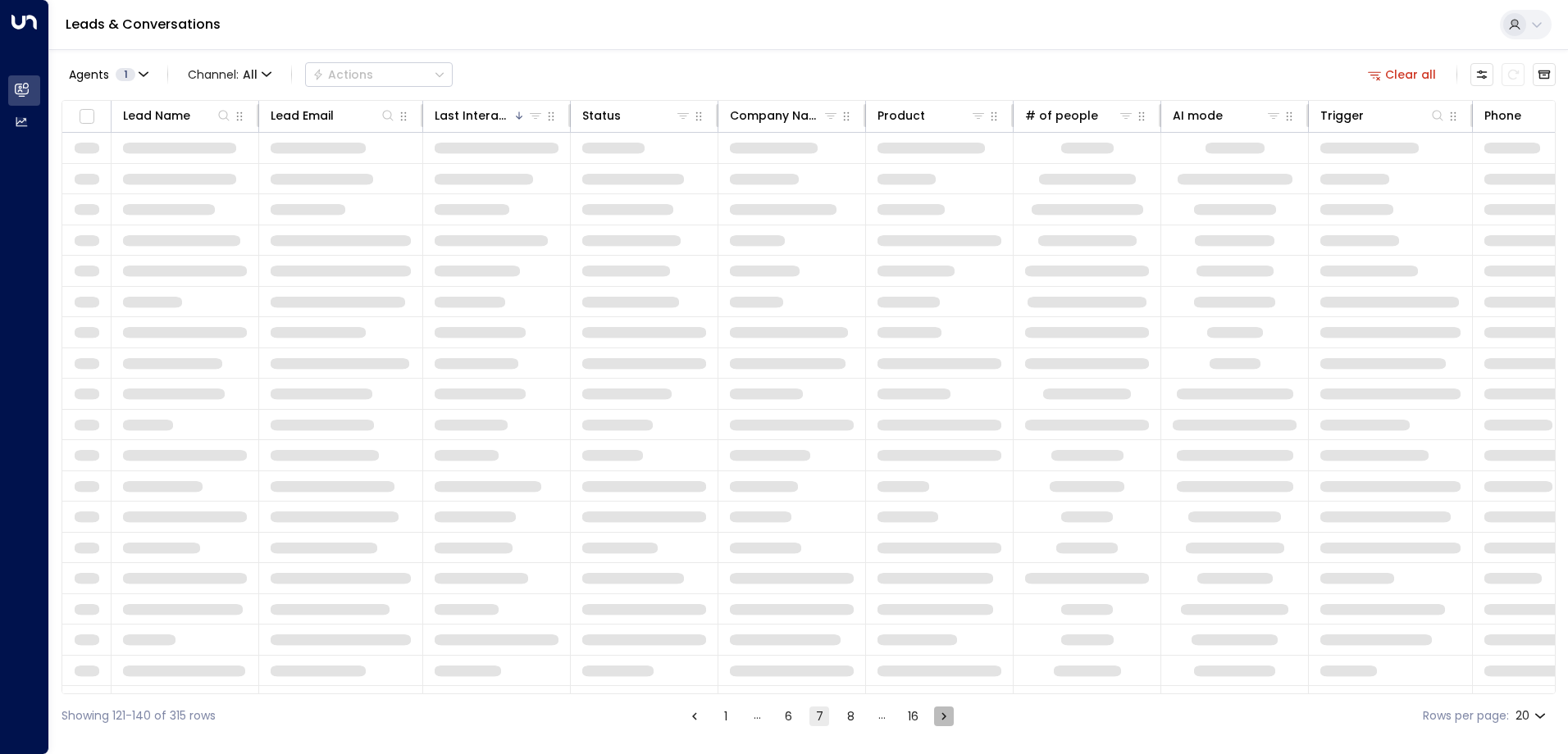 click at bounding box center [944, 716] 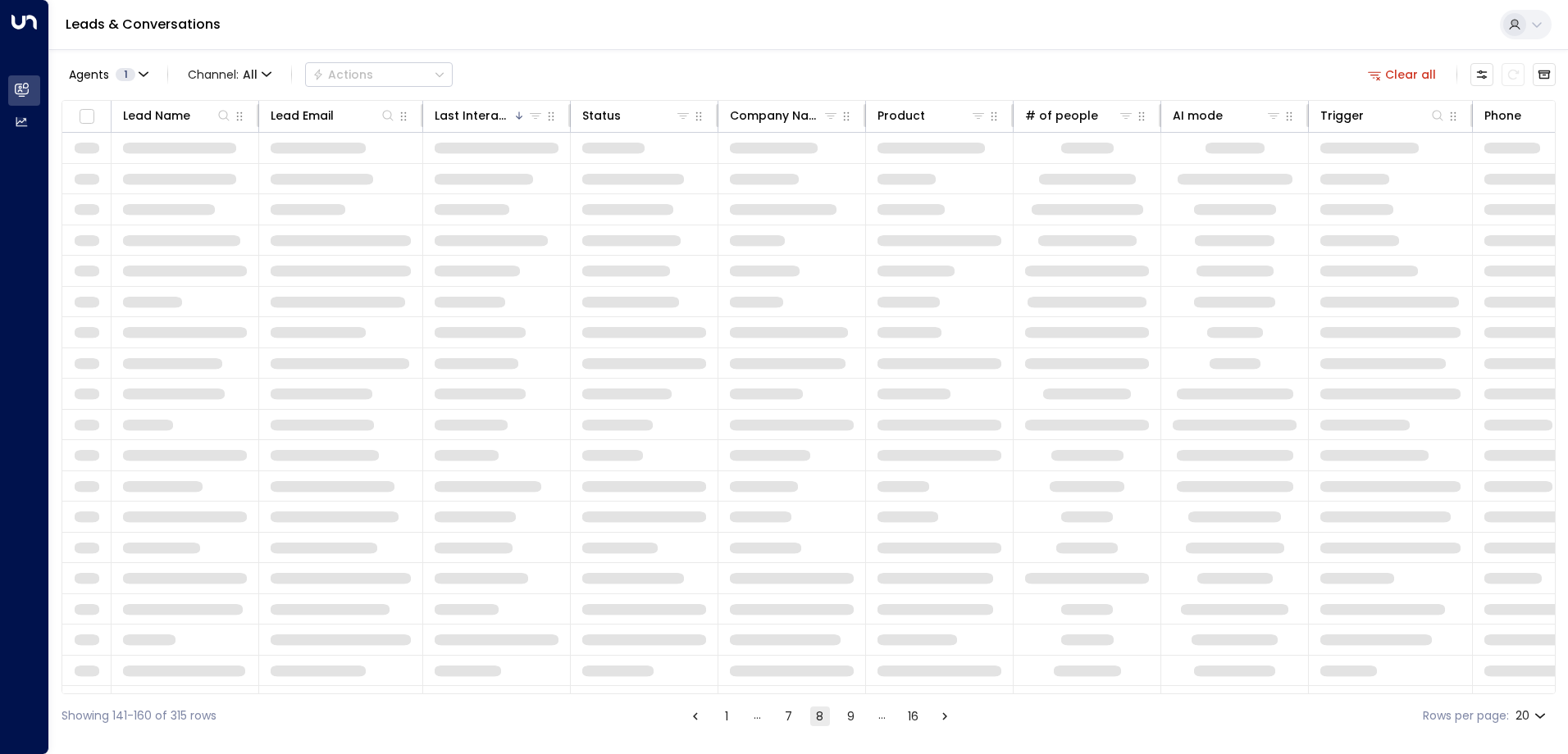 click at bounding box center [945, 716] 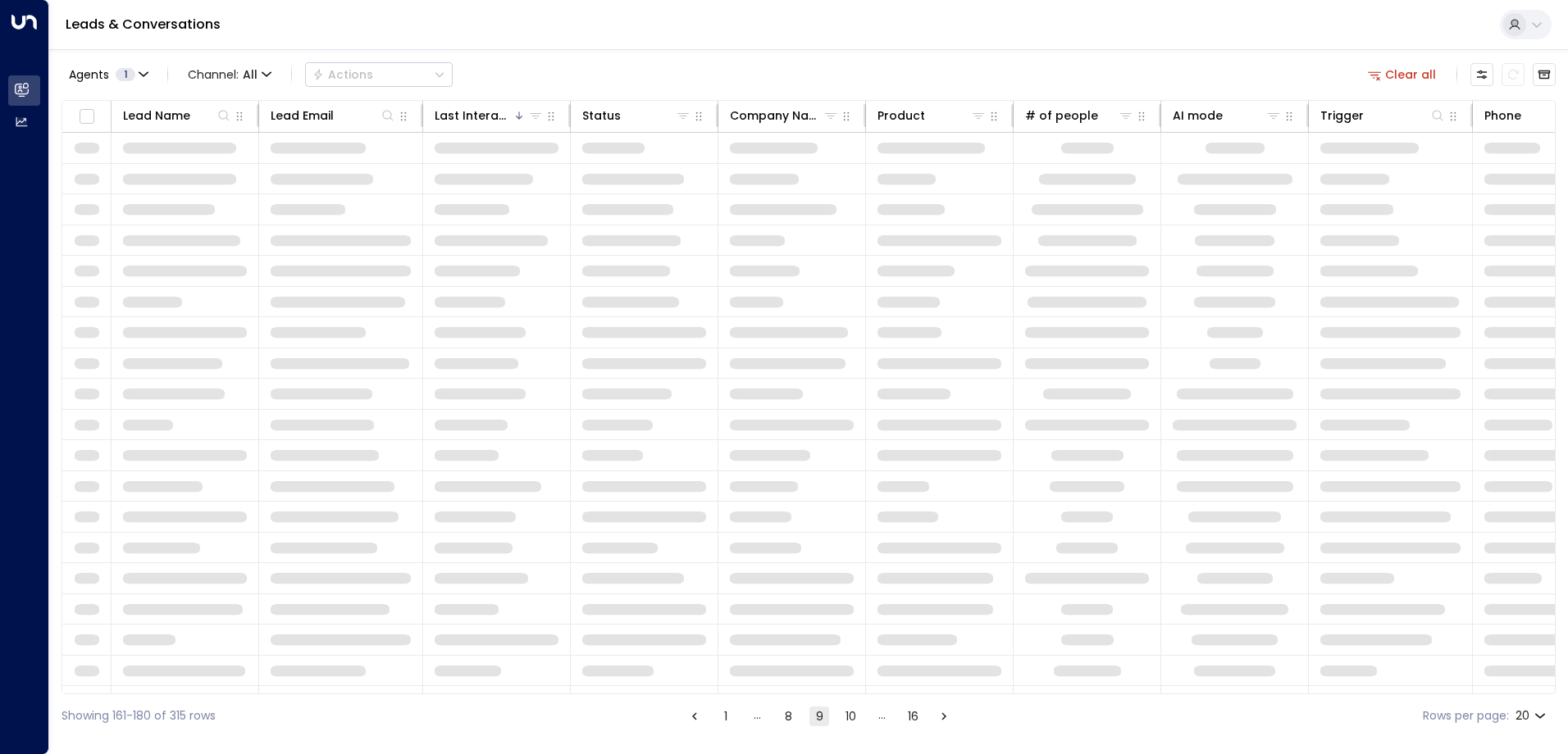 click at bounding box center (944, 716) 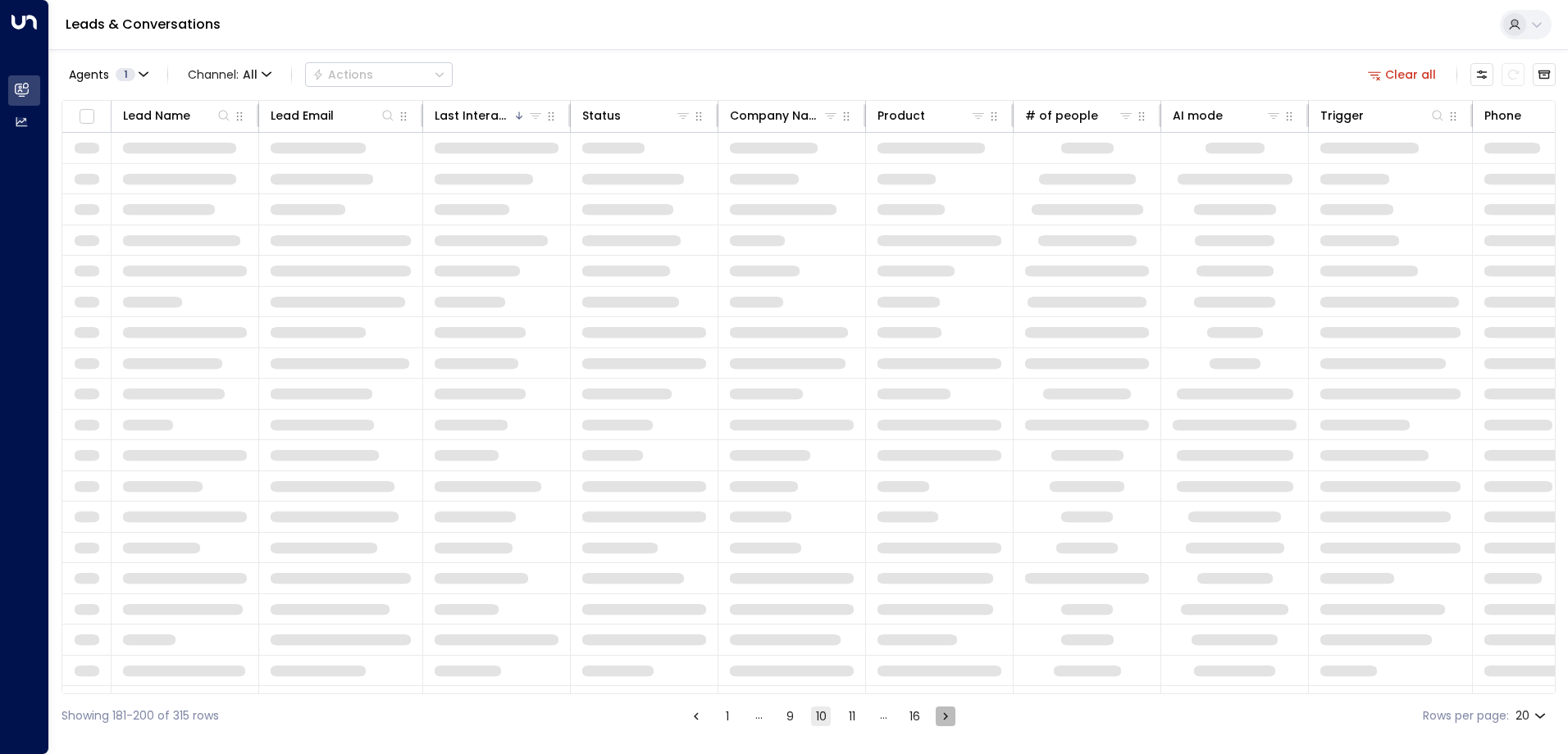 click at bounding box center (946, 716) 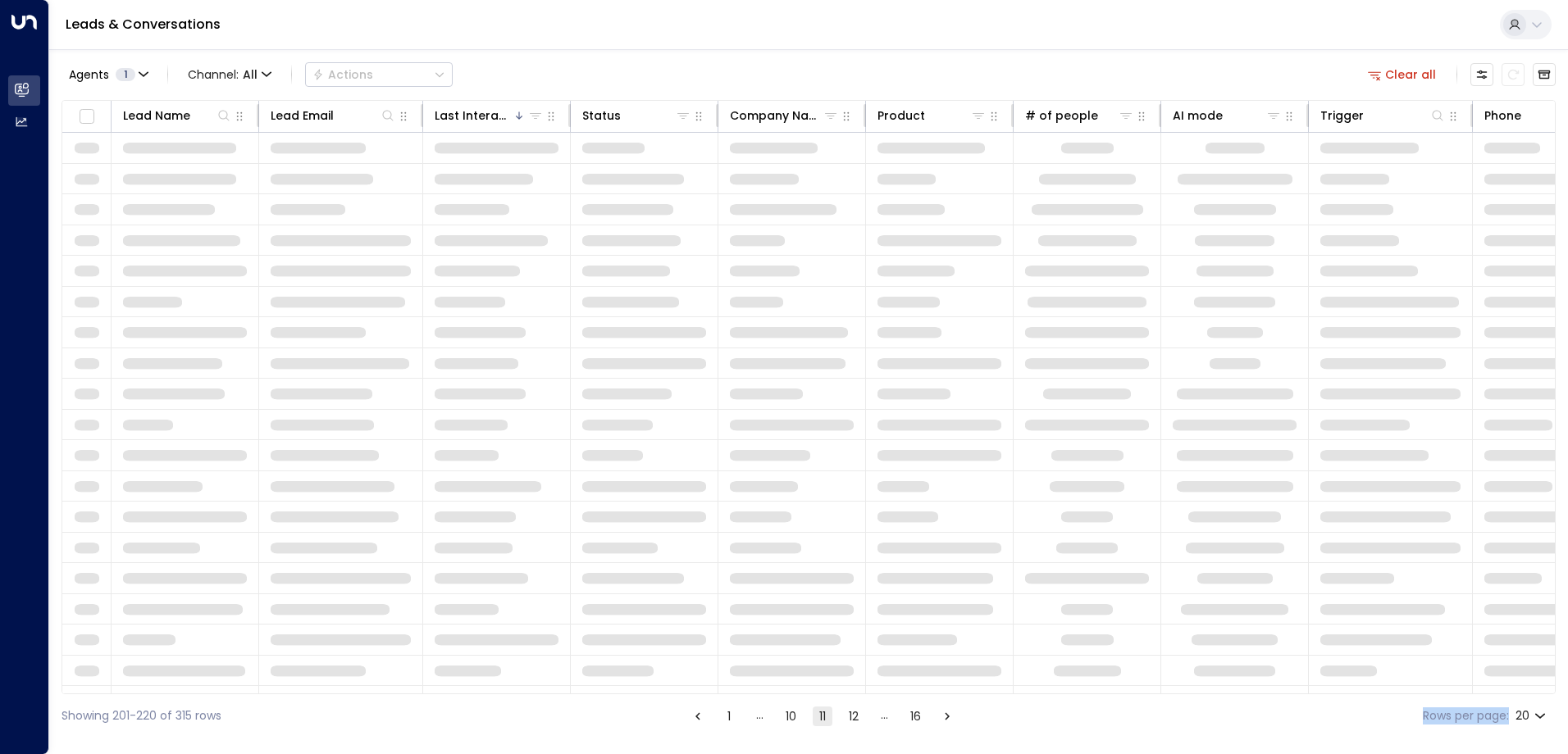 click on "1 … 10 11 12 … 16" at bounding box center [823, 715] 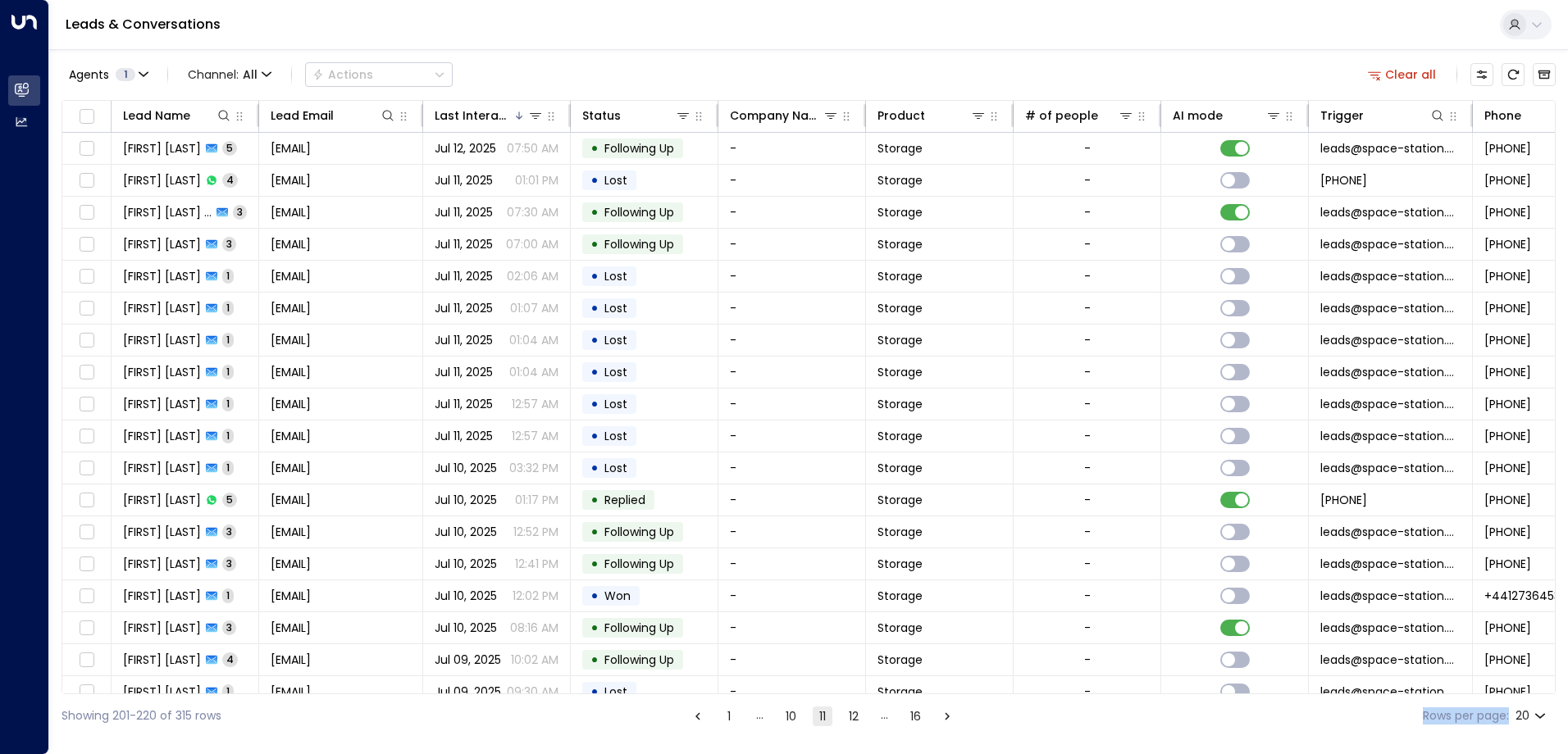 drag, startPoint x: 935, startPoint y: 718, endPoint x: 945, endPoint y: 716, distance: 10.198039 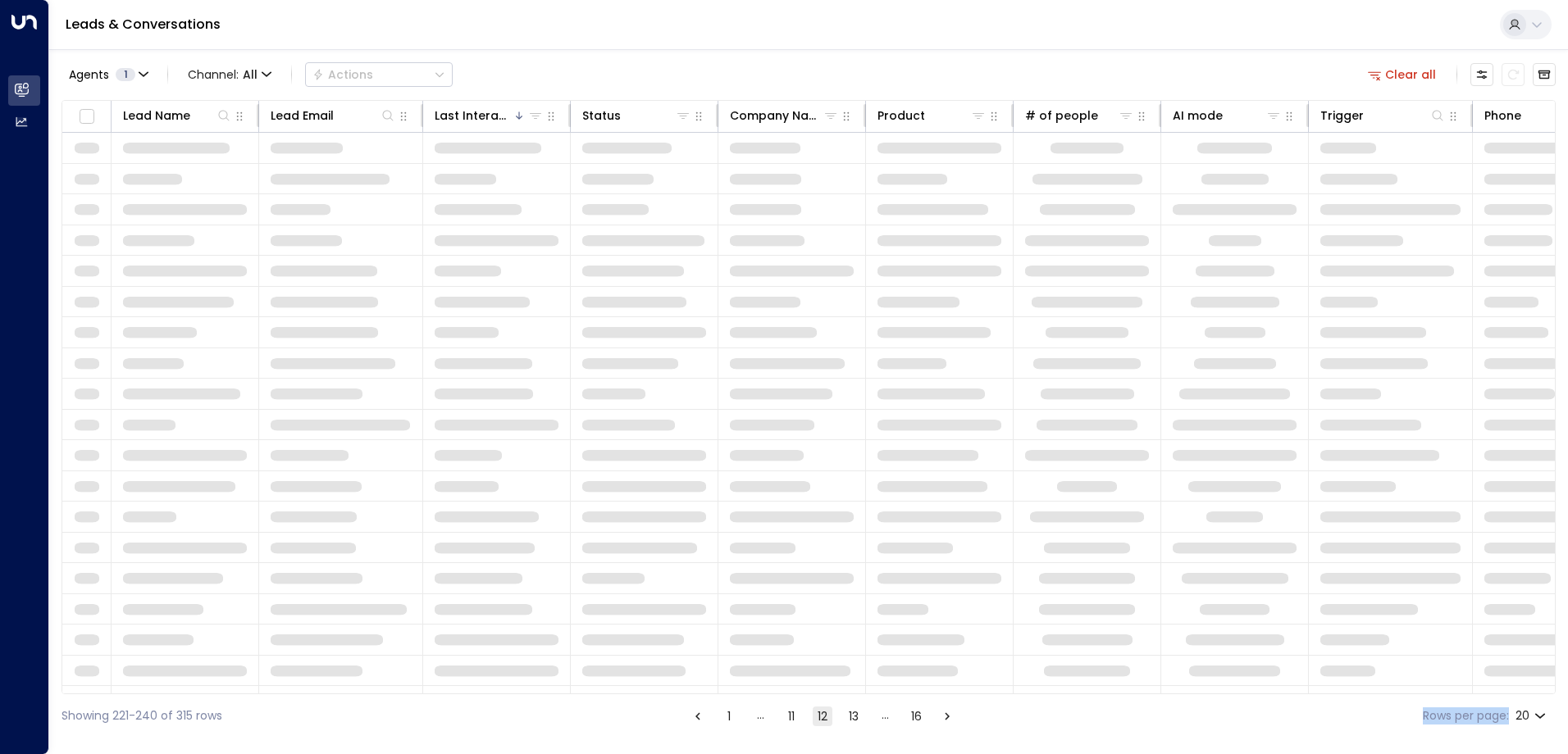 click 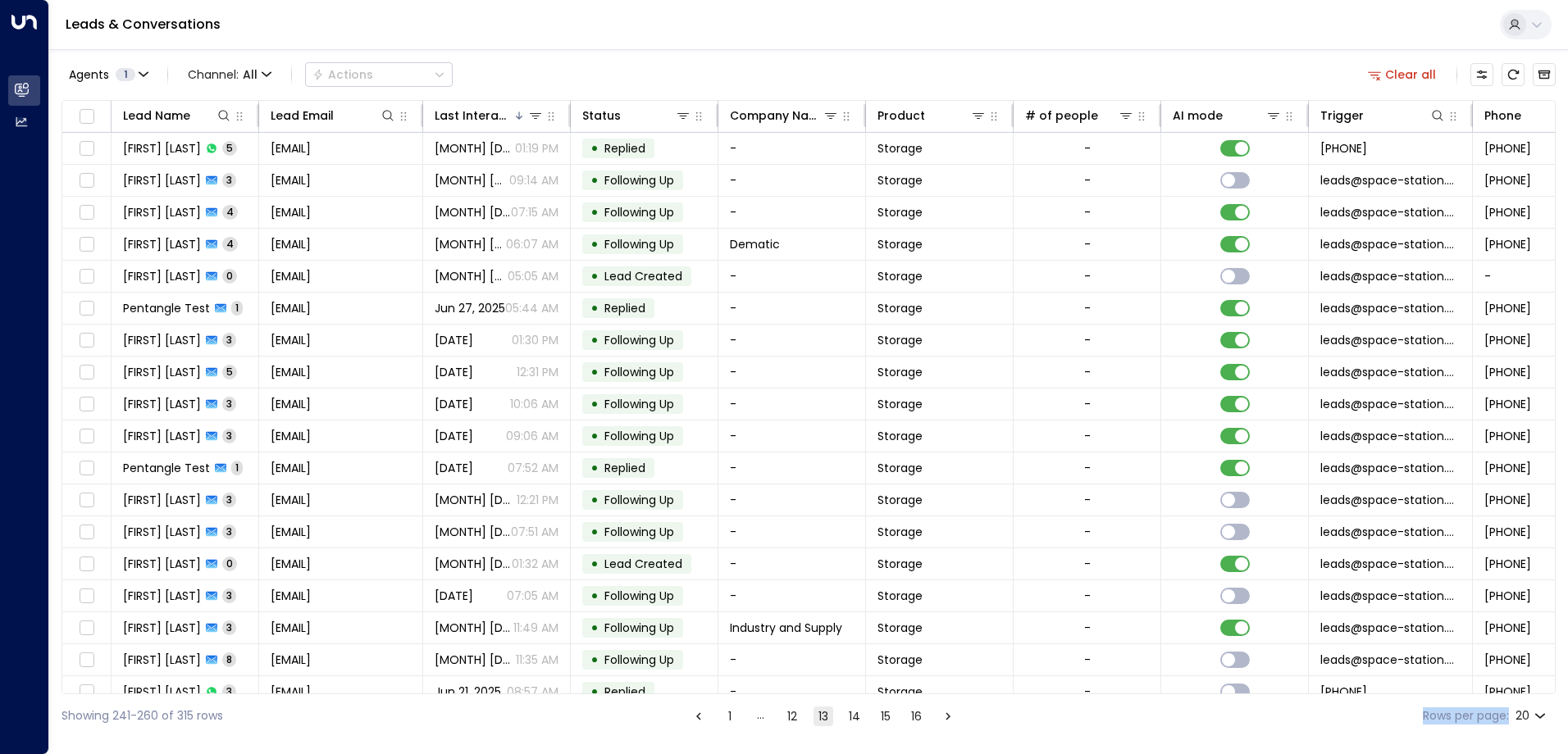 click on "15" at bounding box center [886, 716] 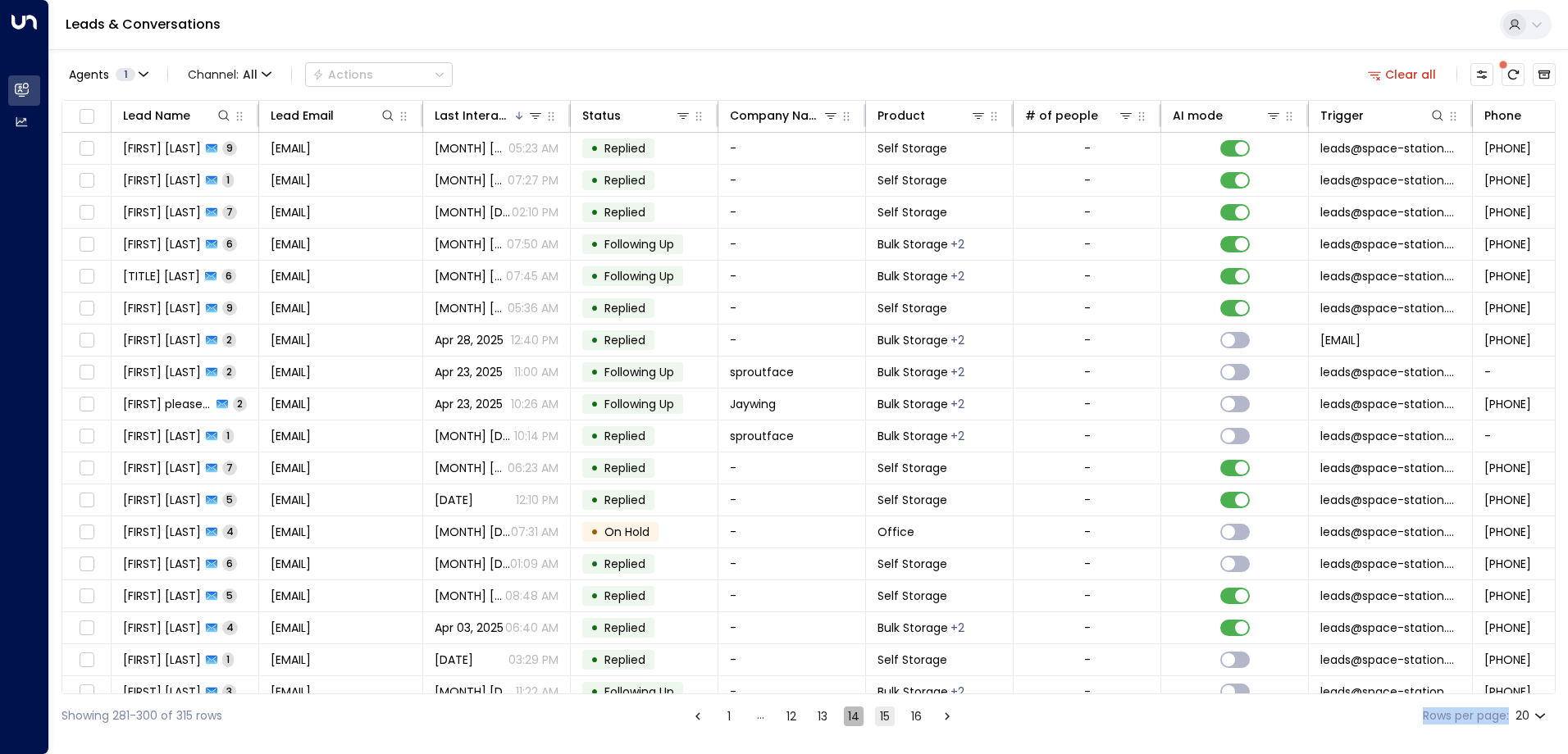 click on "14" at bounding box center [854, 716] 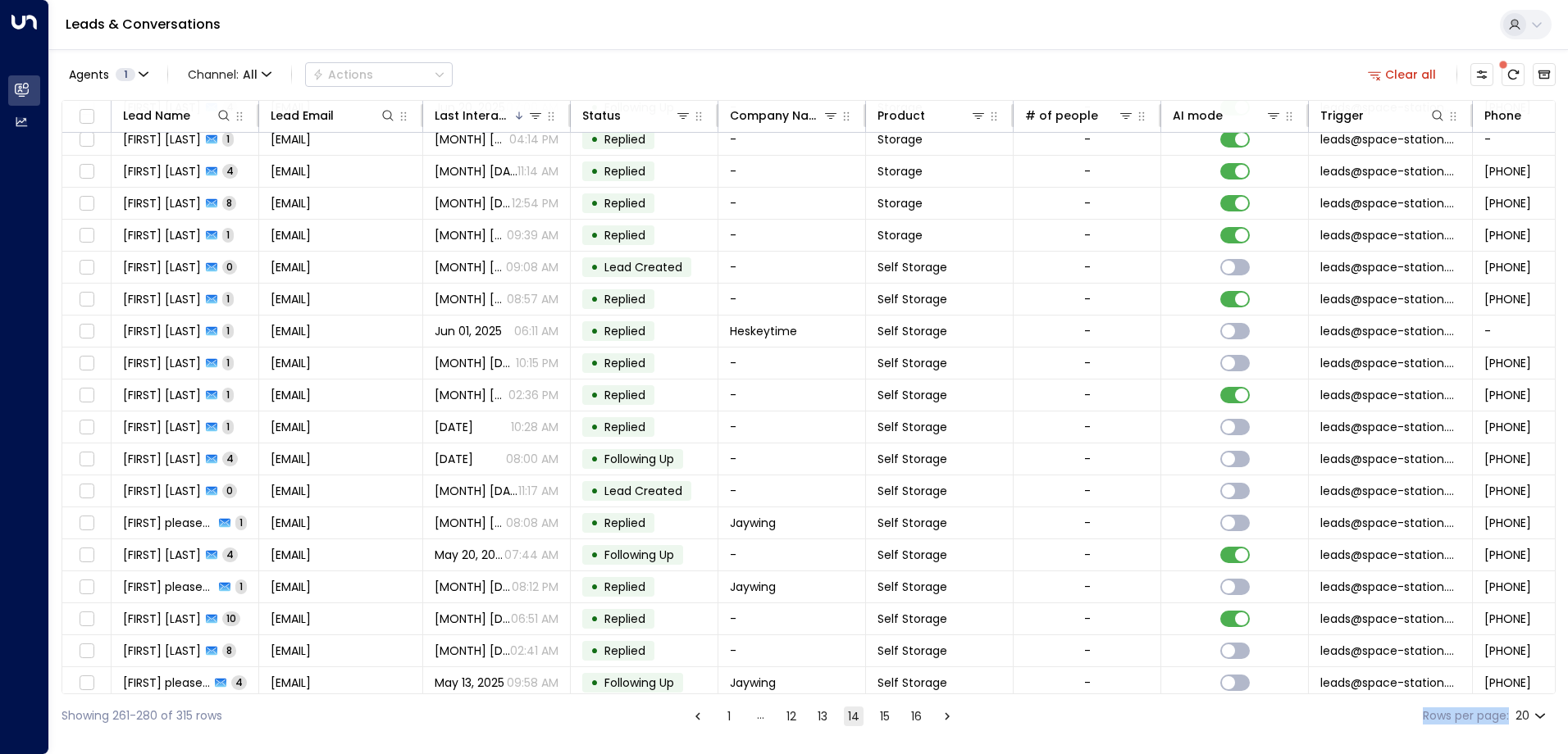 scroll, scrollTop: 84, scrollLeft: 0, axis: vertical 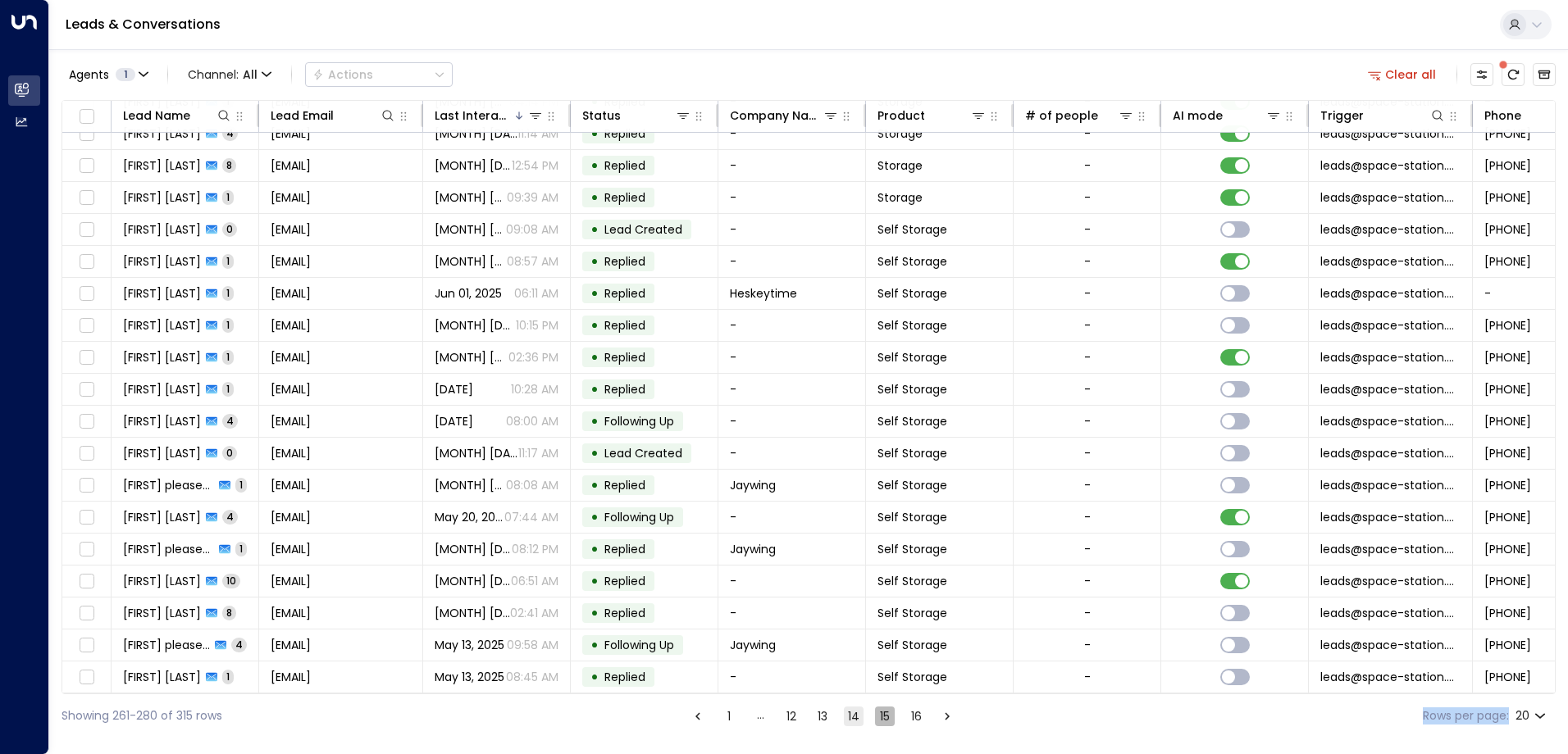 click on "15" at bounding box center [885, 716] 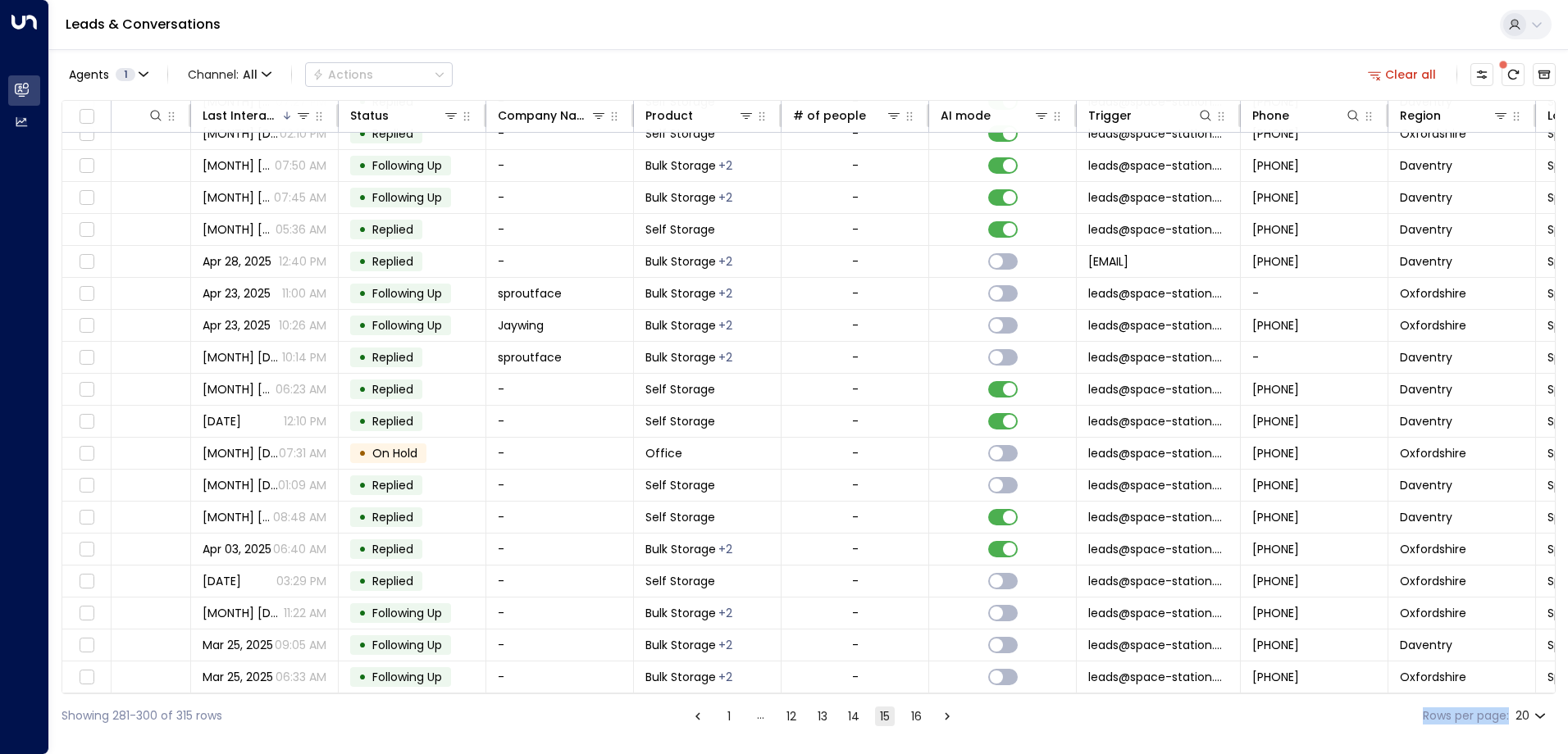 scroll, scrollTop: 84, scrollLeft: 367, axis: both 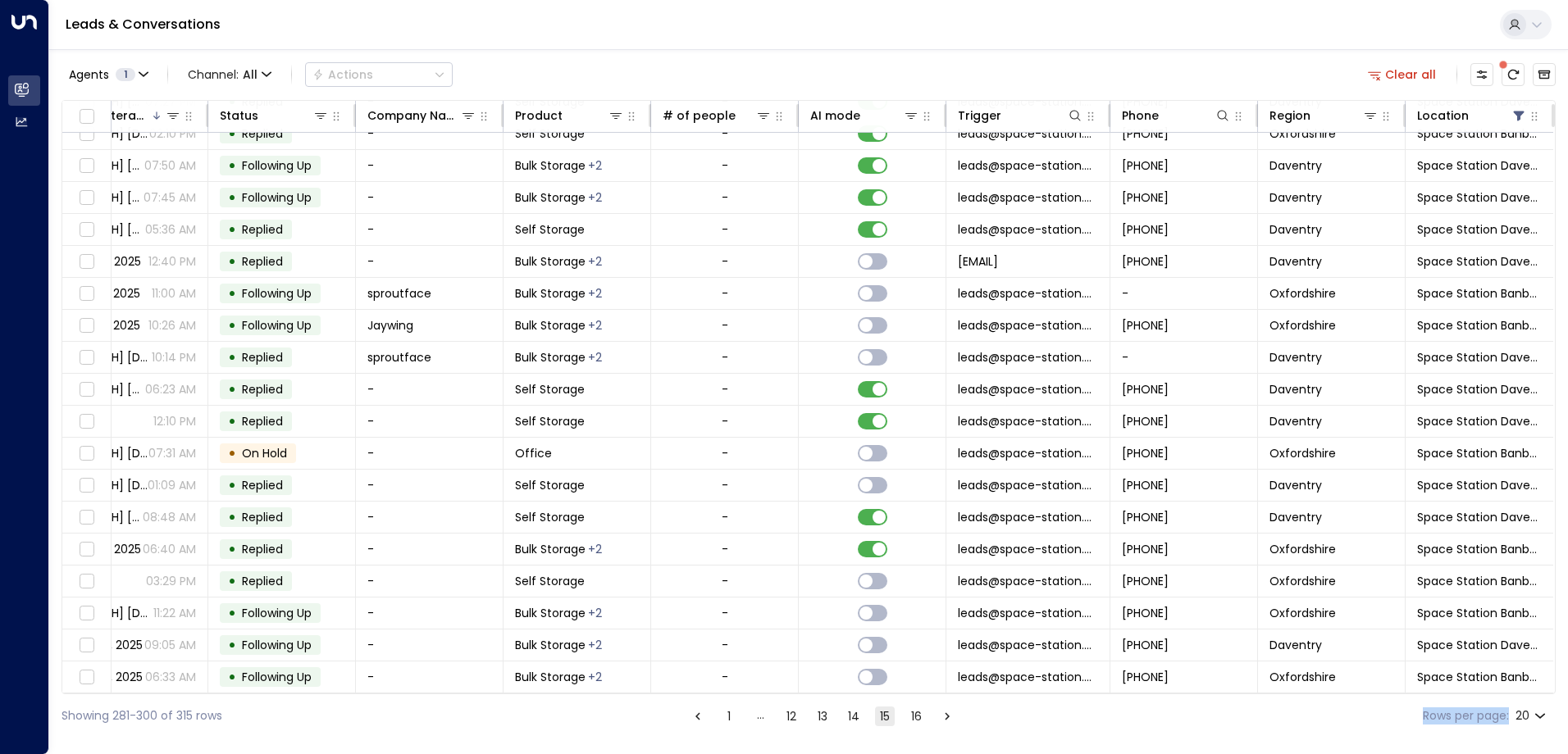 drag, startPoint x: 1549, startPoint y: 193, endPoint x: 1566, endPoint y: 150, distance: 46.2385 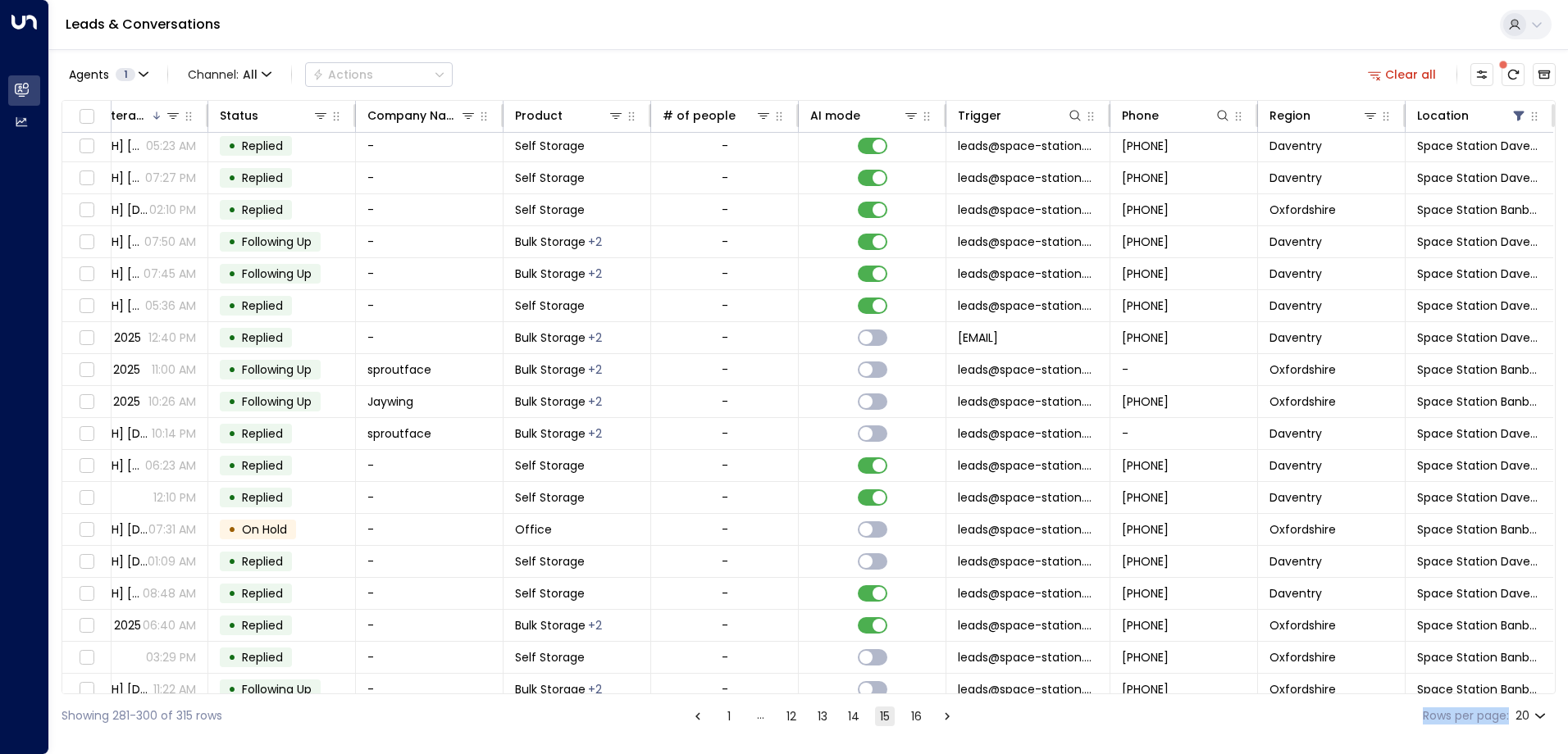 scroll, scrollTop: 2, scrollLeft: 0, axis: vertical 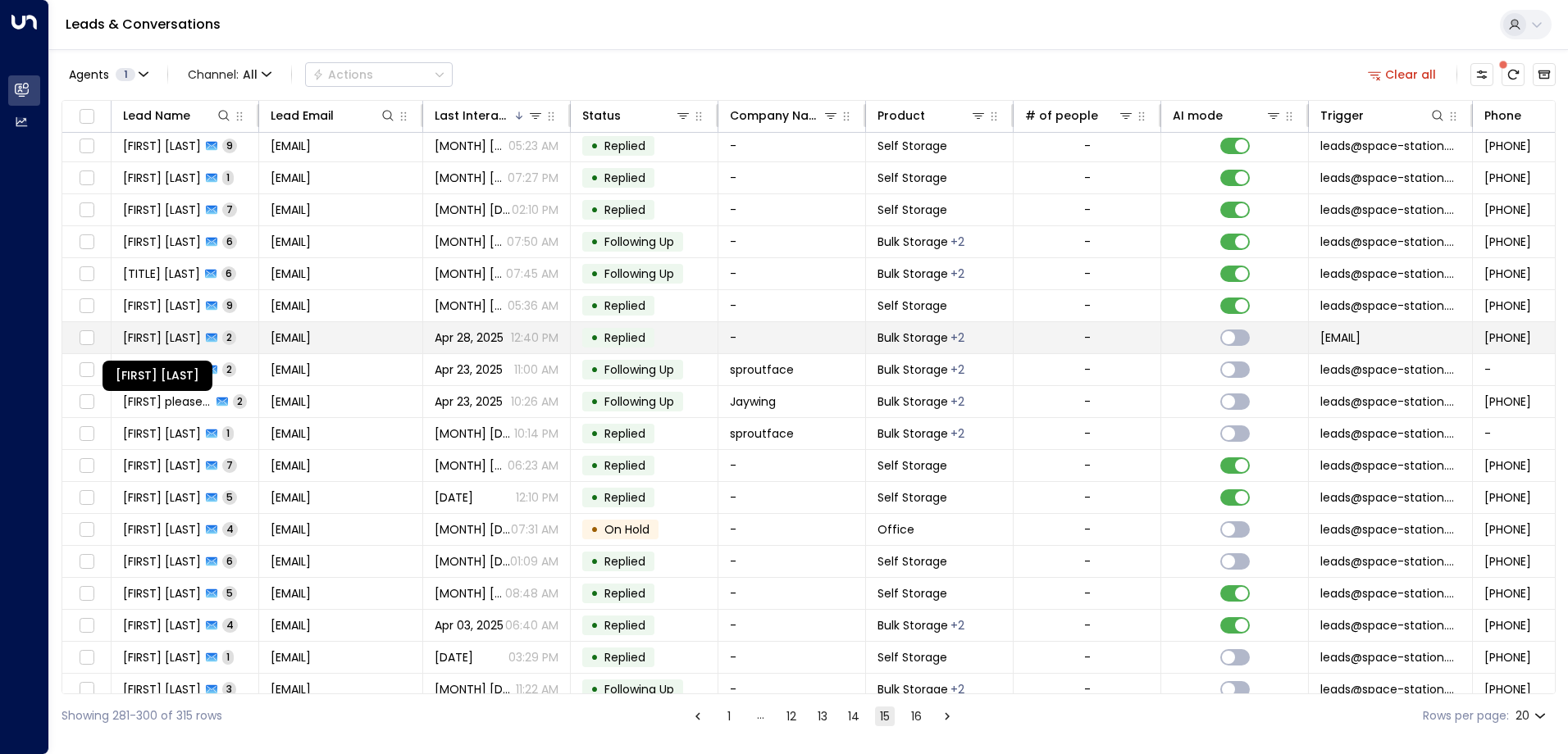 click on "[FIRST] [LAST]" at bounding box center [162, 338] 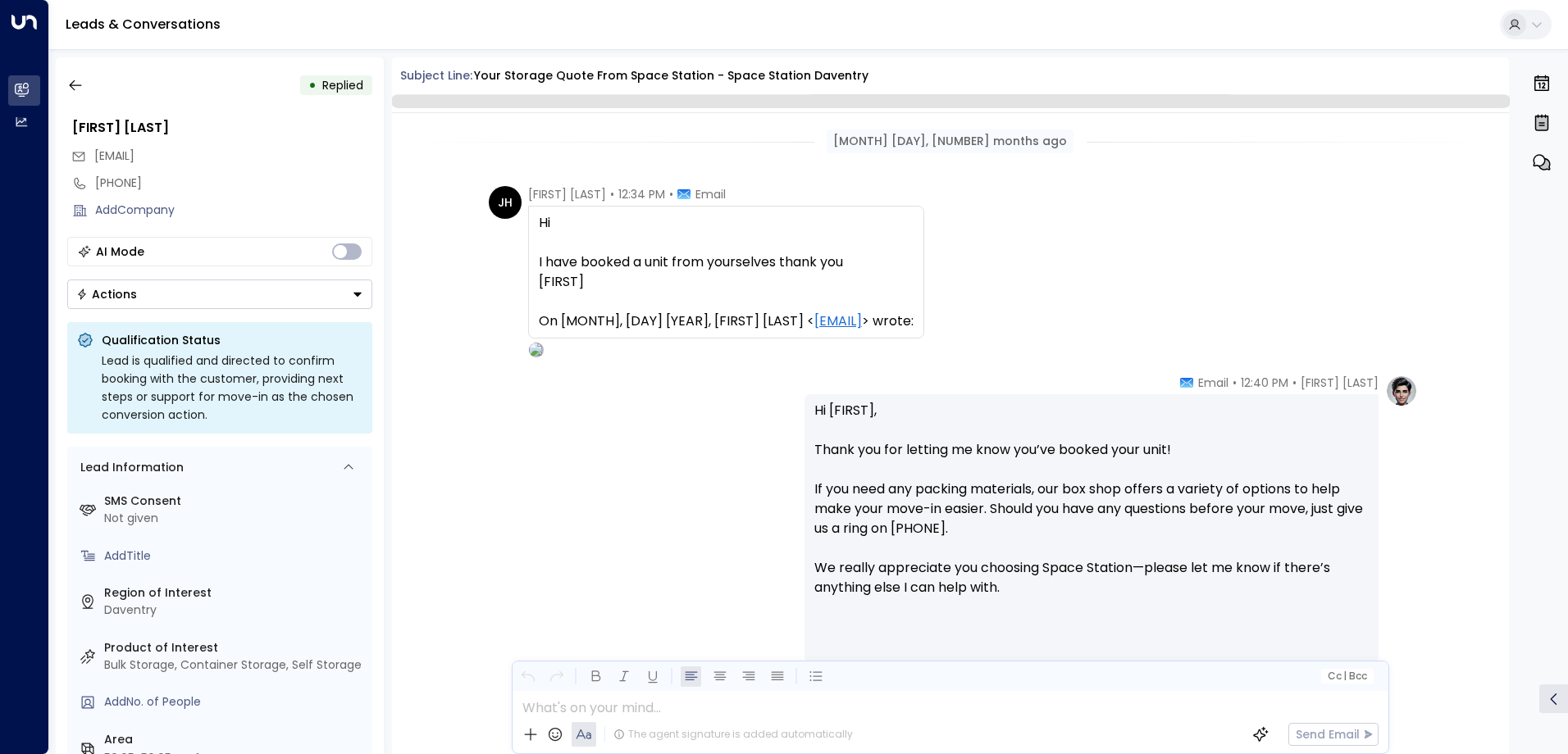 scroll, scrollTop: 93, scrollLeft: 0, axis: vertical 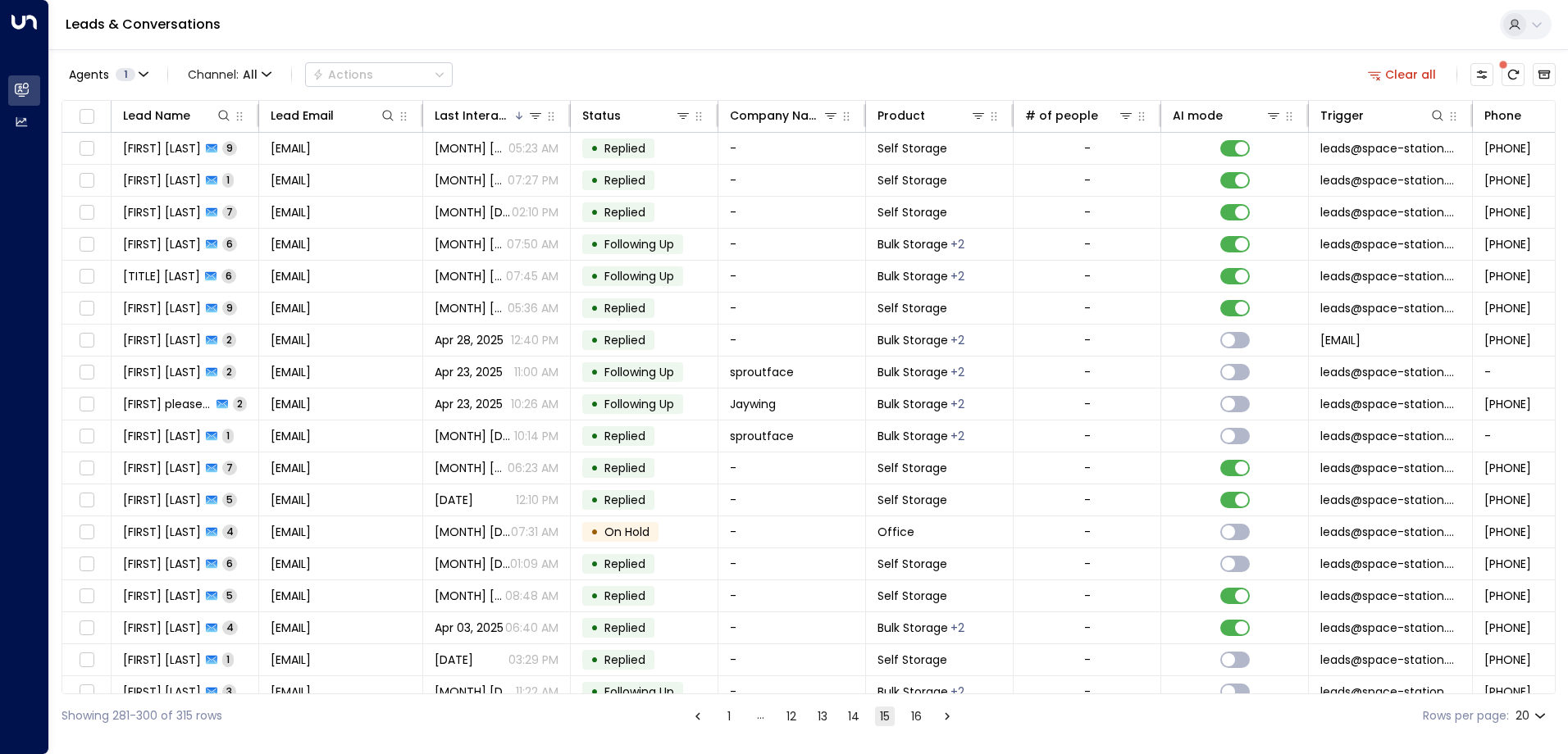 drag, startPoint x: 1556, startPoint y: 607, endPoint x: 1560, endPoint y: 684, distance: 77.10383 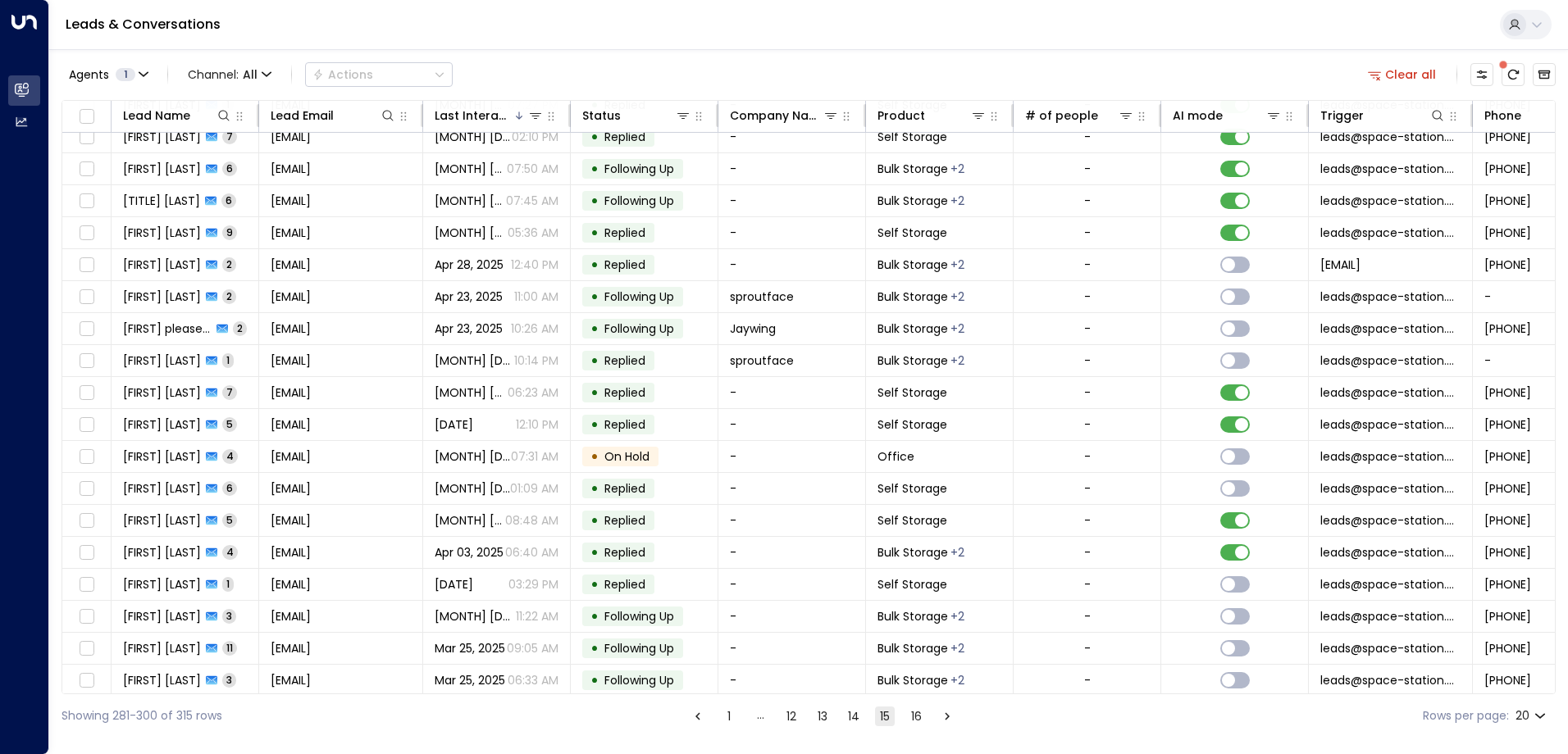 scroll, scrollTop: 84, scrollLeft: 0, axis: vertical 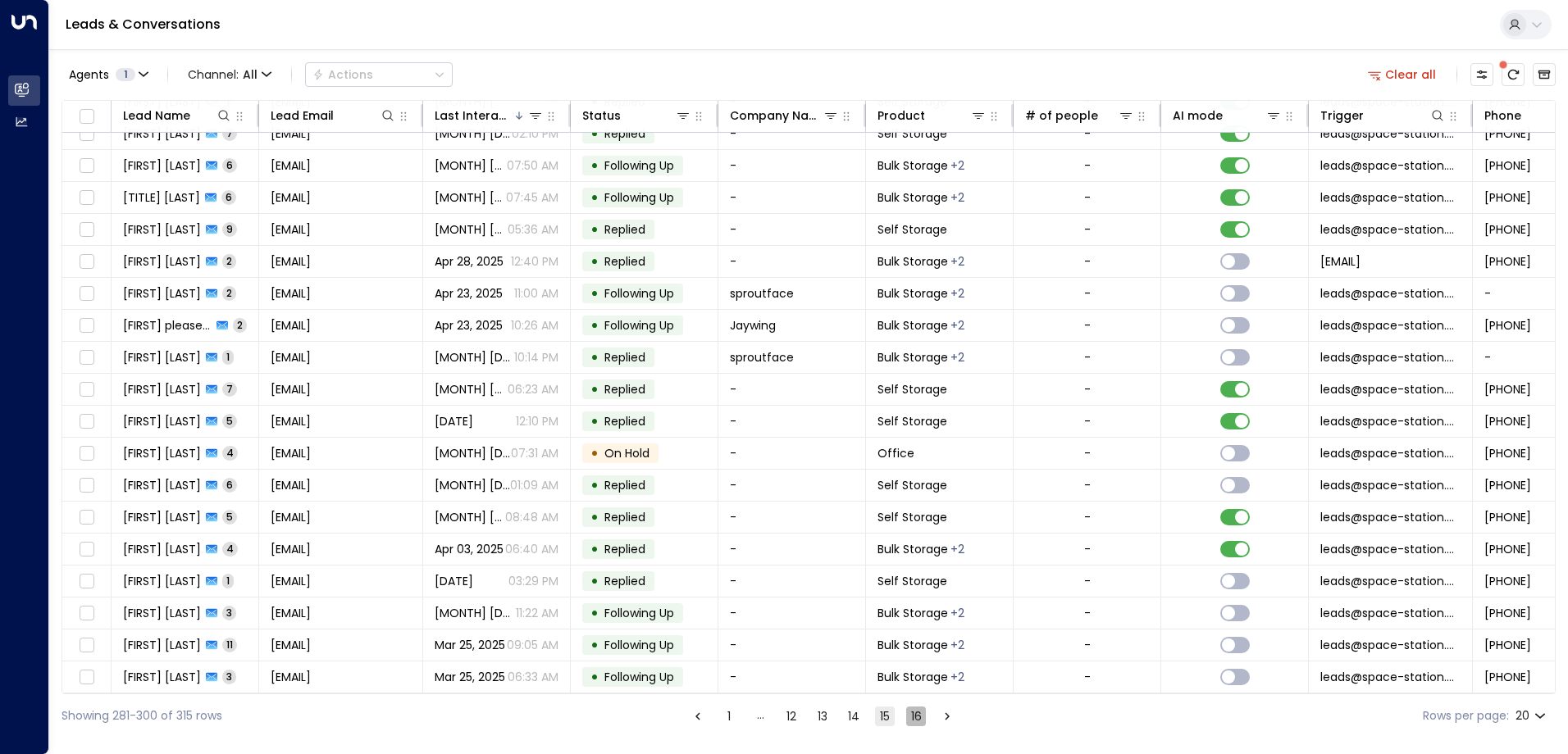 click on "16" at bounding box center (916, 716) 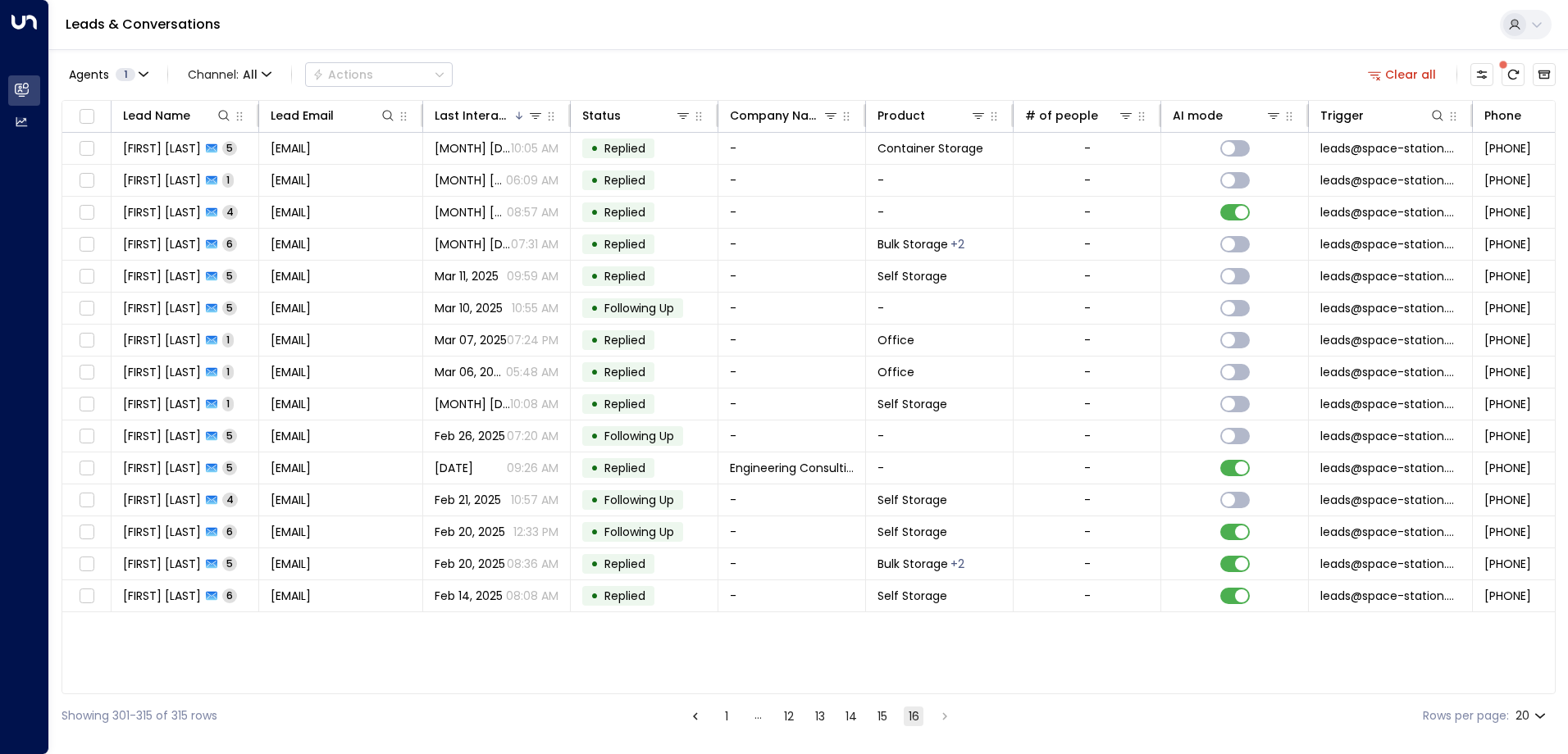 scroll, scrollTop: 0, scrollLeft: 0, axis: both 